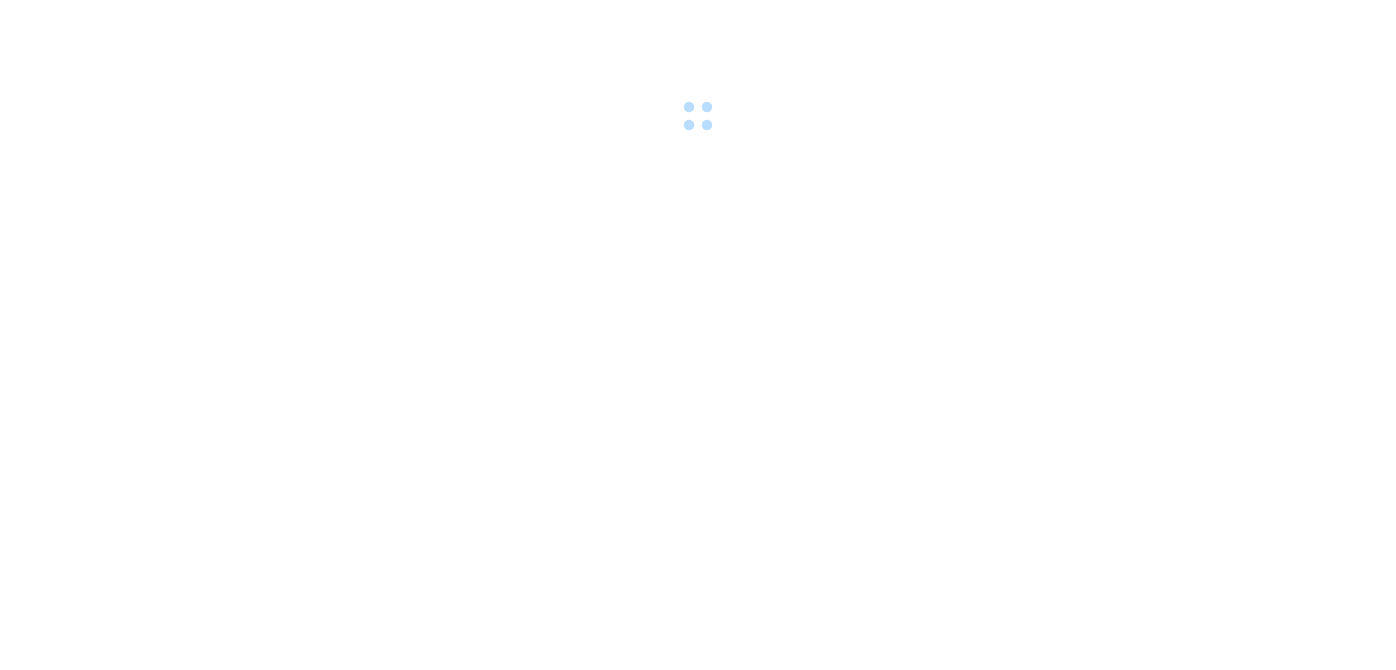 scroll, scrollTop: 0, scrollLeft: 0, axis: both 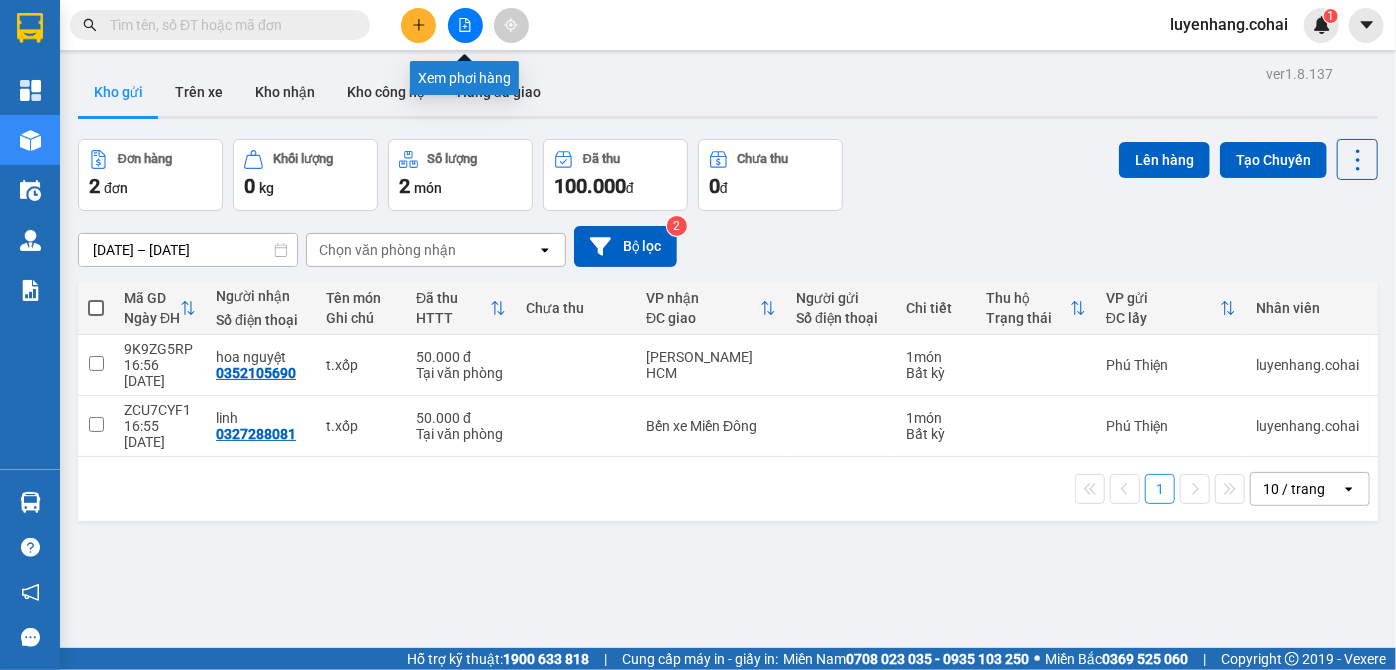 click 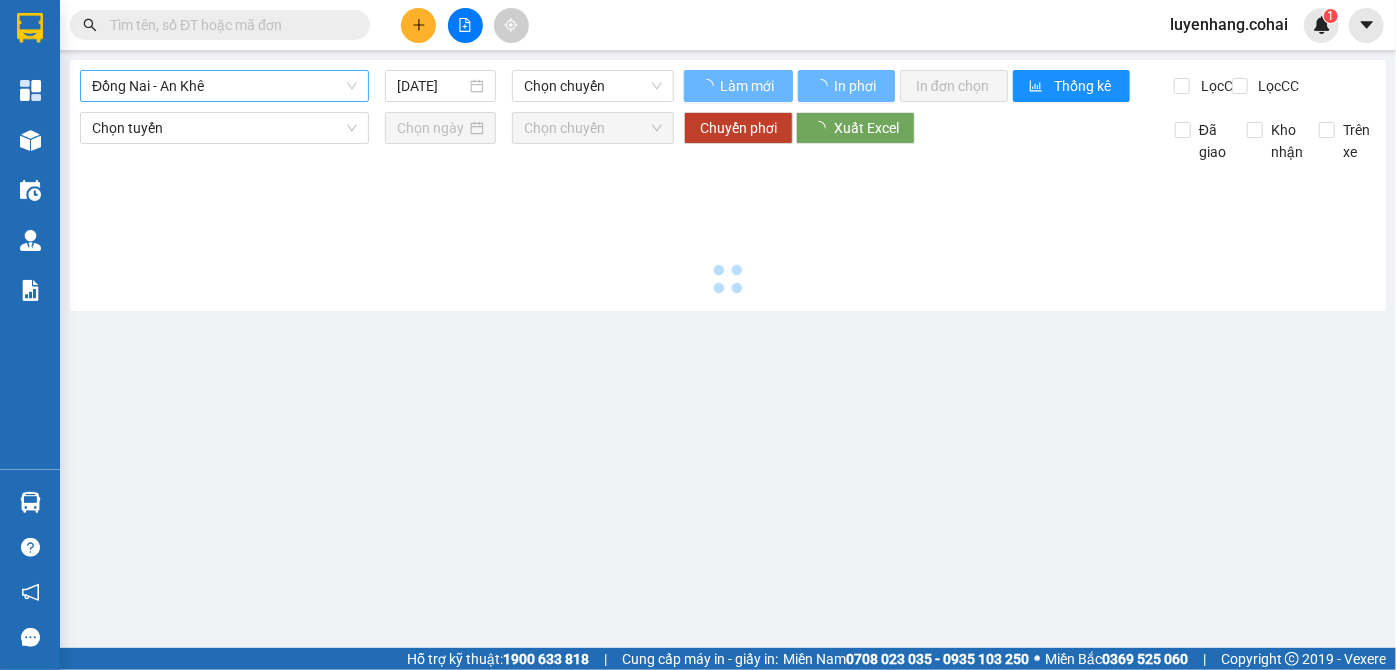click on "Đồng Nai - An Khê" at bounding box center (224, 86) 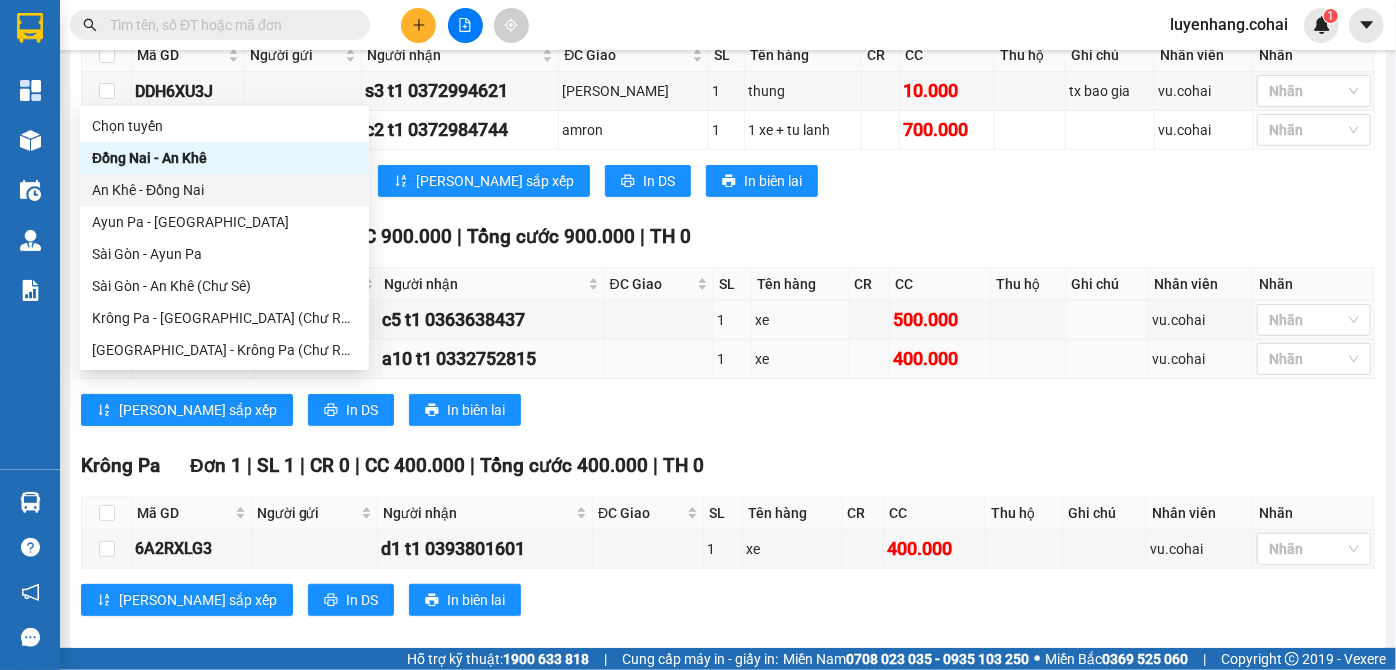 scroll, scrollTop: 181, scrollLeft: 0, axis: vertical 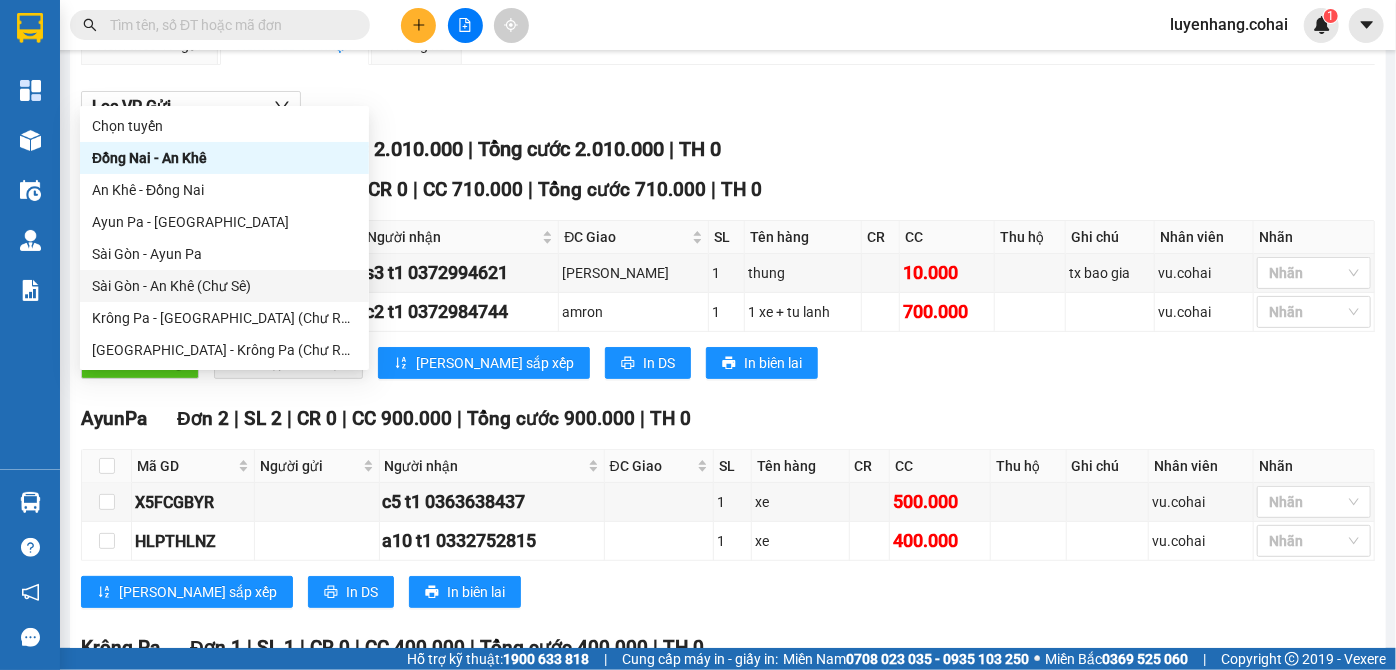 click on "Sài Gòn - An Khê (Chư Sê)" at bounding box center (224, 286) 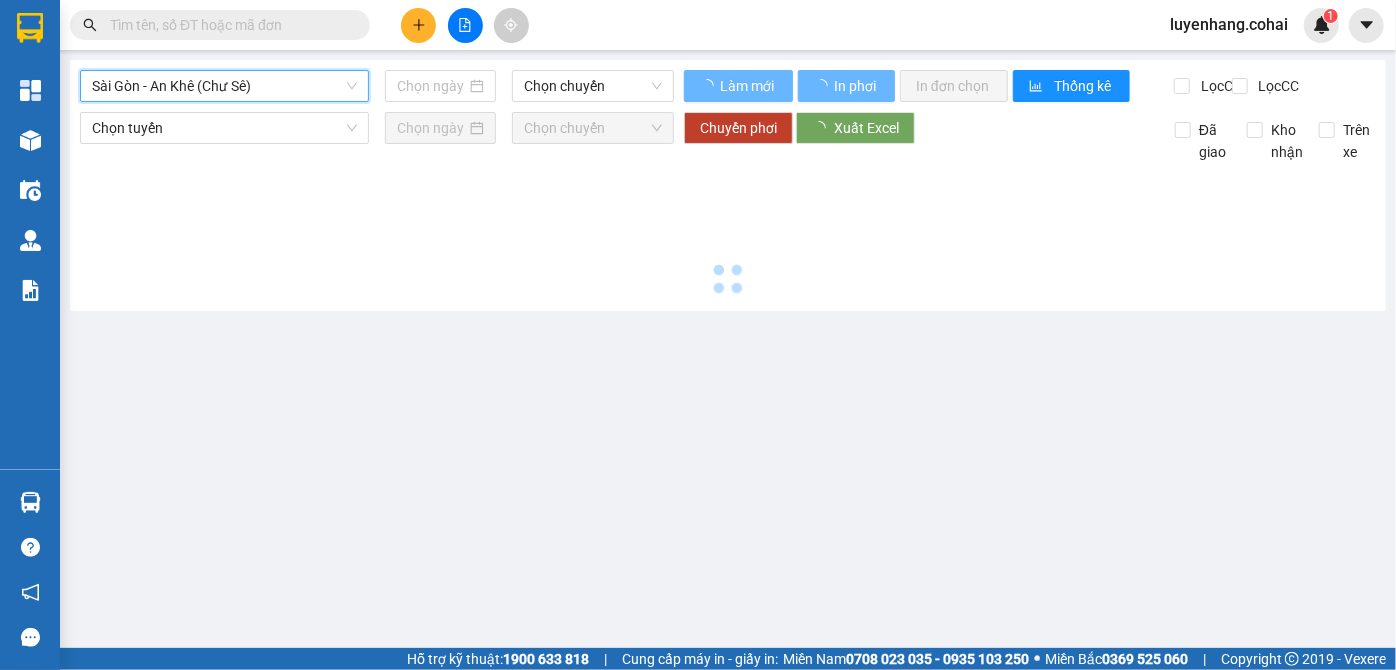 type on "[DATE]" 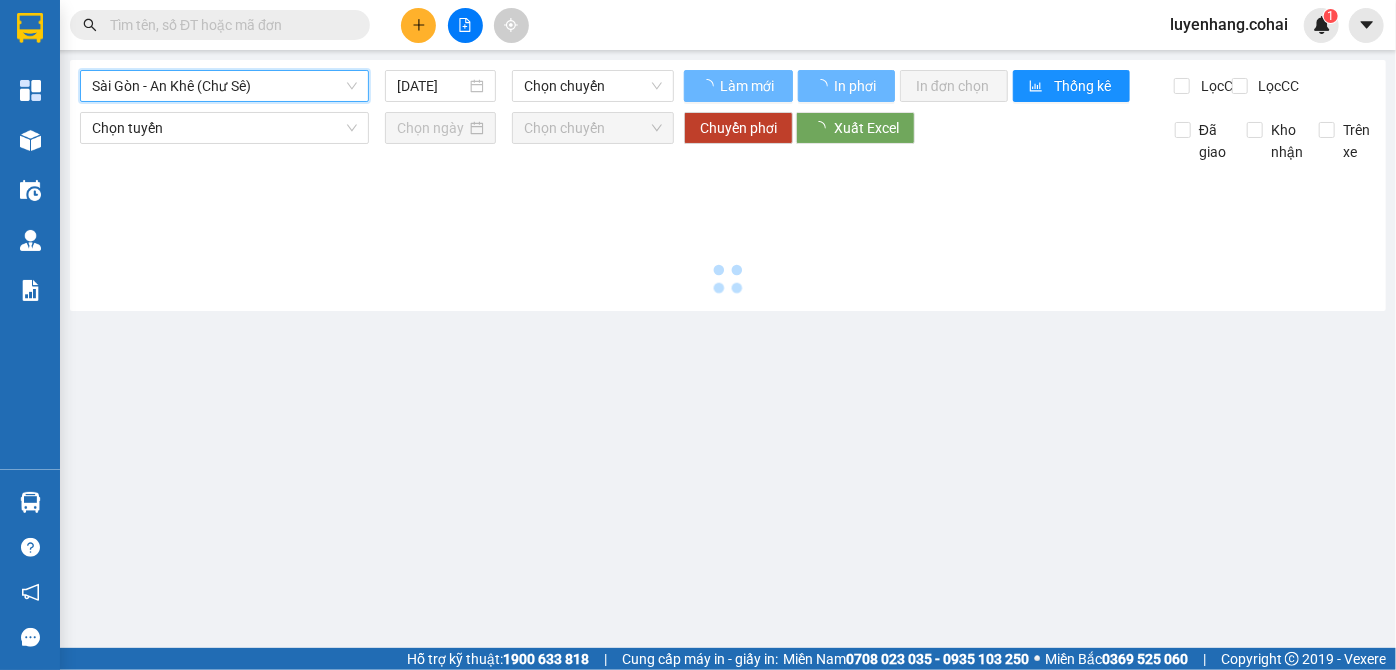 scroll, scrollTop: 0, scrollLeft: 0, axis: both 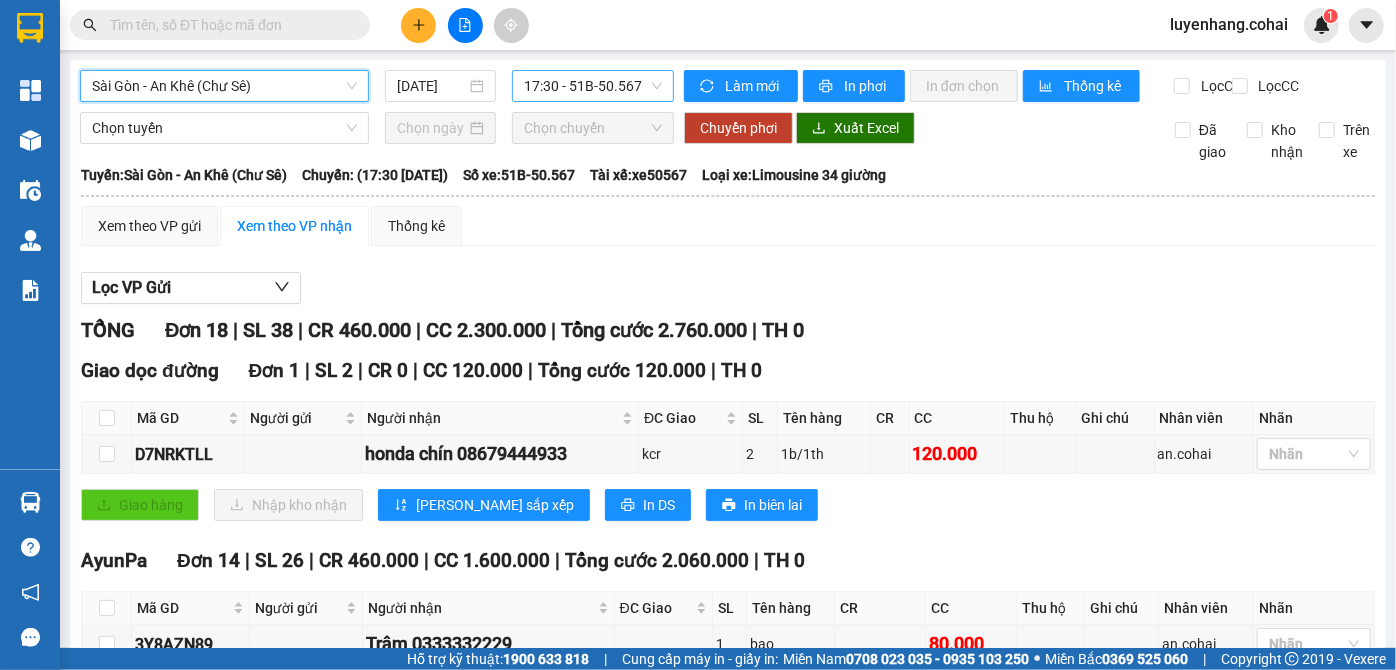 click on "17:30     - 51B-50.567" at bounding box center [593, 86] 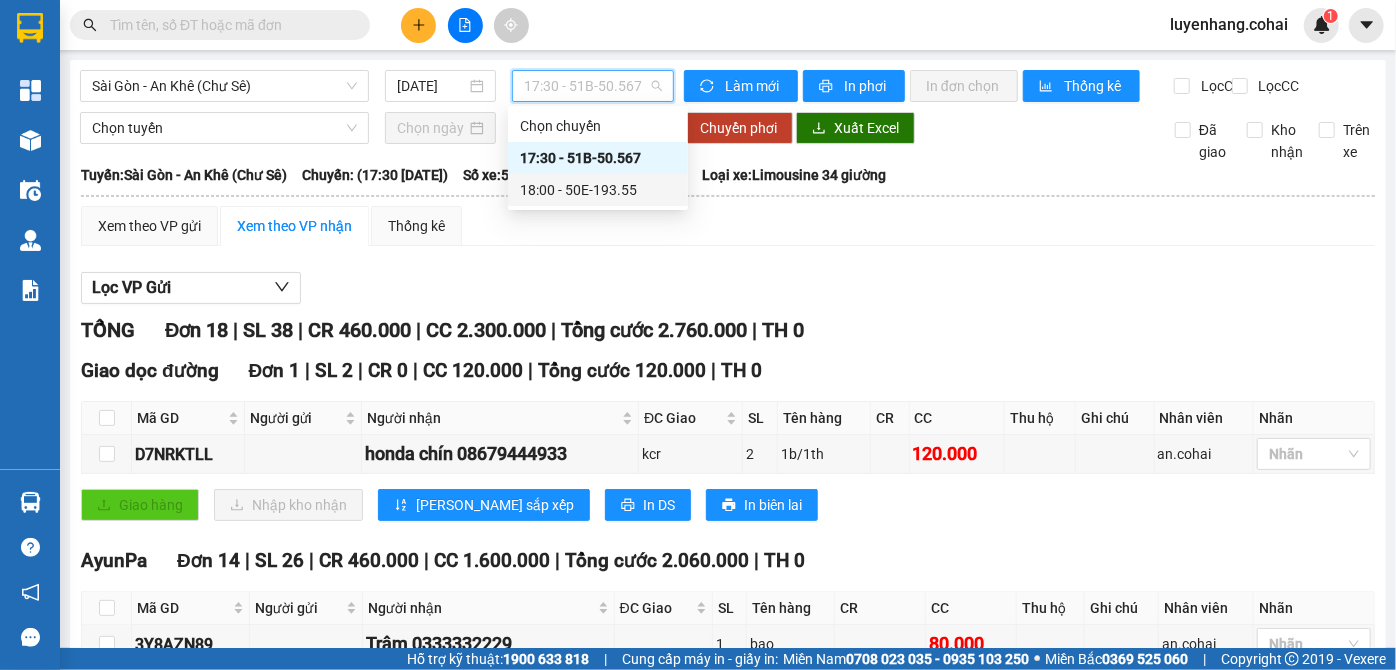 click on "18:00     - 50E-193.55" at bounding box center (598, 190) 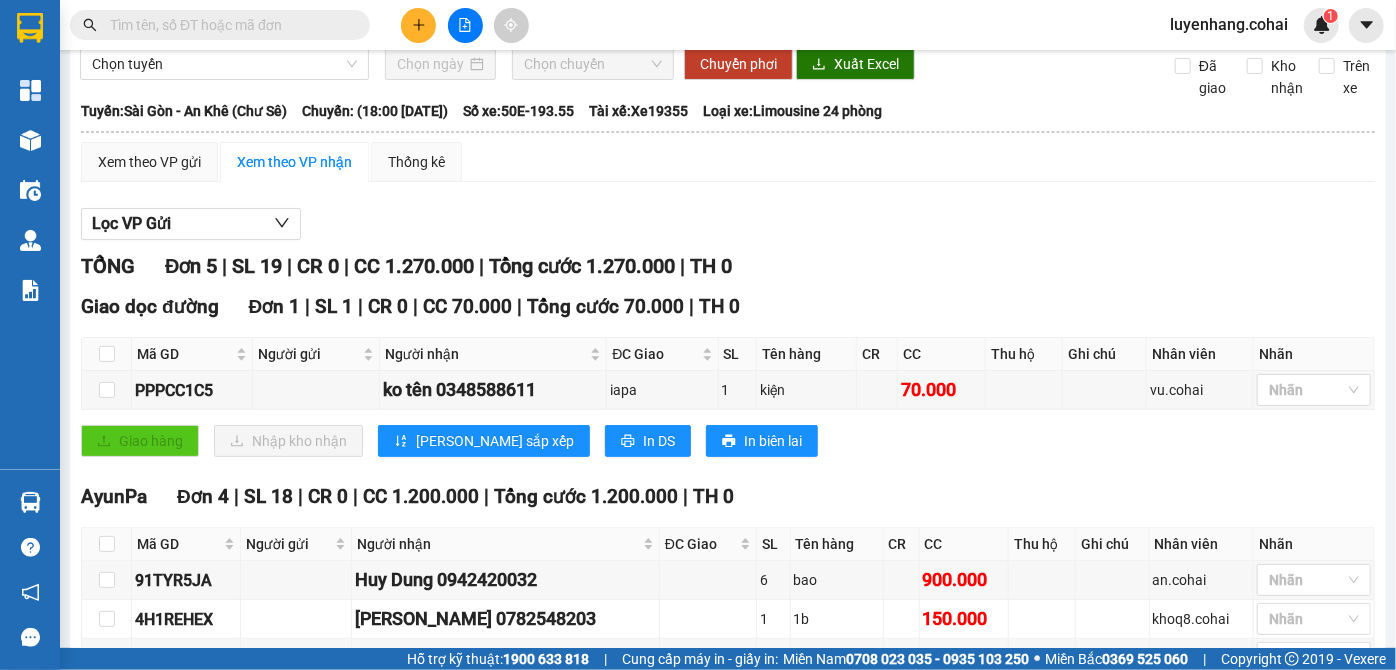 scroll, scrollTop: 0, scrollLeft: 0, axis: both 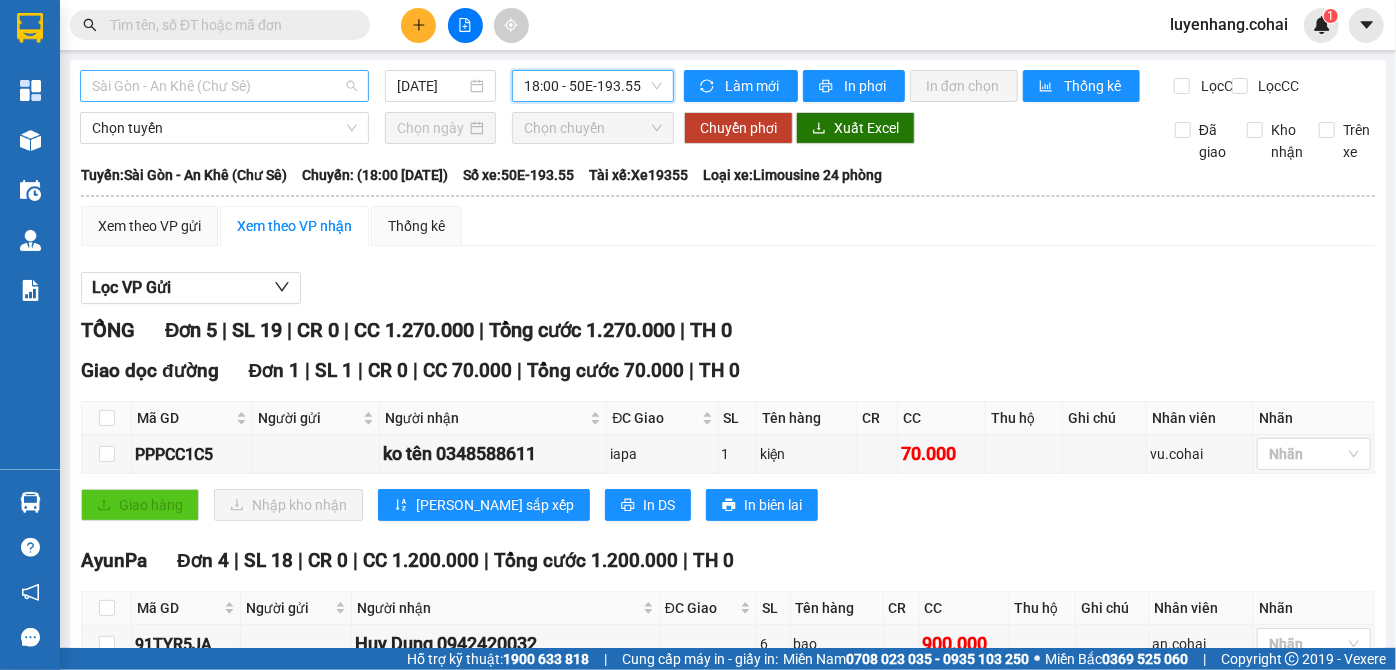 click on "Sài Gòn - An Khê (Chư Sê)" at bounding box center [224, 86] 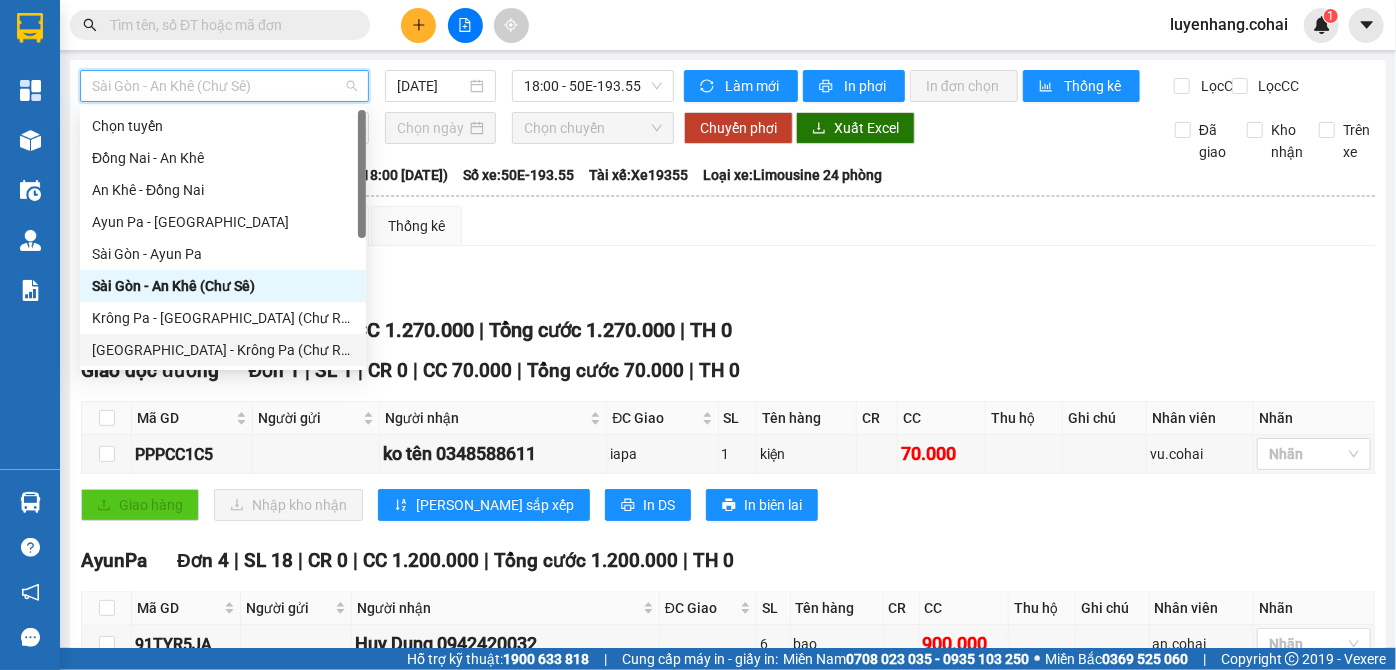 click on "[GEOGRAPHIC_DATA] - Krông Pa (Chư RCăm)" at bounding box center [223, 350] 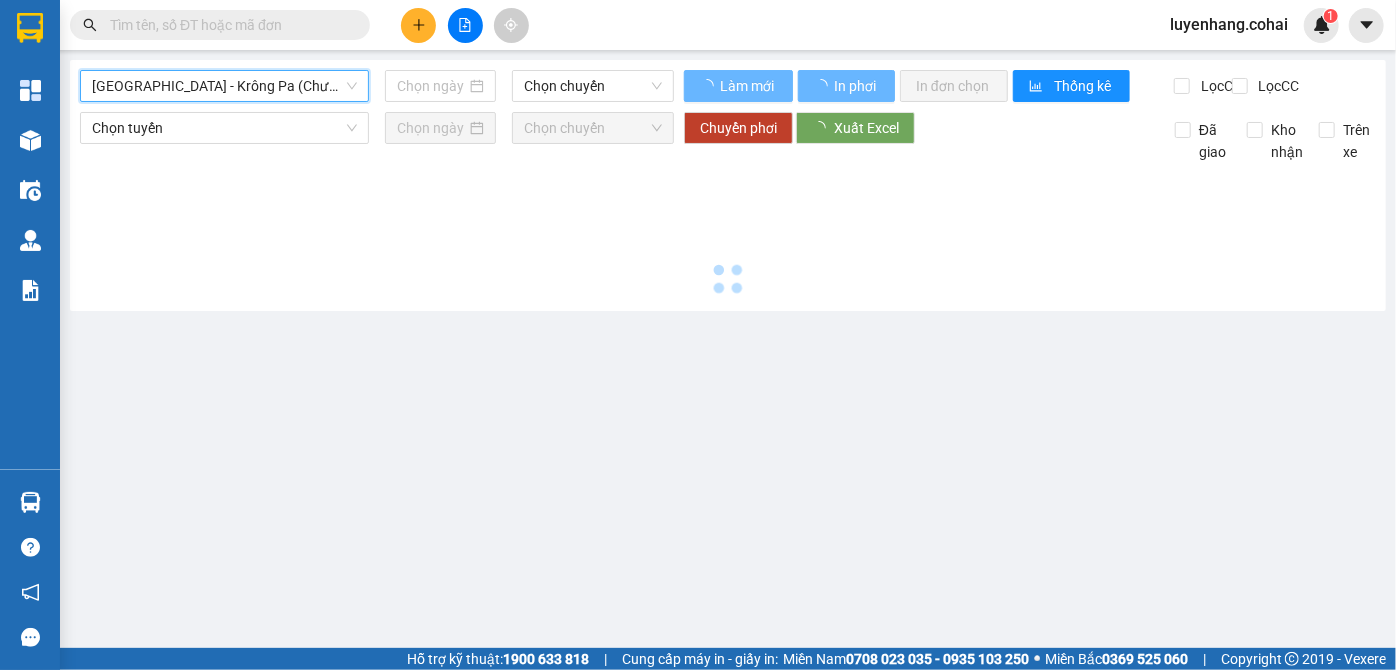 type on "[DATE]" 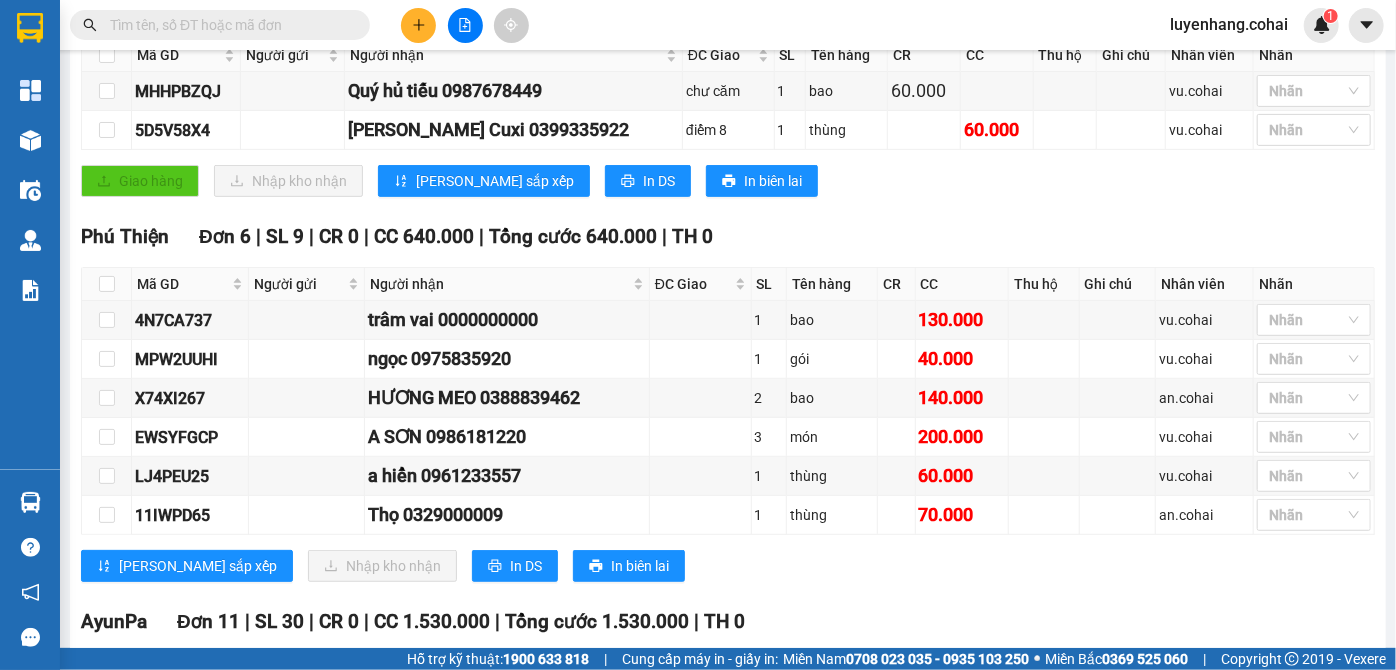 scroll, scrollTop: 454, scrollLeft: 0, axis: vertical 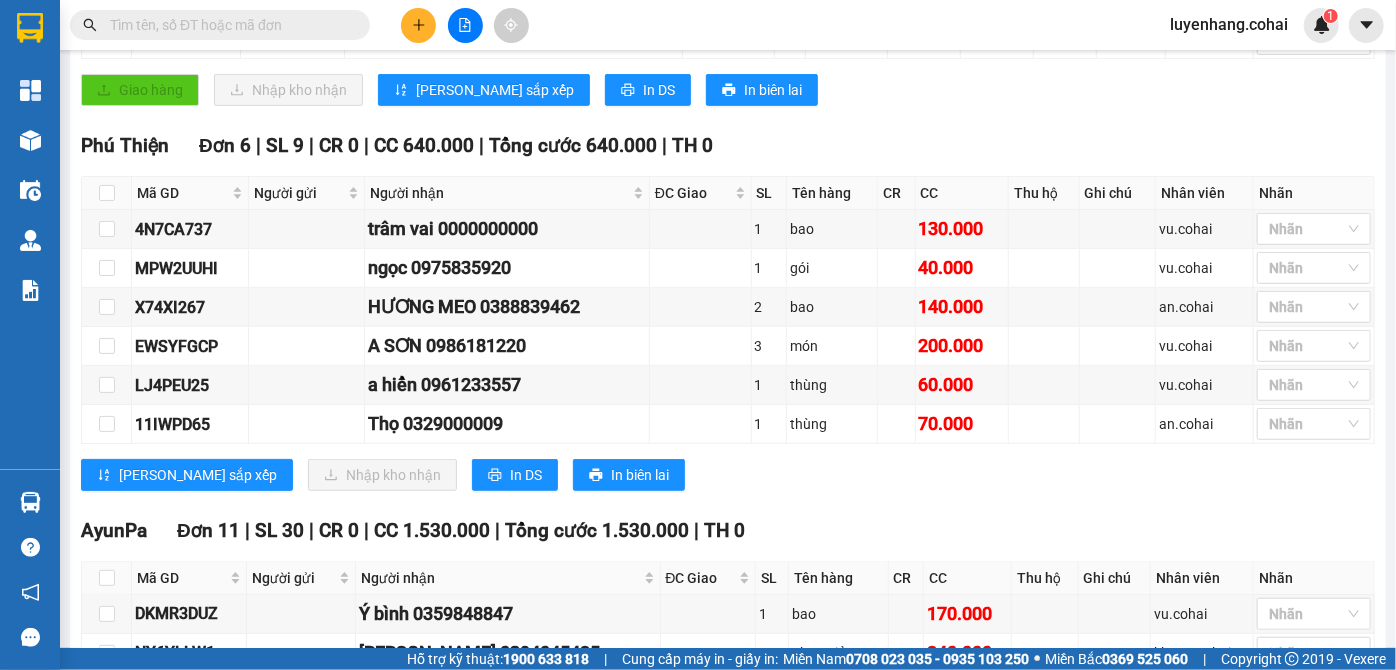 click on "AyunPa Đơn   11 | SL   30 | CR   0 | CC   1.530.000 | Tổng cước   1.530.000 | TH   0" at bounding box center [728, 531] 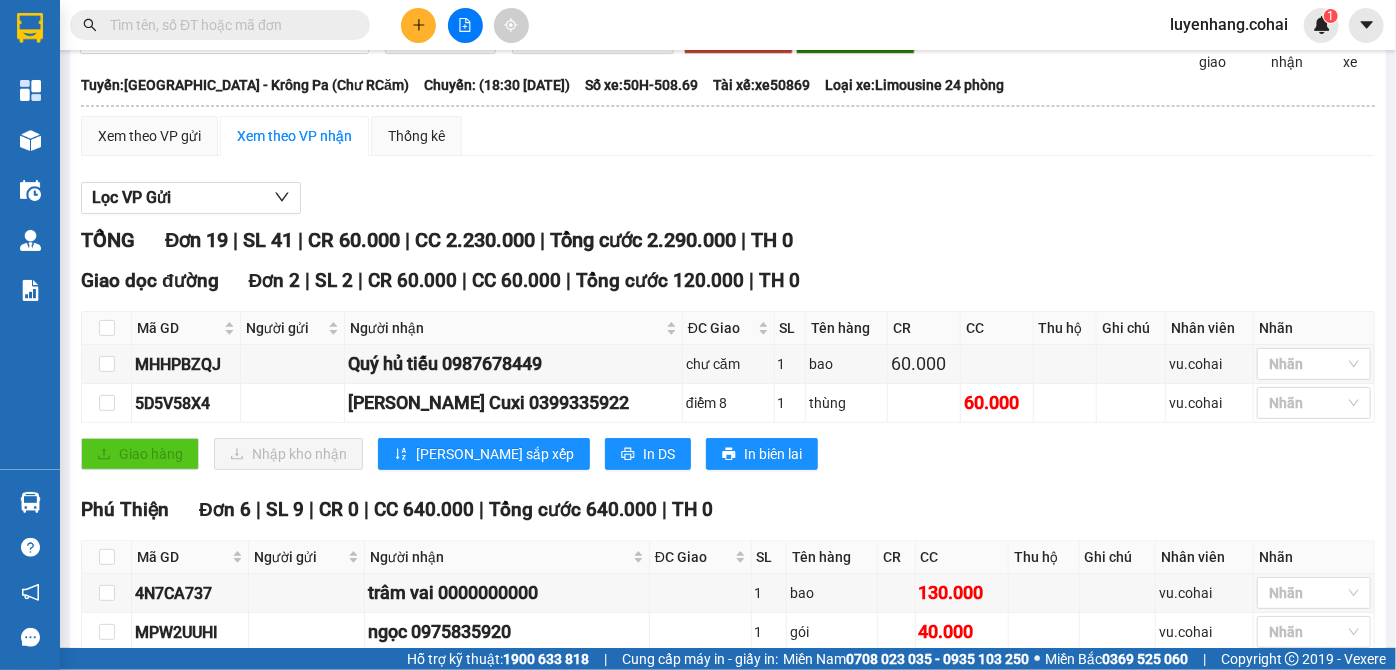 scroll, scrollTop: 0, scrollLeft: 0, axis: both 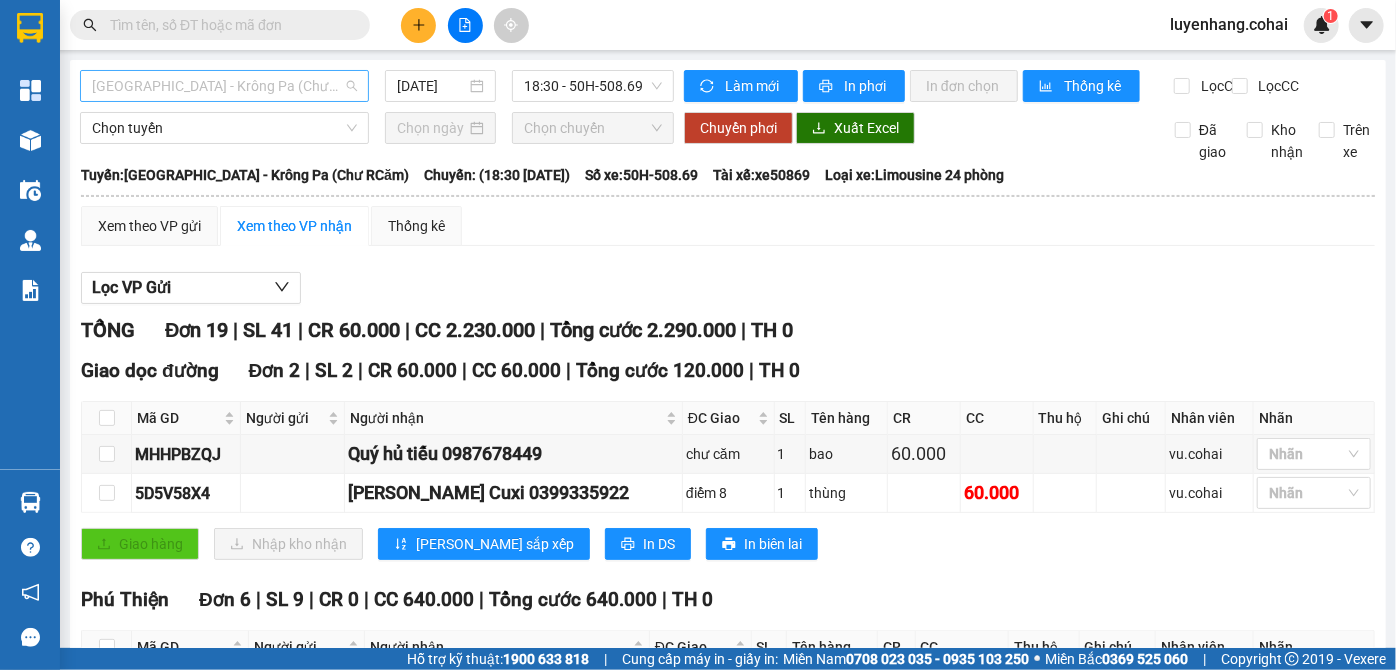 click on "[GEOGRAPHIC_DATA] - Krông Pa (Chư RCăm)" at bounding box center (224, 86) 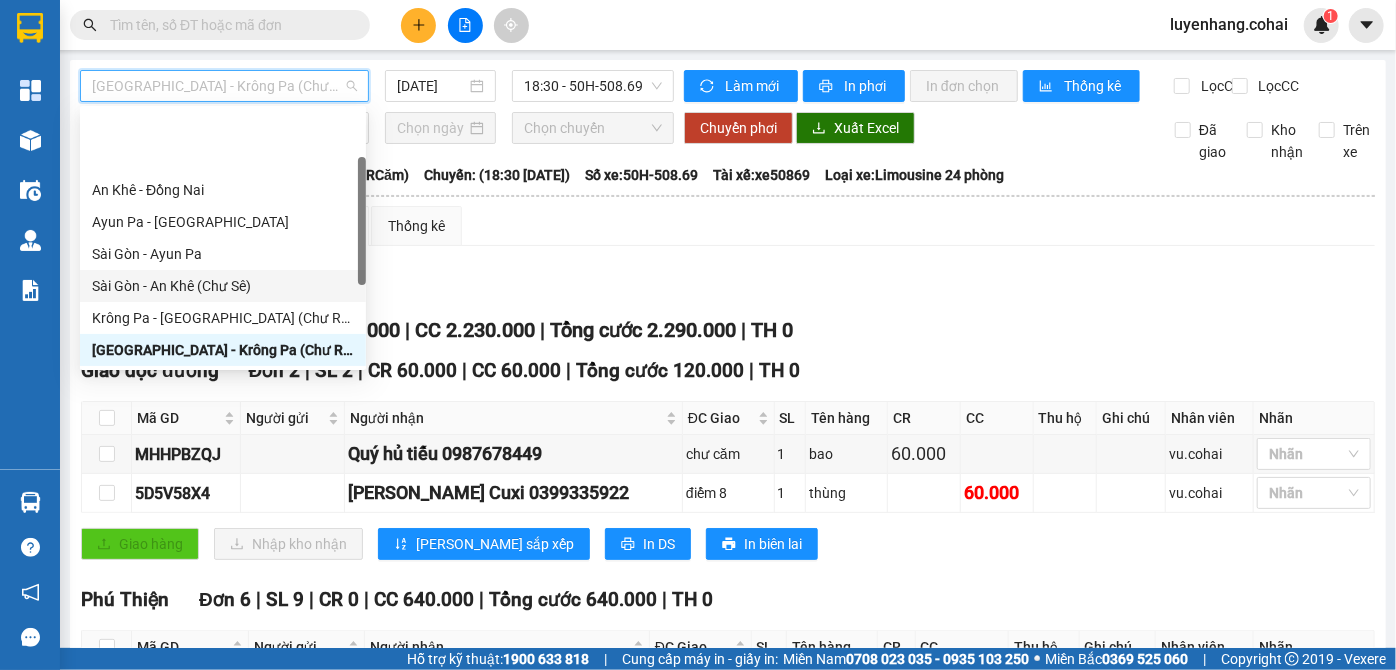 scroll, scrollTop: 90, scrollLeft: 0, axis: vertical 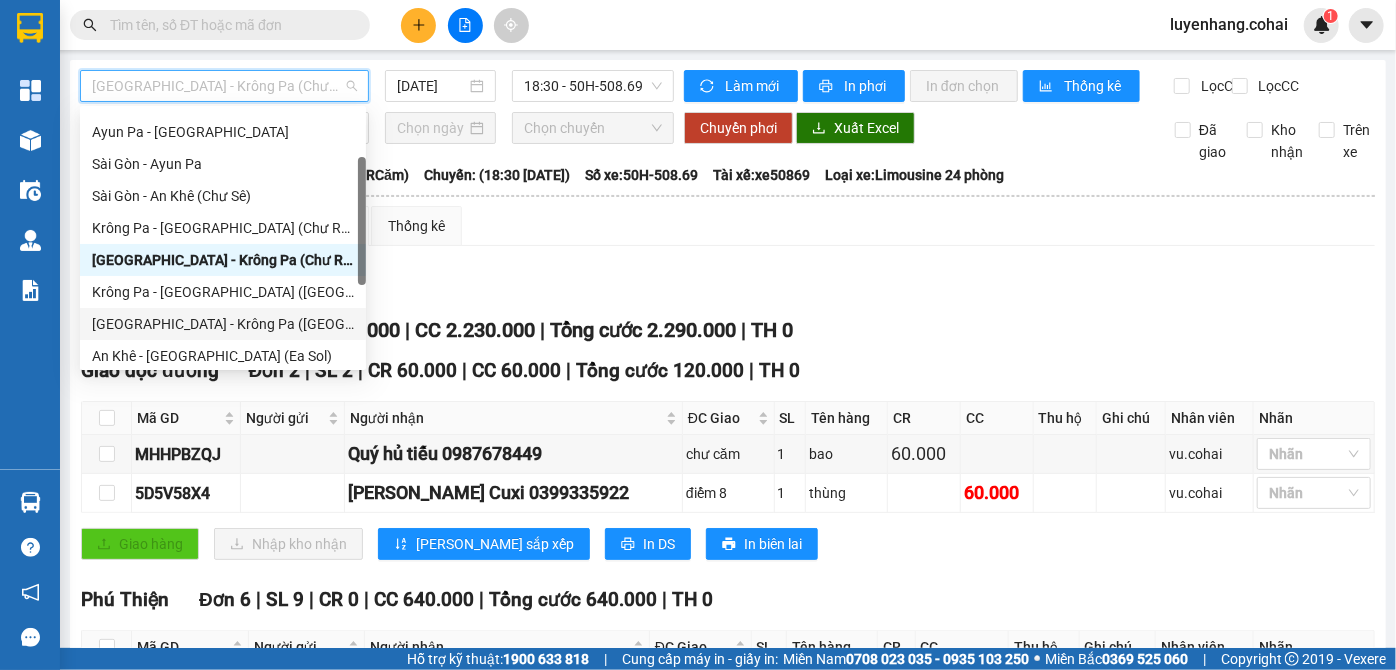 click on "[GEOGRAPHIC_DATA] - Krông Pa ([GEOGRAPHIC_DATA])" at bounding box center [223, 324] 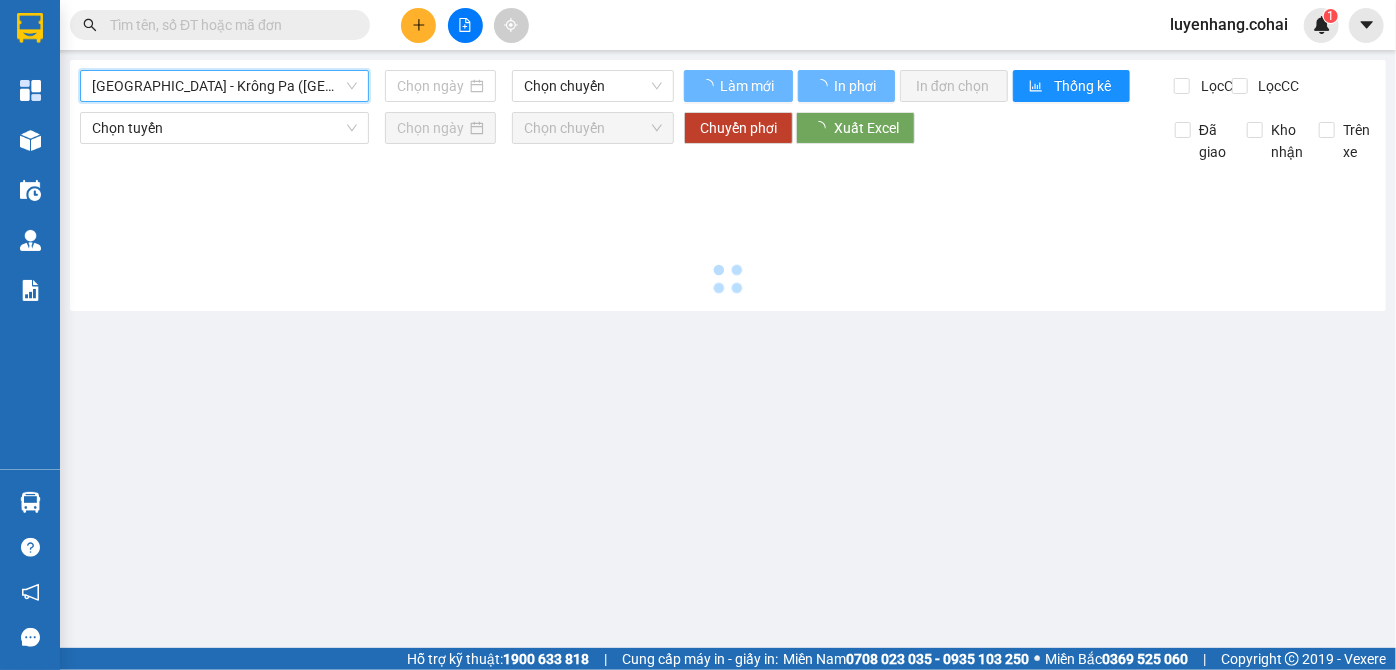 type on "[DATE]" 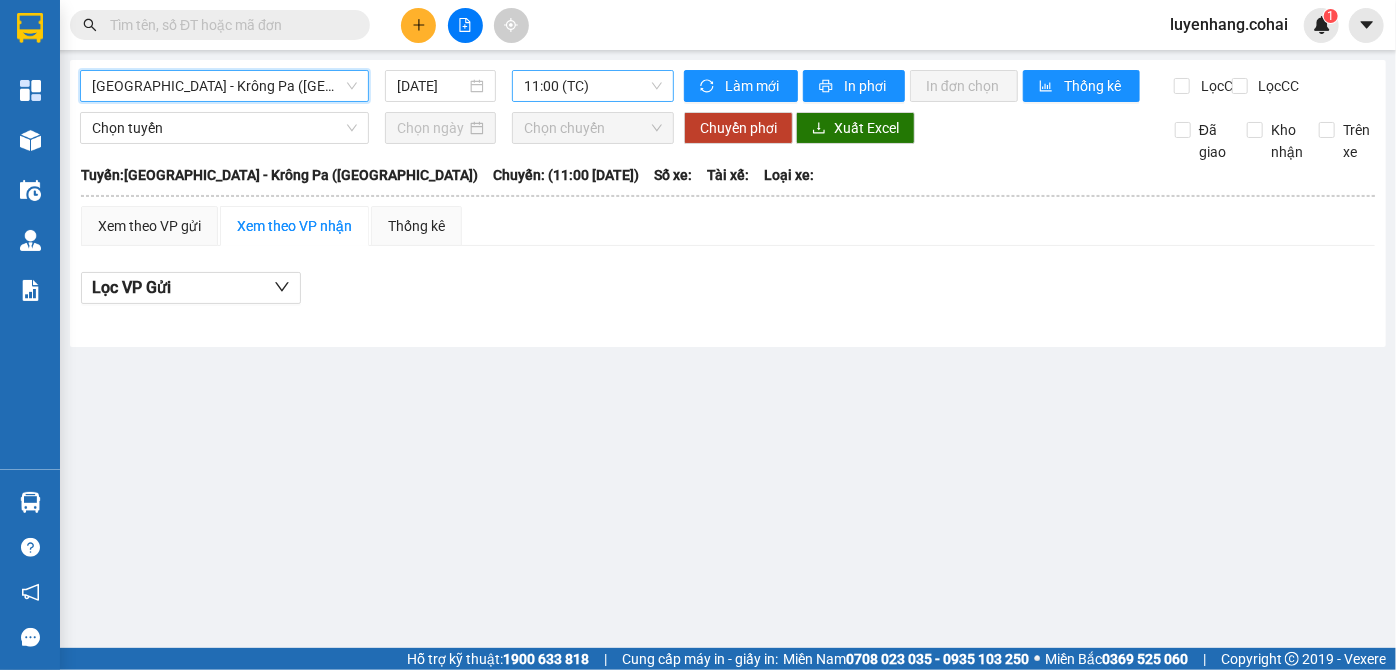 click on "11:00   (TC)" at bounding box center [593, 86] 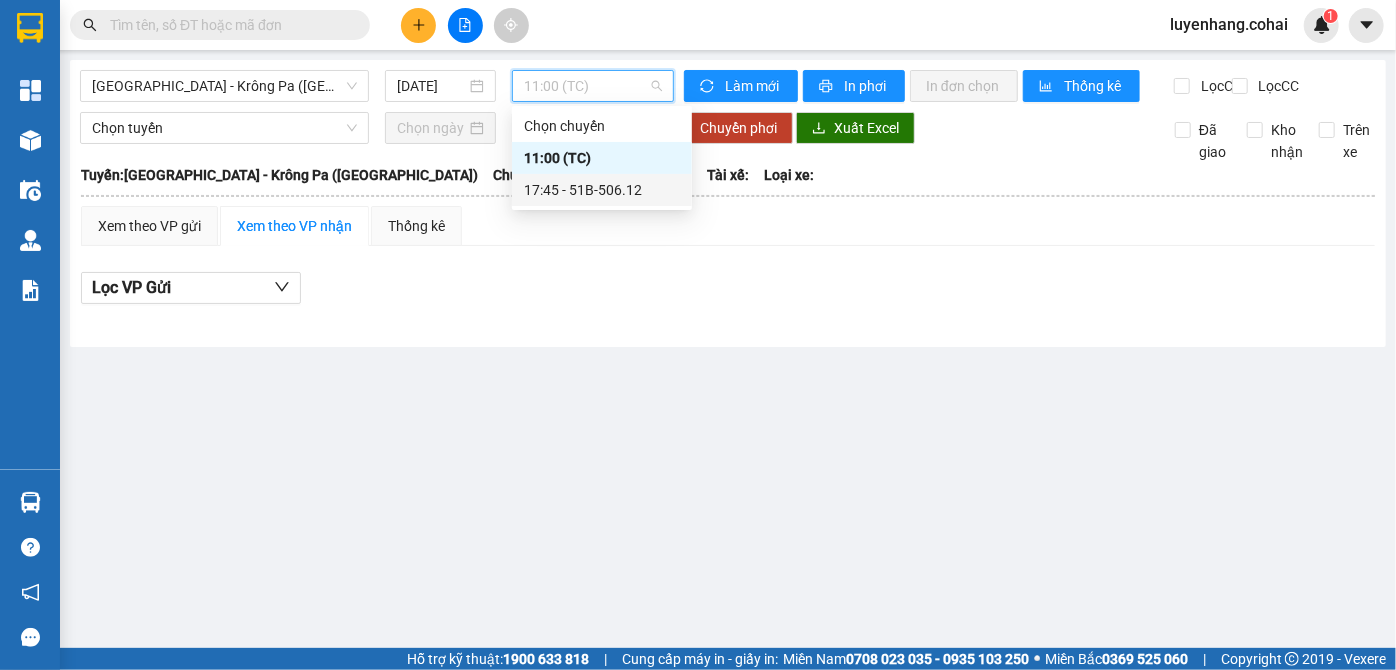 click on "17:45     - 51B-506.12" at bounding box center [602, 190] 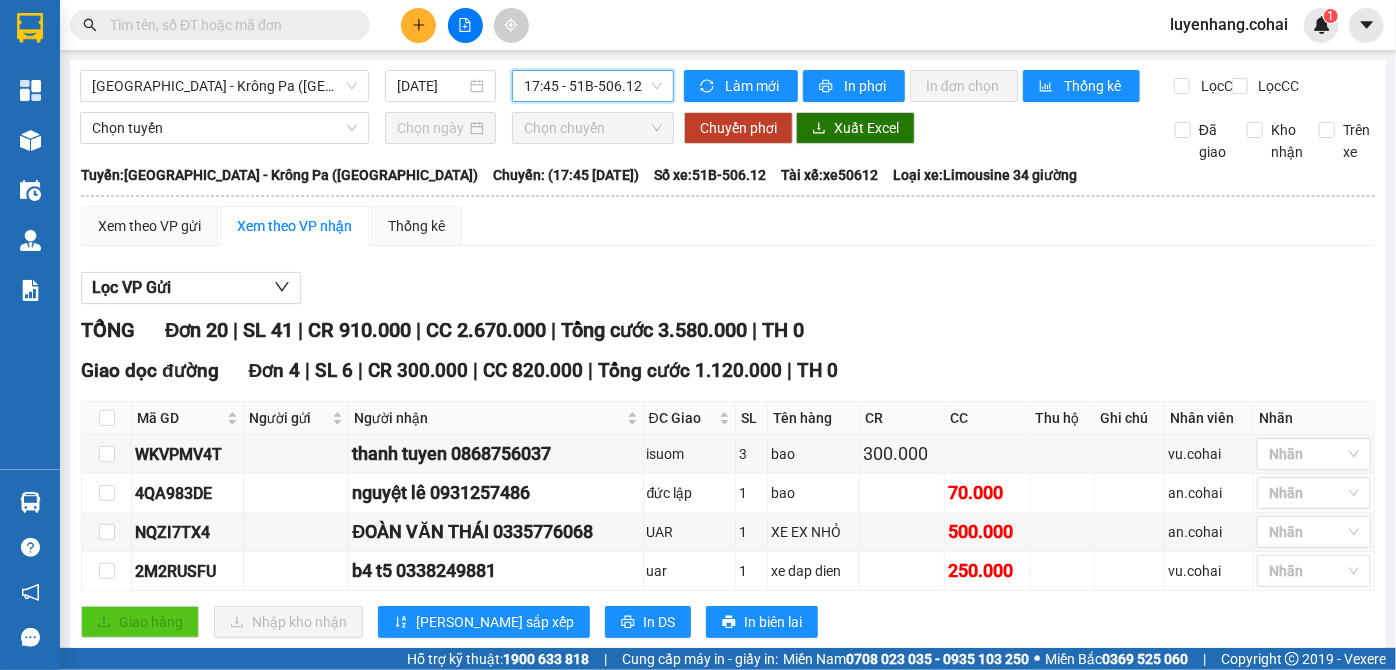 scroll, scrollTop: 0, scrollLeft: 0, axis: both 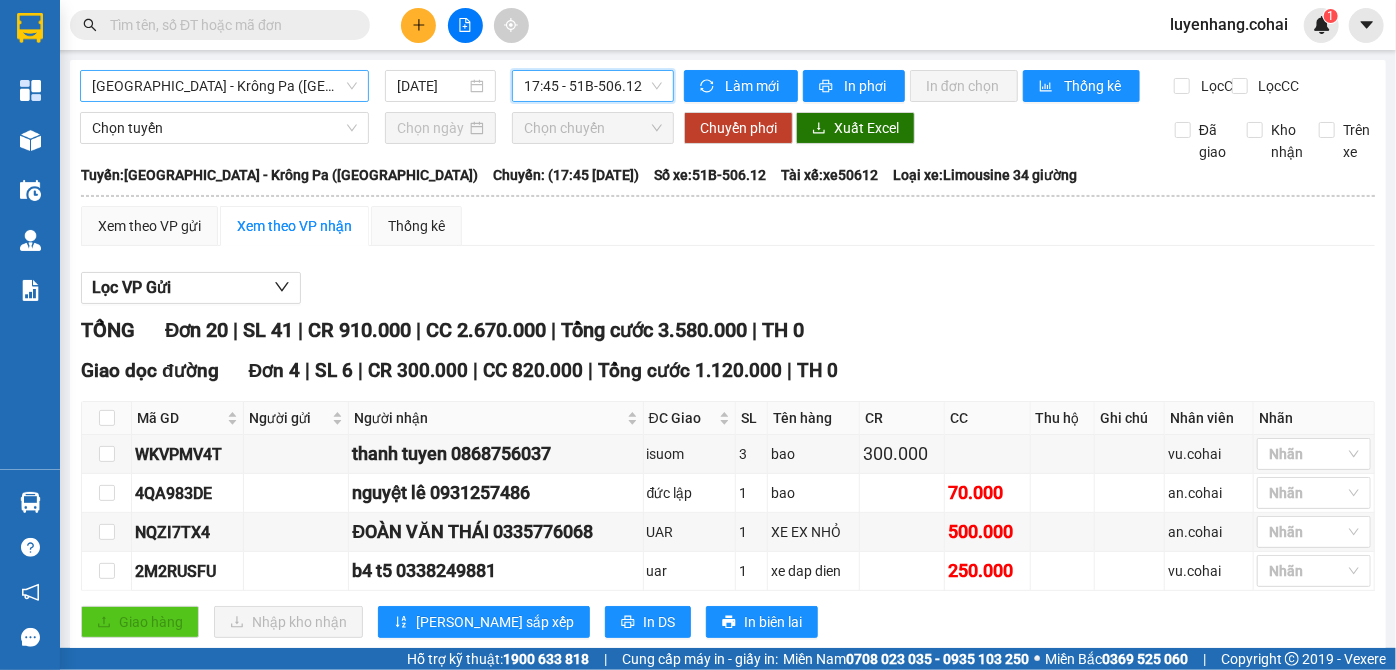 click on "[GEOGRAPHIC_DATA] - Krông Pa ([GEOGRAPHIC_DATA])" at bounding box center [224, 86] 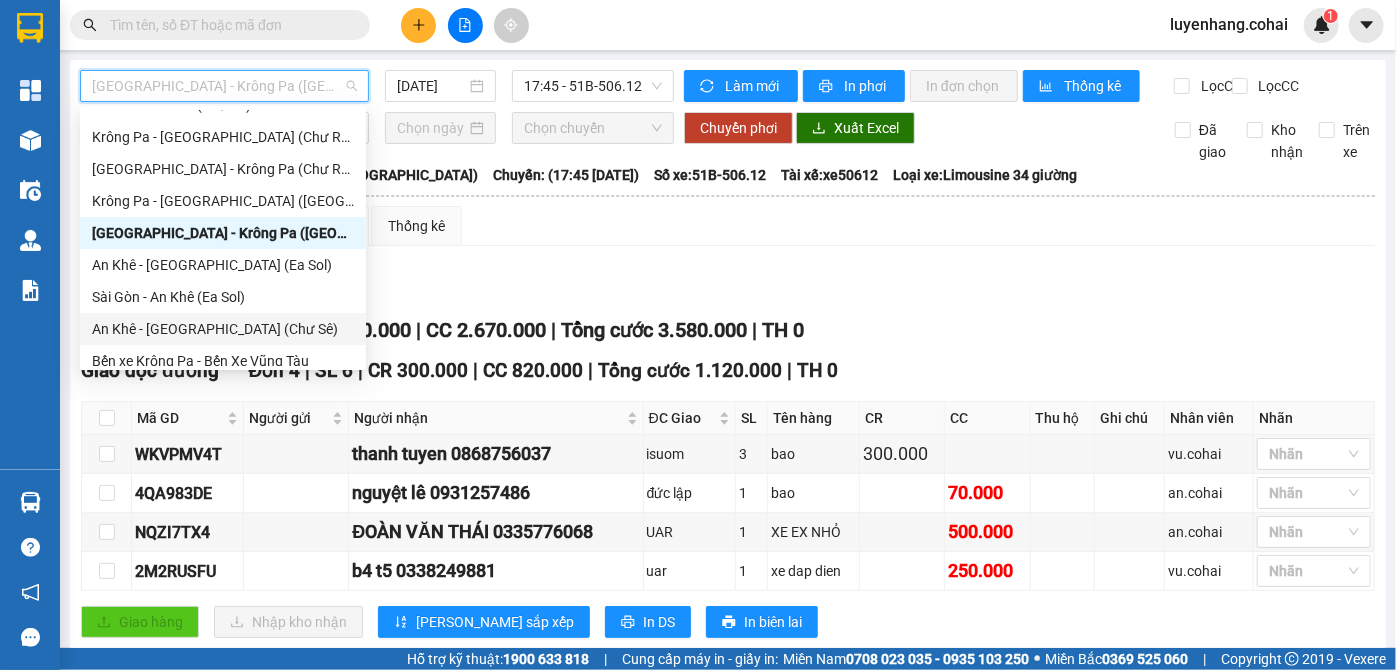 scroll, scrollTop: 272, scrollLeft: 0, axis: vertical 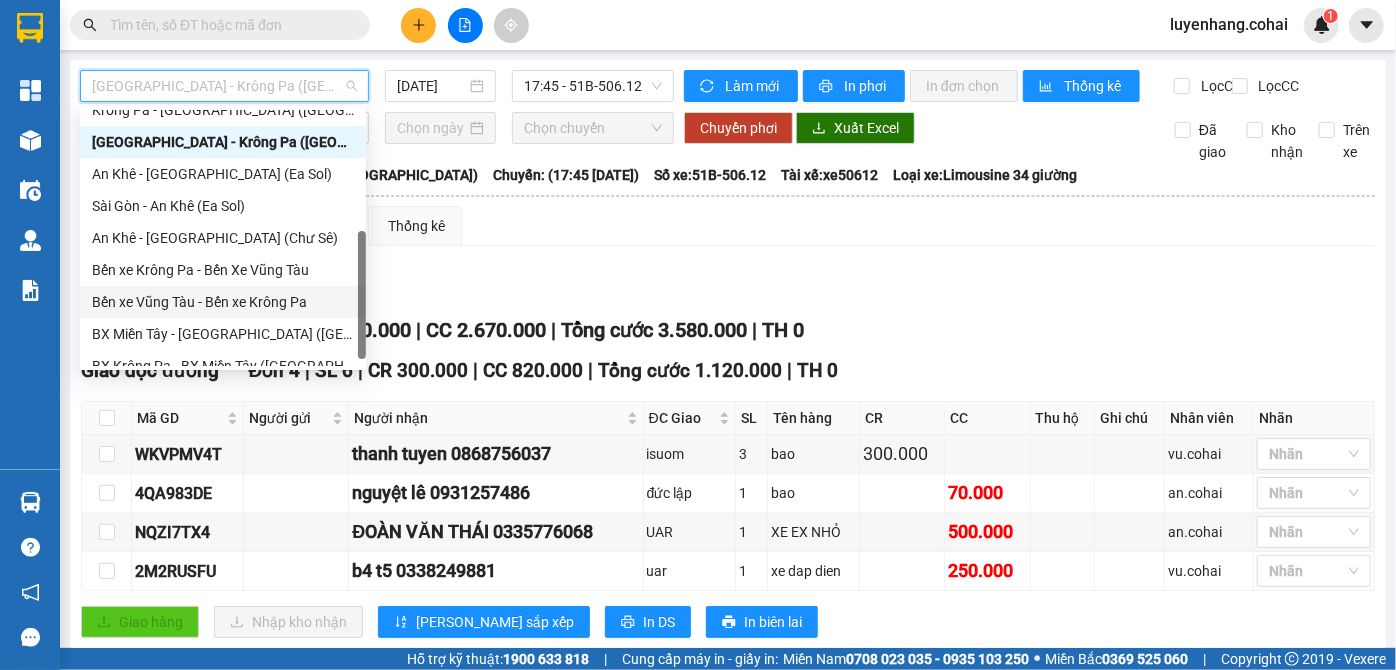 click on "Bến xe Vũng Tàu - Bến xe Krông Pa" at bounding box center [223, 302] 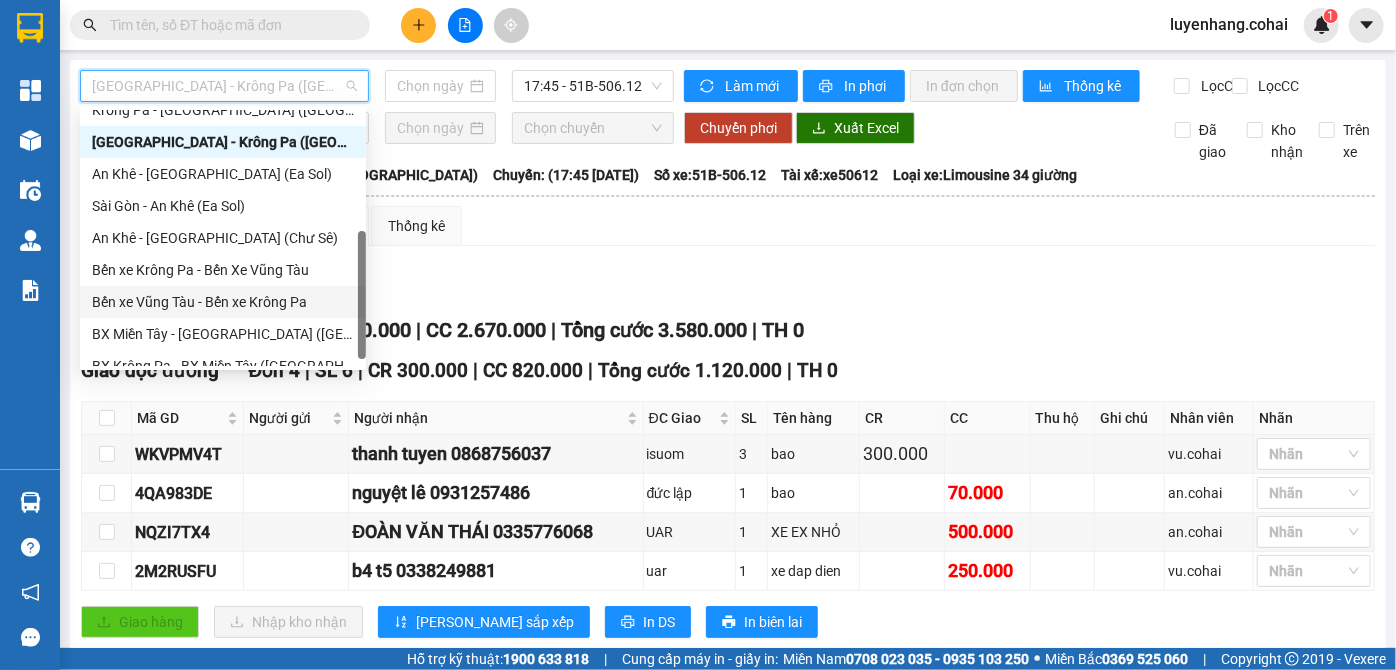 type on "[DATE]" 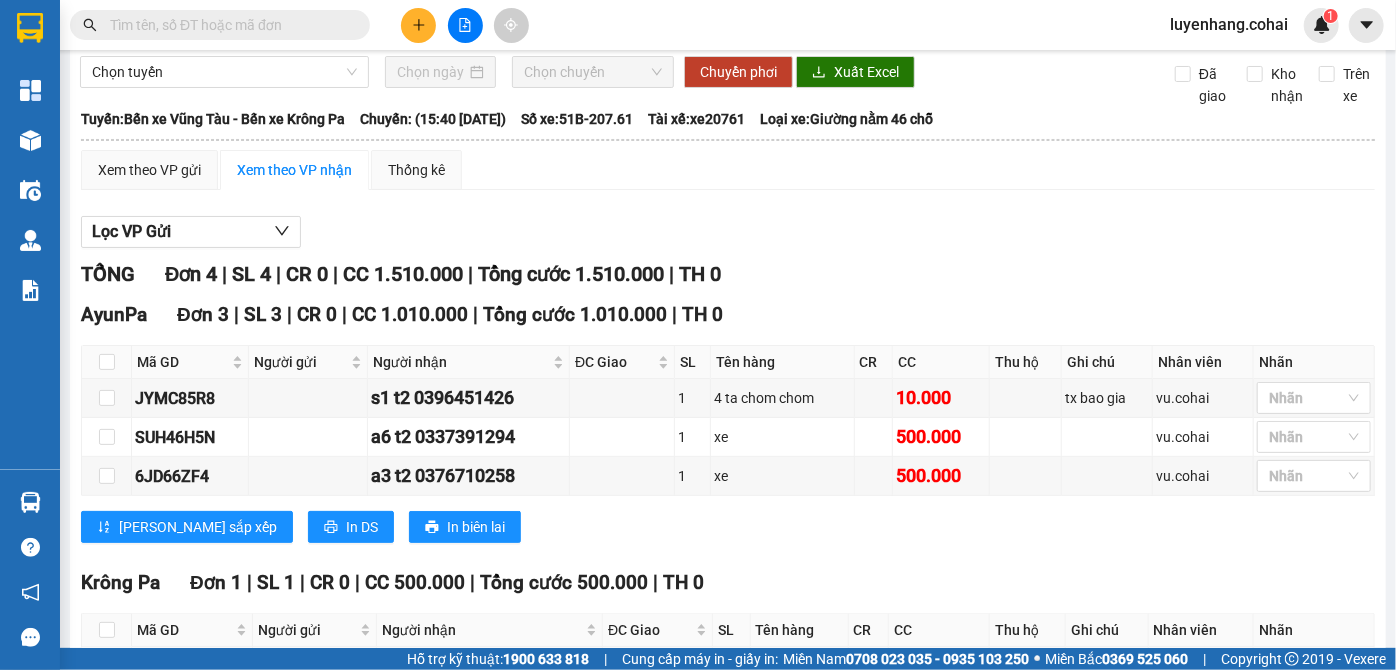 scroll, scrollTop: 0, scrollLeft: 0, axis: both 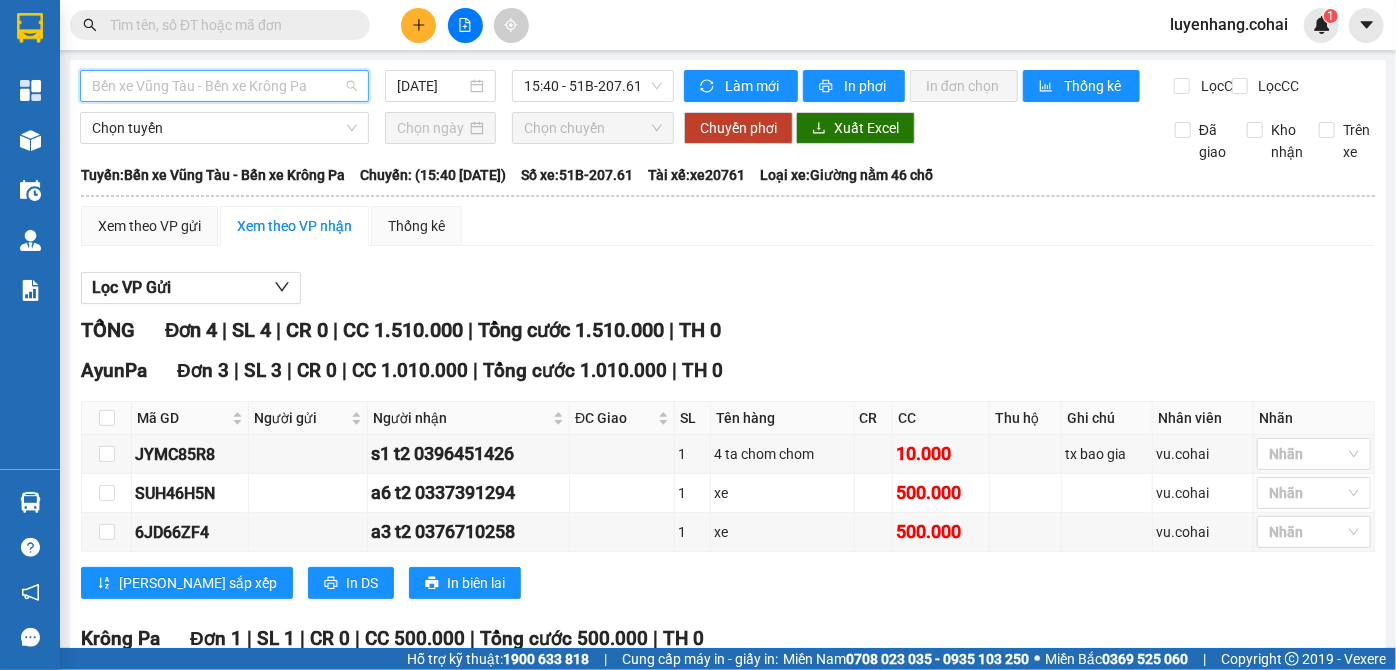 drag, startPoint x: 275, startPoint y: 88, endPoint x: 282, endPoint y: 101, distance: 14.764823 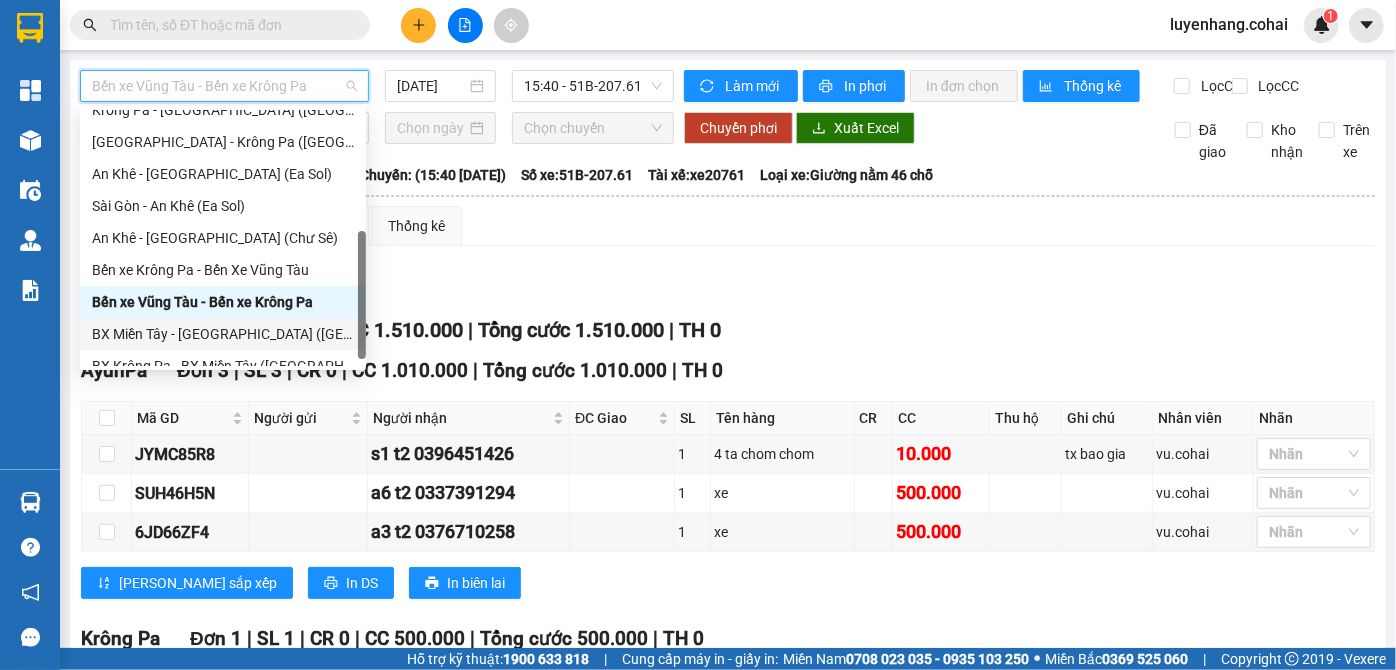 click on "BX Miền Tây - [GEOGRAPHIC_DATA] ([GEOGRAPHIC_DATA] - [GEOGRAPHIC_DATA])" at bounding box center (223, 334) 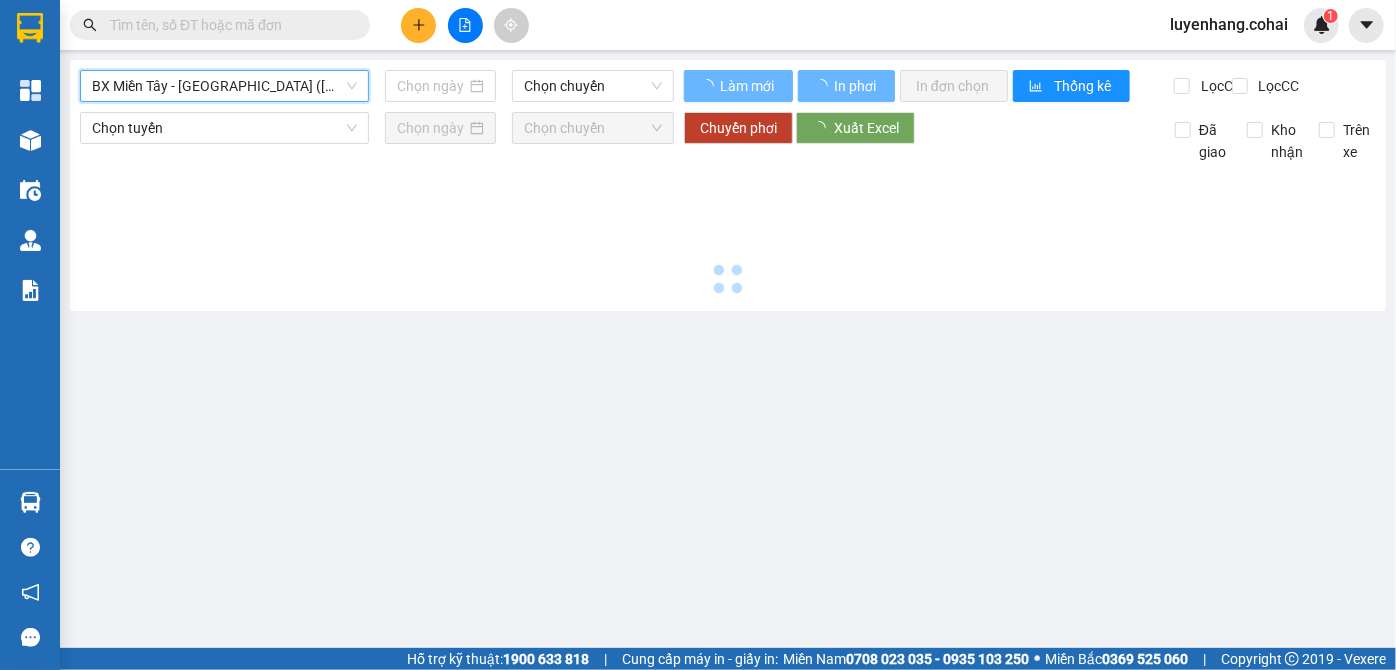 type on "[DATE]" 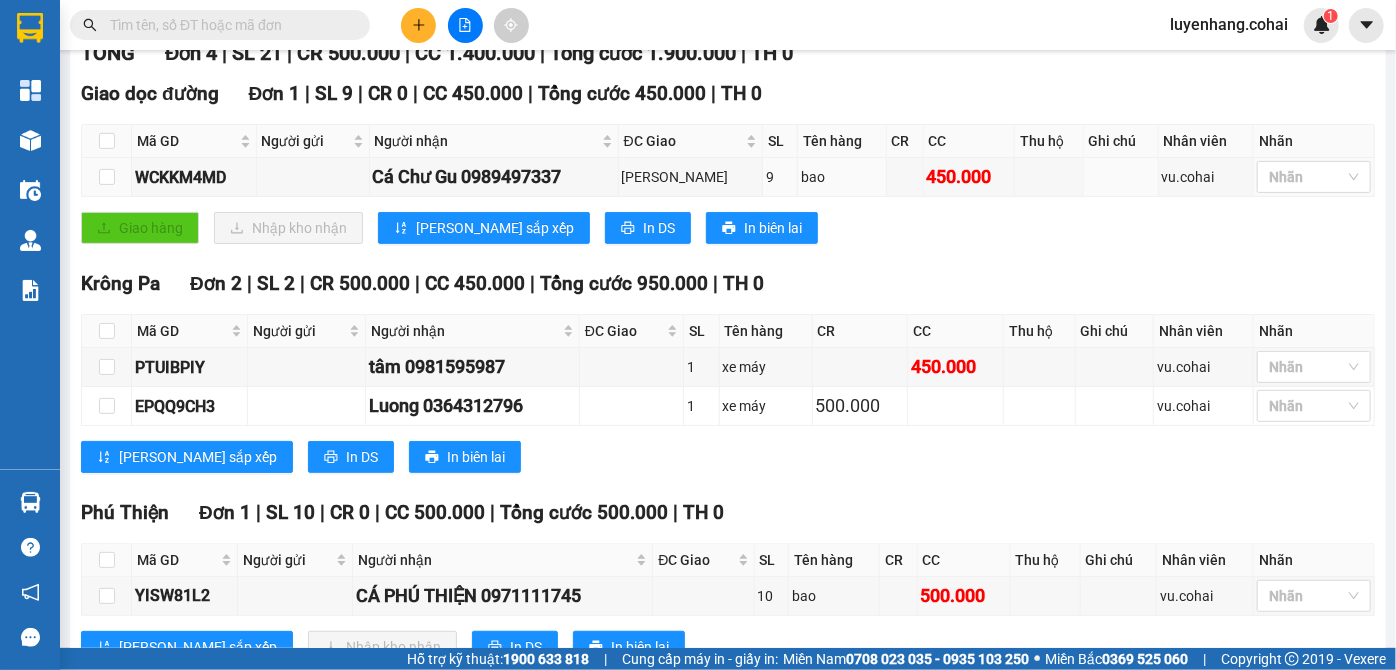 scroll, scrollTop: 85, scrollLeft: 0, axis: vertical 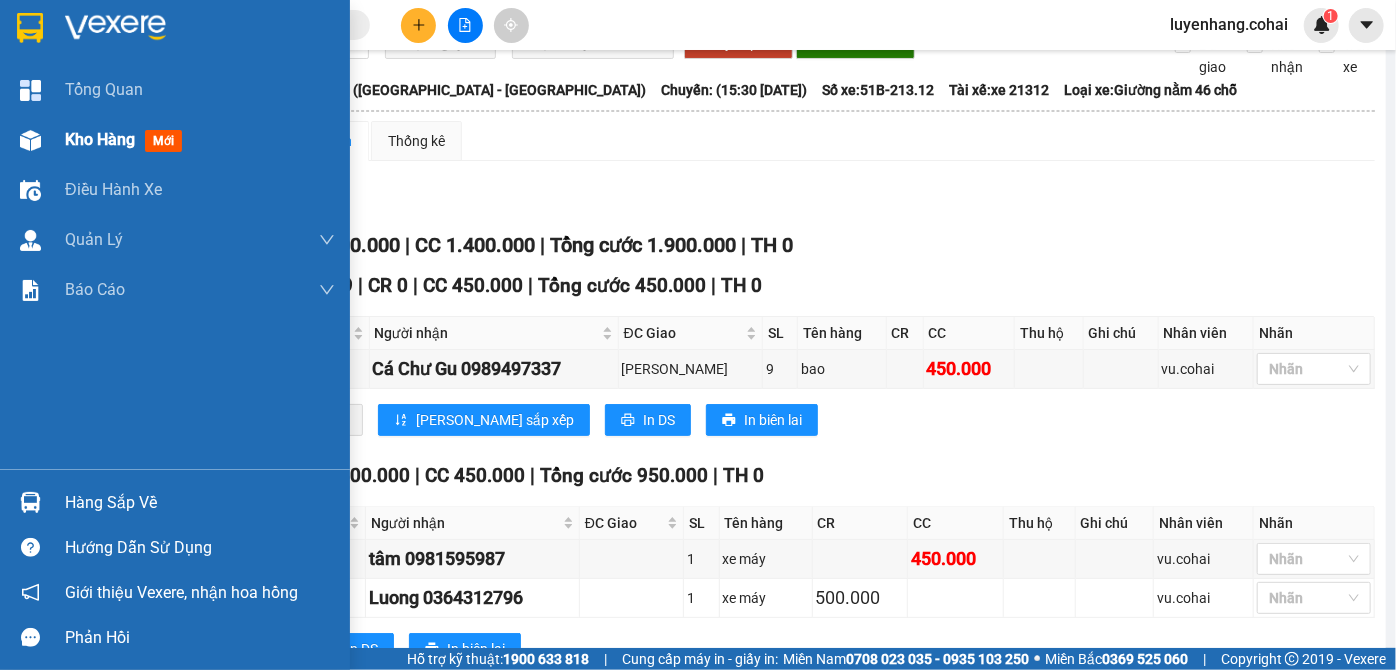 click on "Kho hàng" at bounding box center [100, 139] 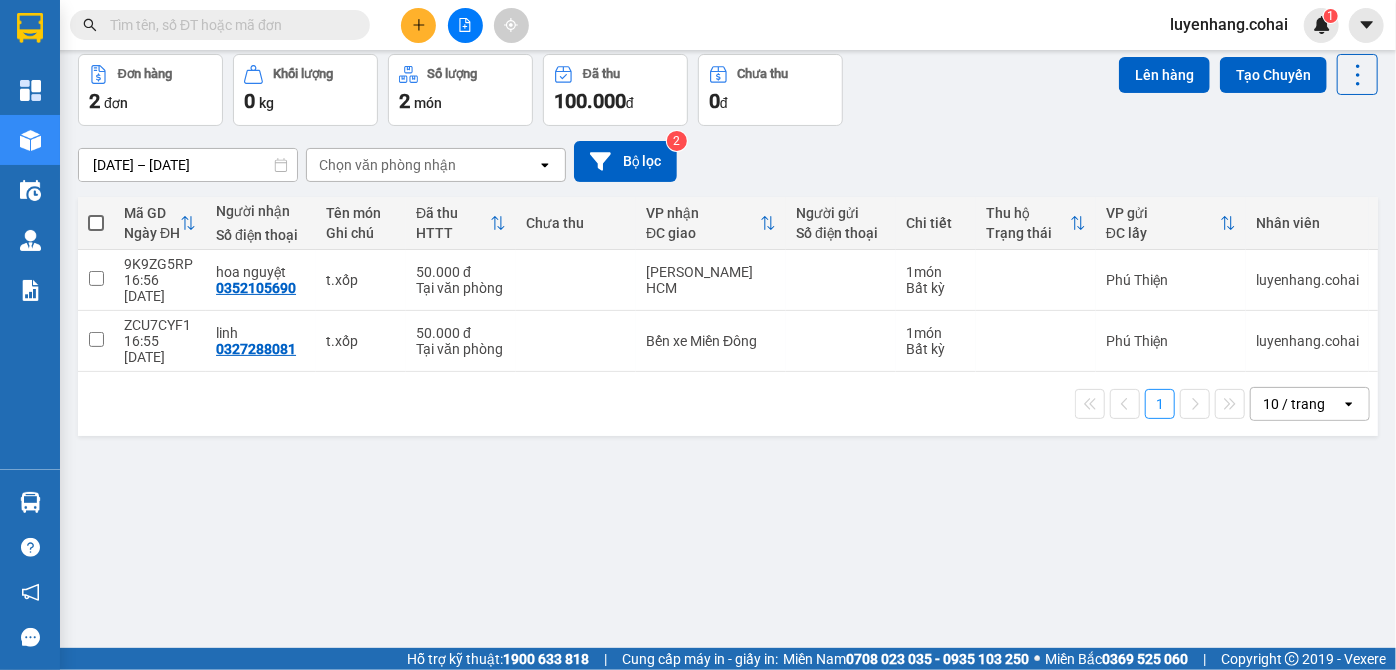 click at bounding box center (96, 223) 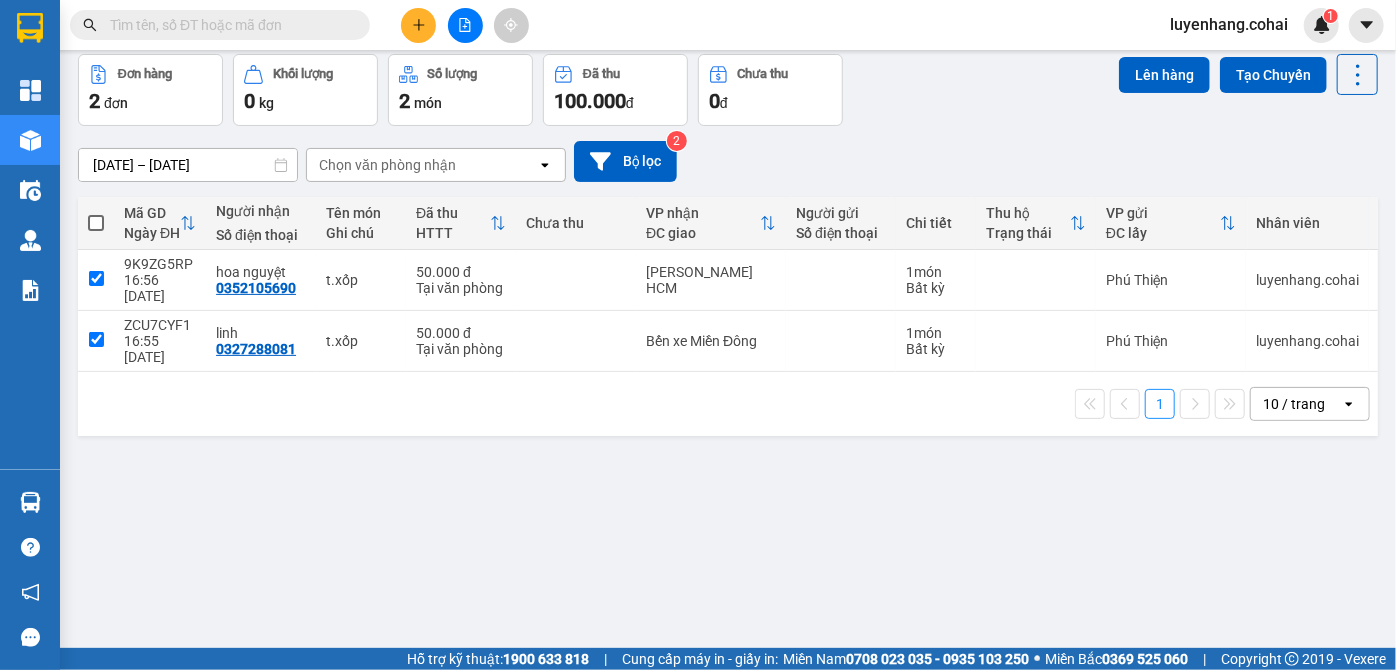 checkbox on "true" 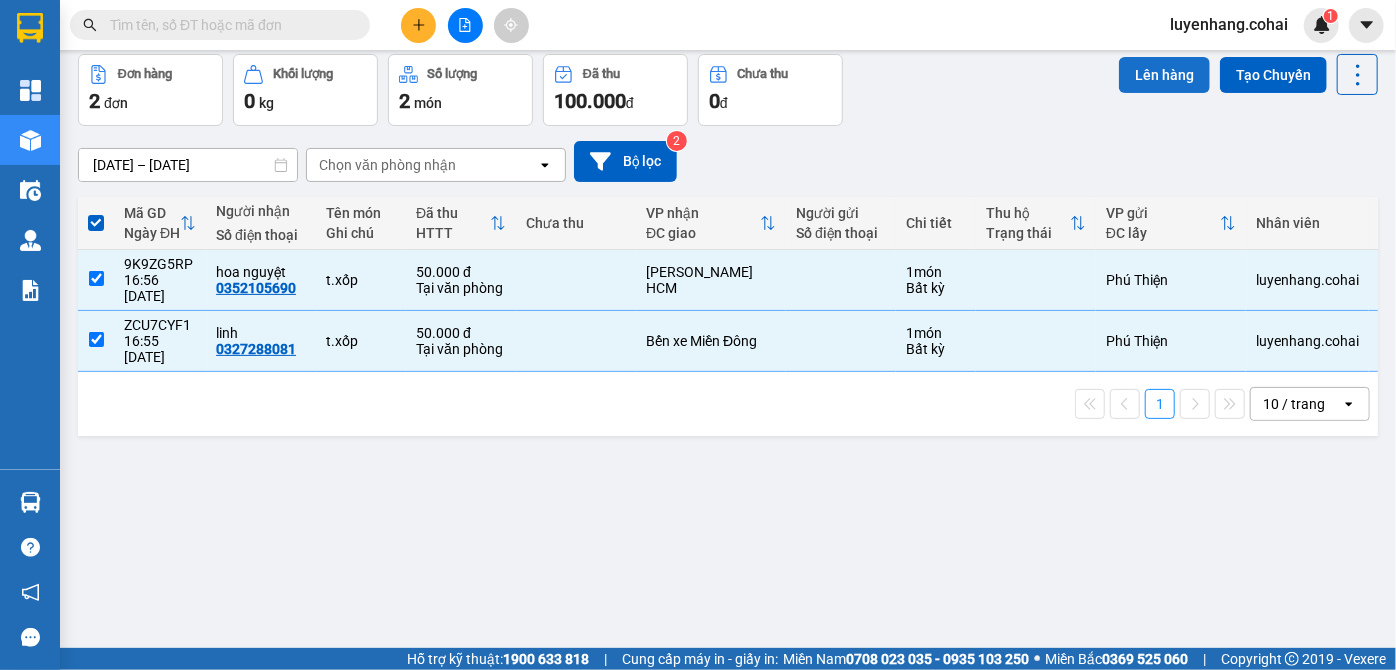 click on "Lên hàng" at bounding box center [1164, 75] 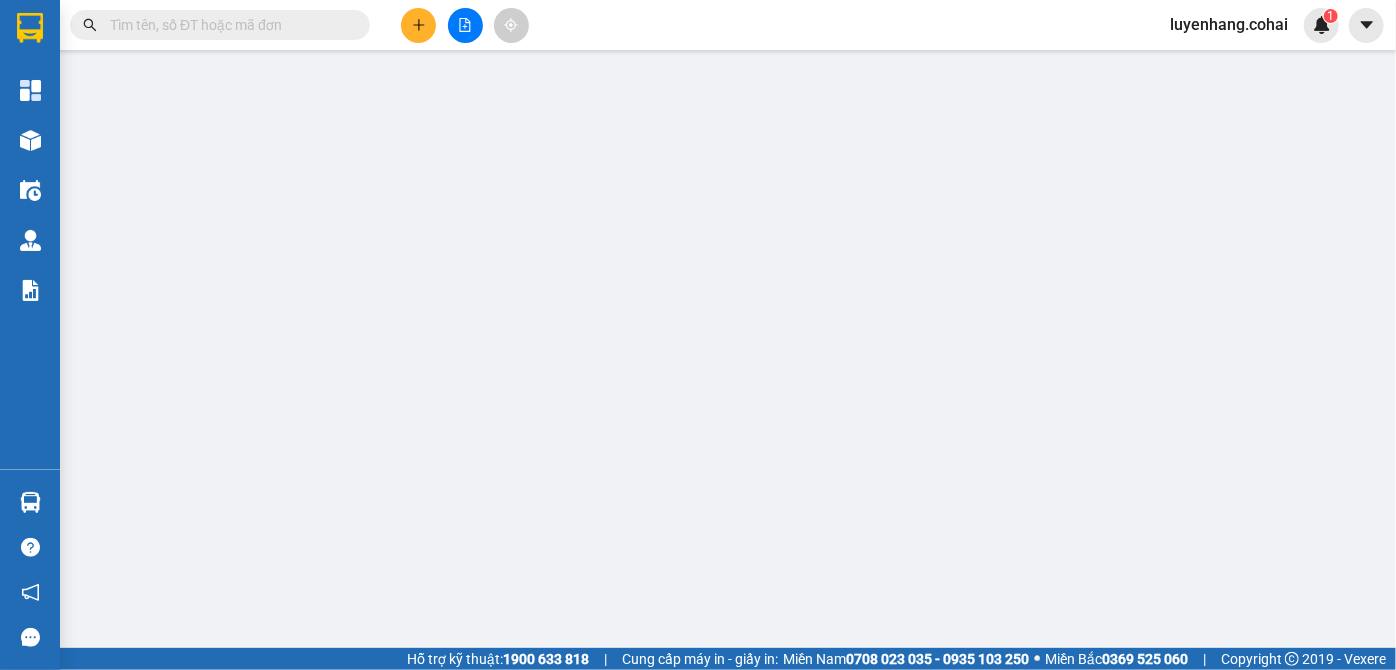 scroll, scrollTop: 0, scrollLeft: 0, axis: both 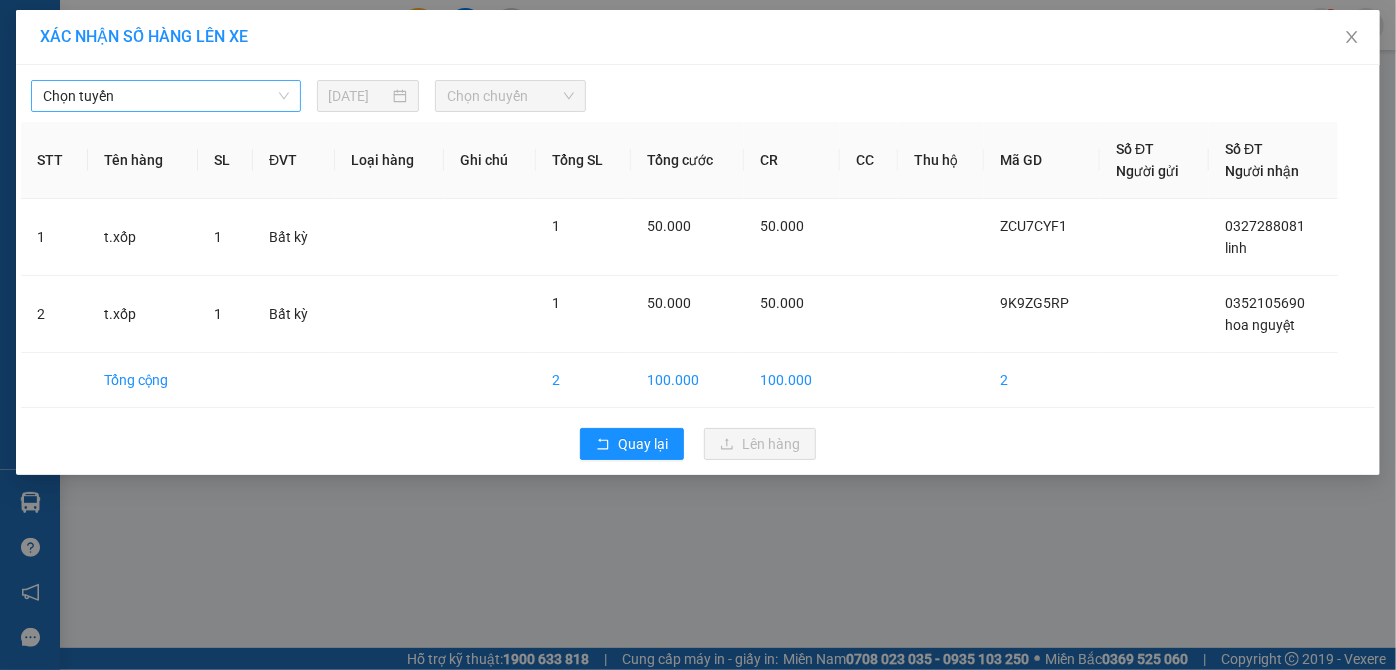 click on "Chọn tuyến" at bounding box center [166, 96] 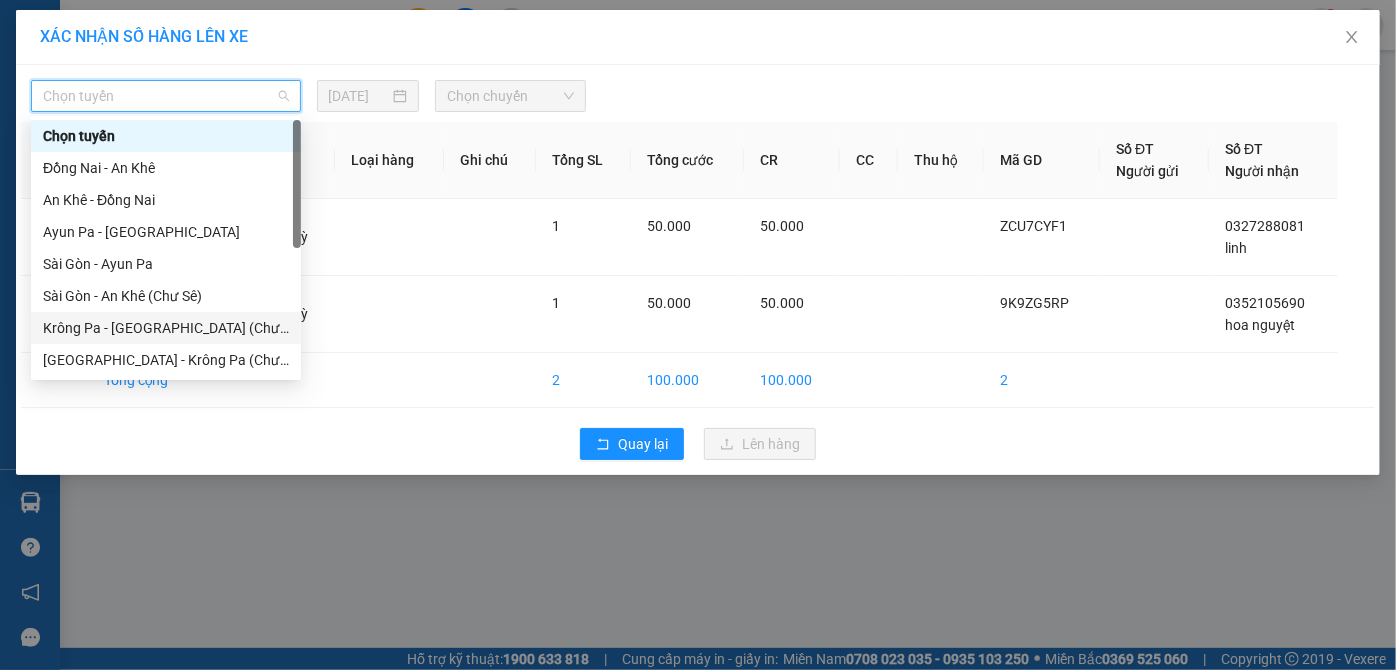 drag, startPoint x: 205, startPoint y: 323, endPoint x: 578, endPoint y: 196, distance: 394.02792 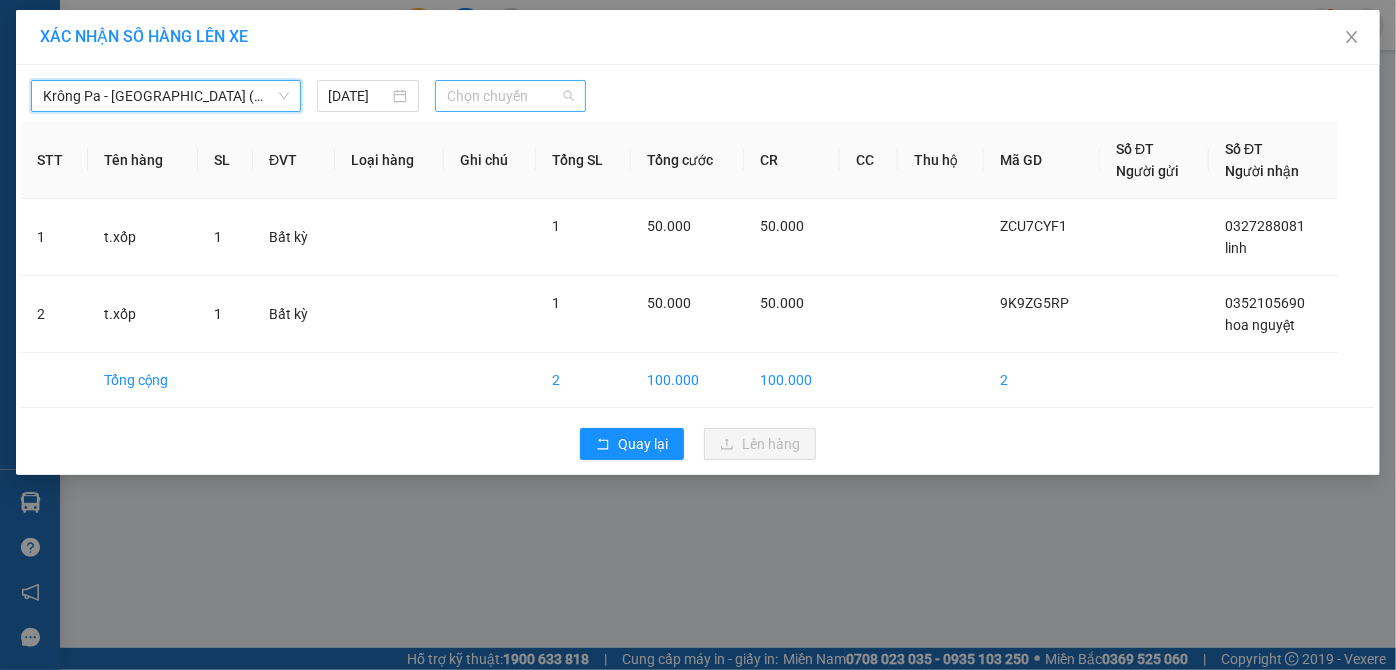 click on "Chọn chuyến" at bounding box center (510, 96) 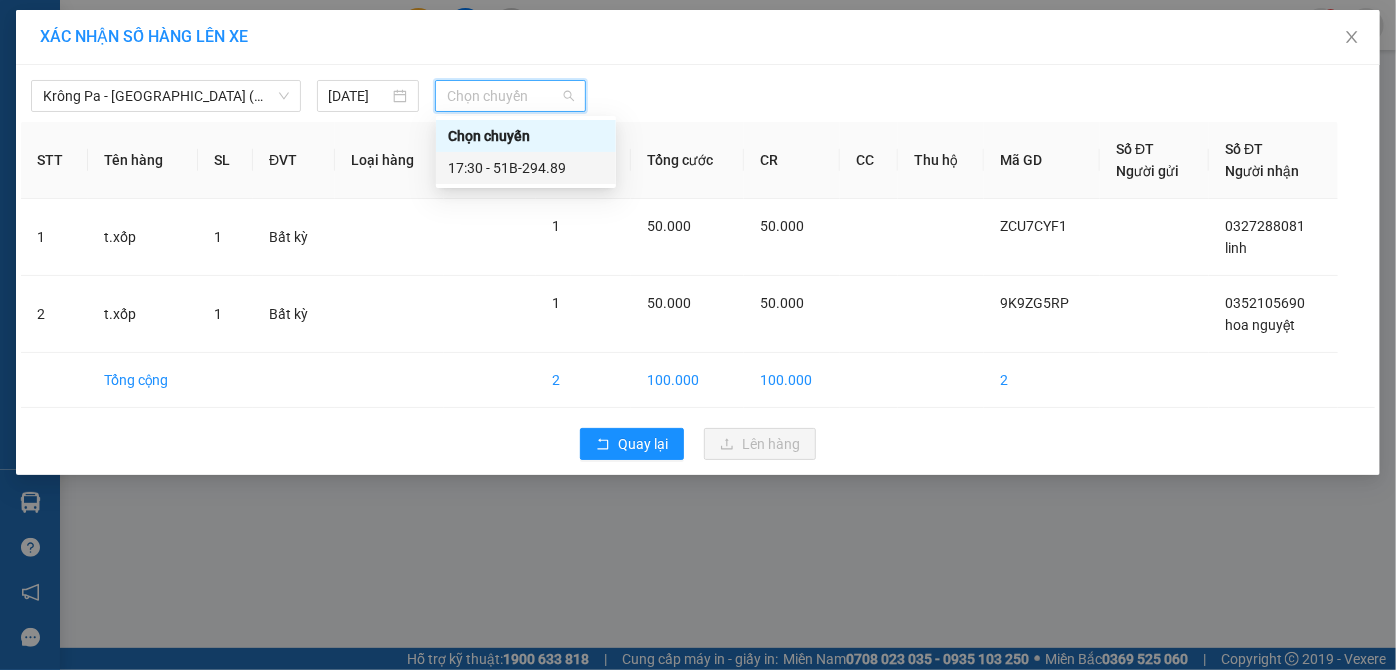 click on "17:30     - 51B-294.89" at bounding box center [526, 168] 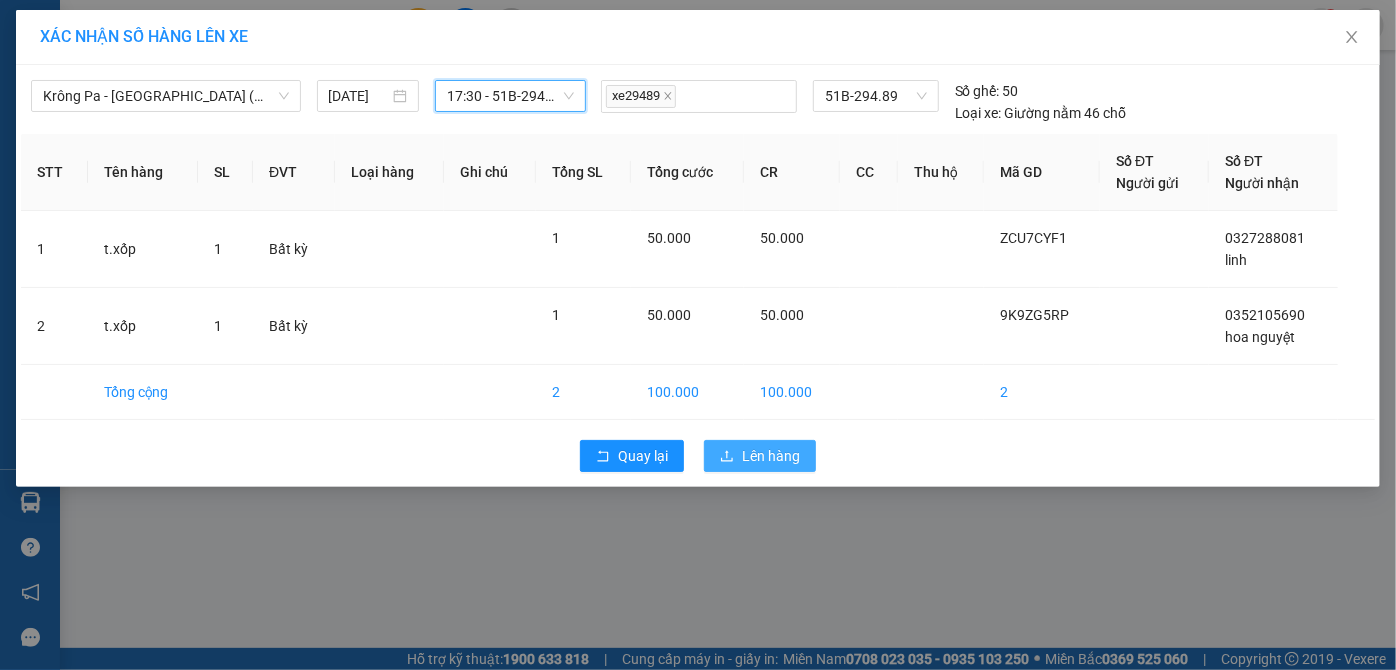 click on "Lên hàng" at bounding box center [771, 456] 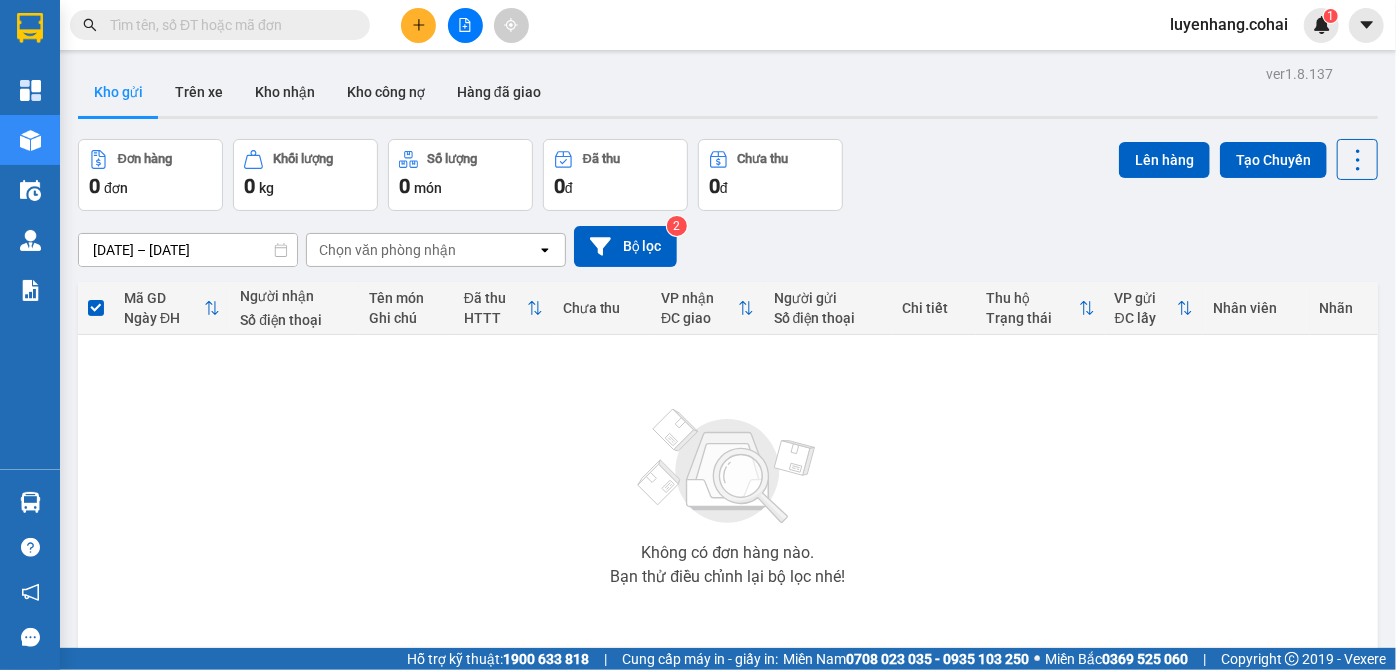 click at bounding box center [465, 25] 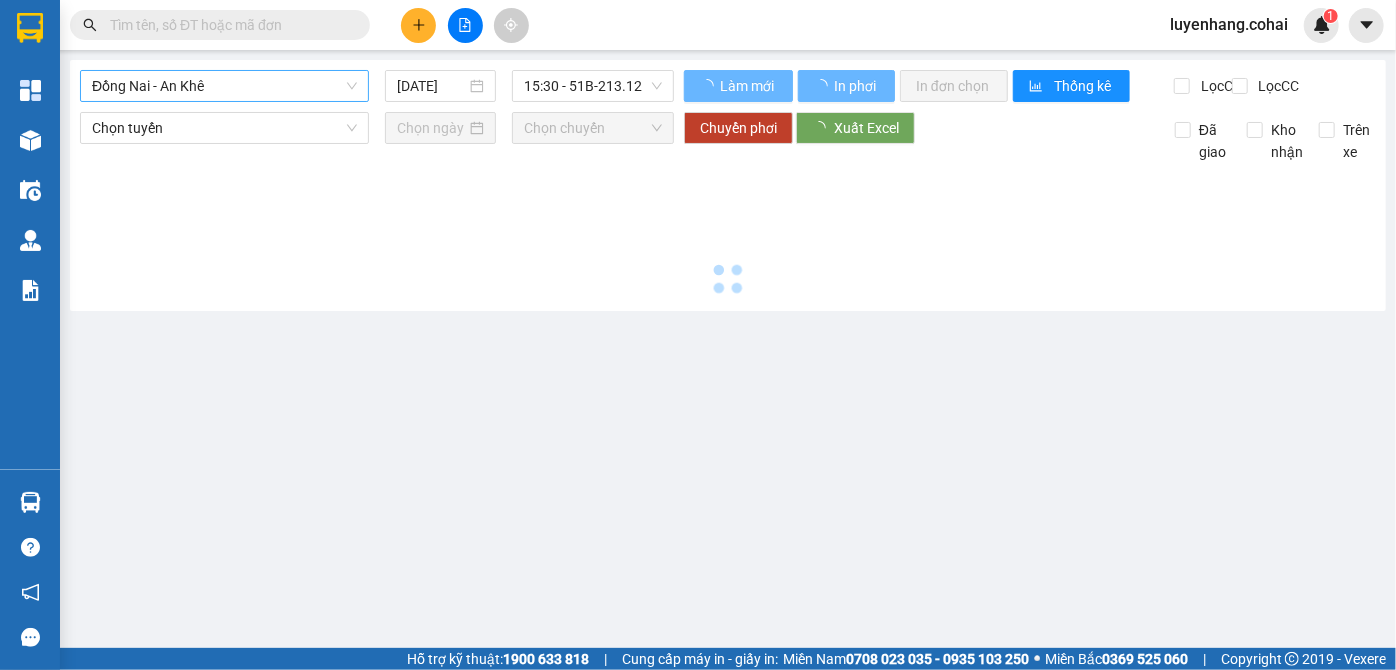 click on "Đồng Nai - An Khê" at bounding box center [224, 86] 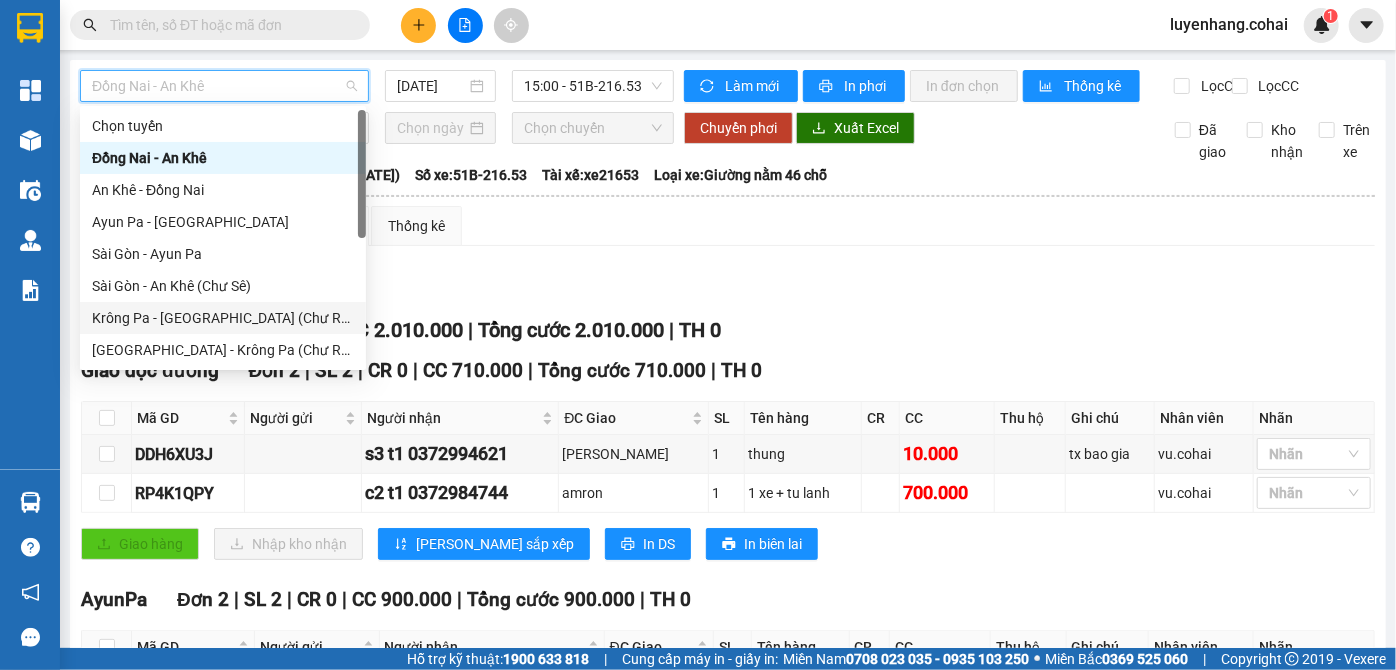 click on "Krông Pa - [GEOGRAPHIC_DATA] (Chư RCăm)" at bounding box center (223, 318) 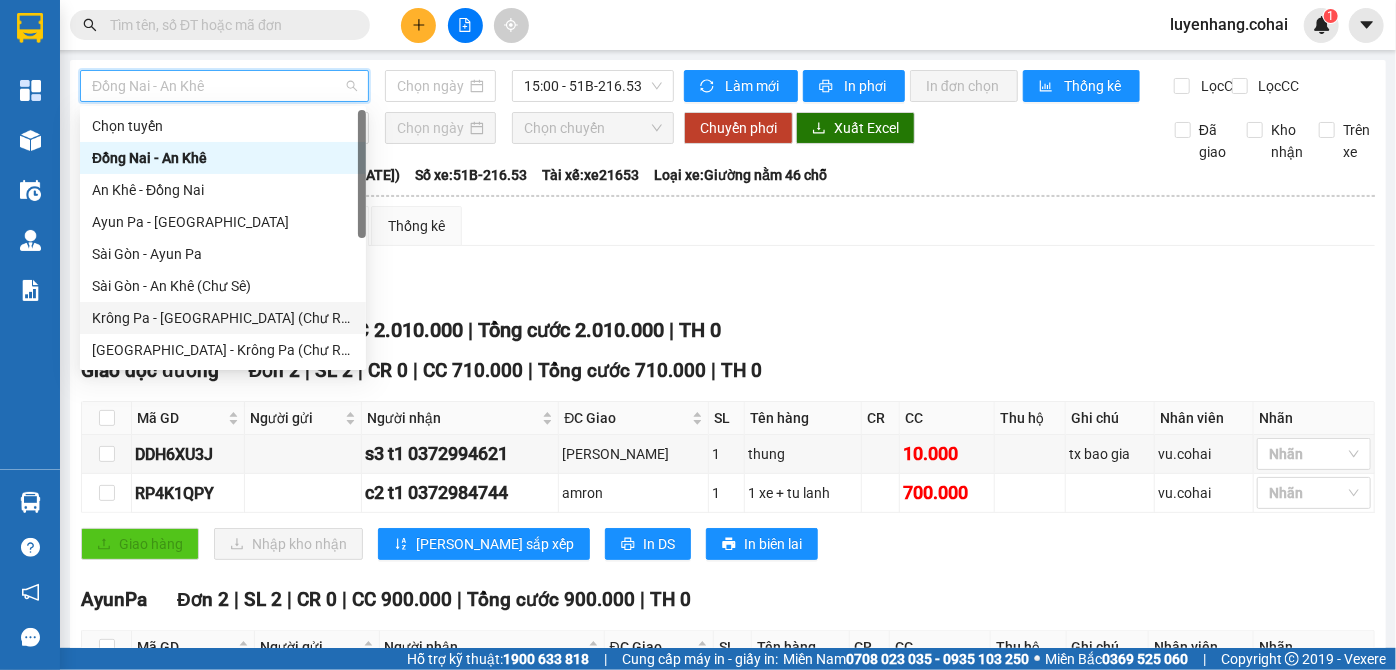 type on "[DATE]" 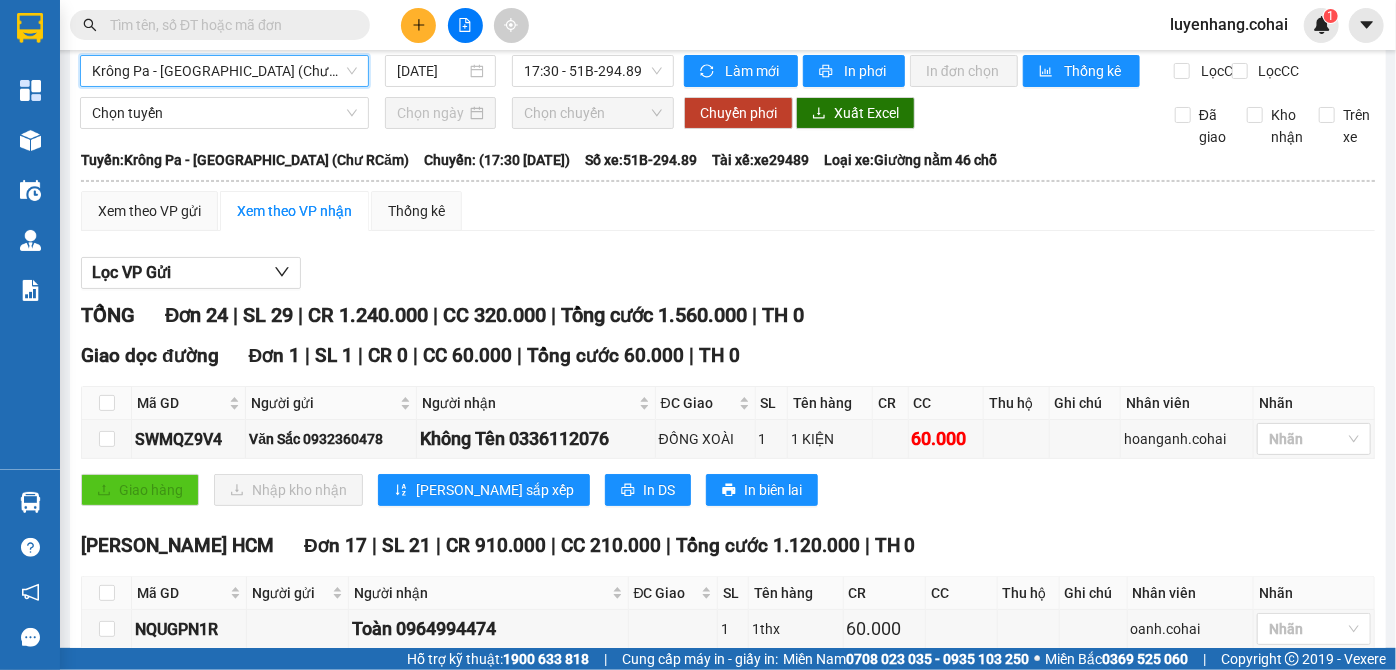 scroll, scrollTop: 0, scrollLeft: 0, axis: both 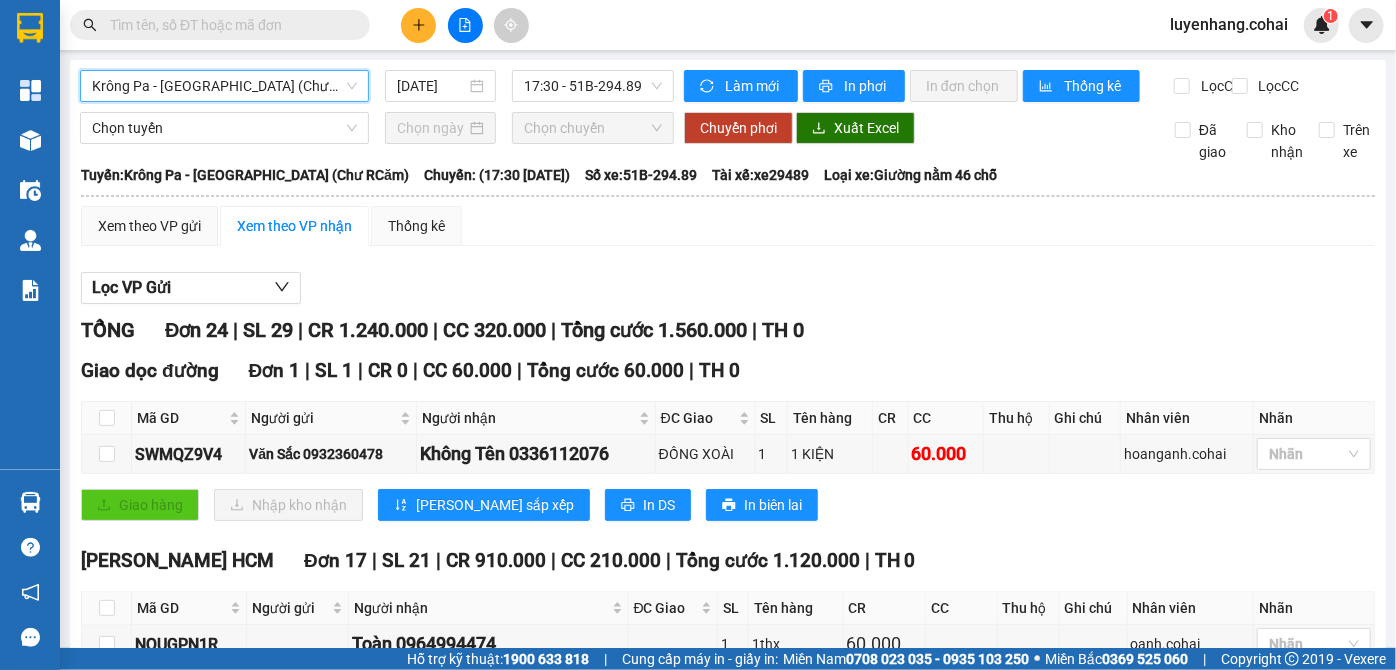 click at bounding box center (418, 25) 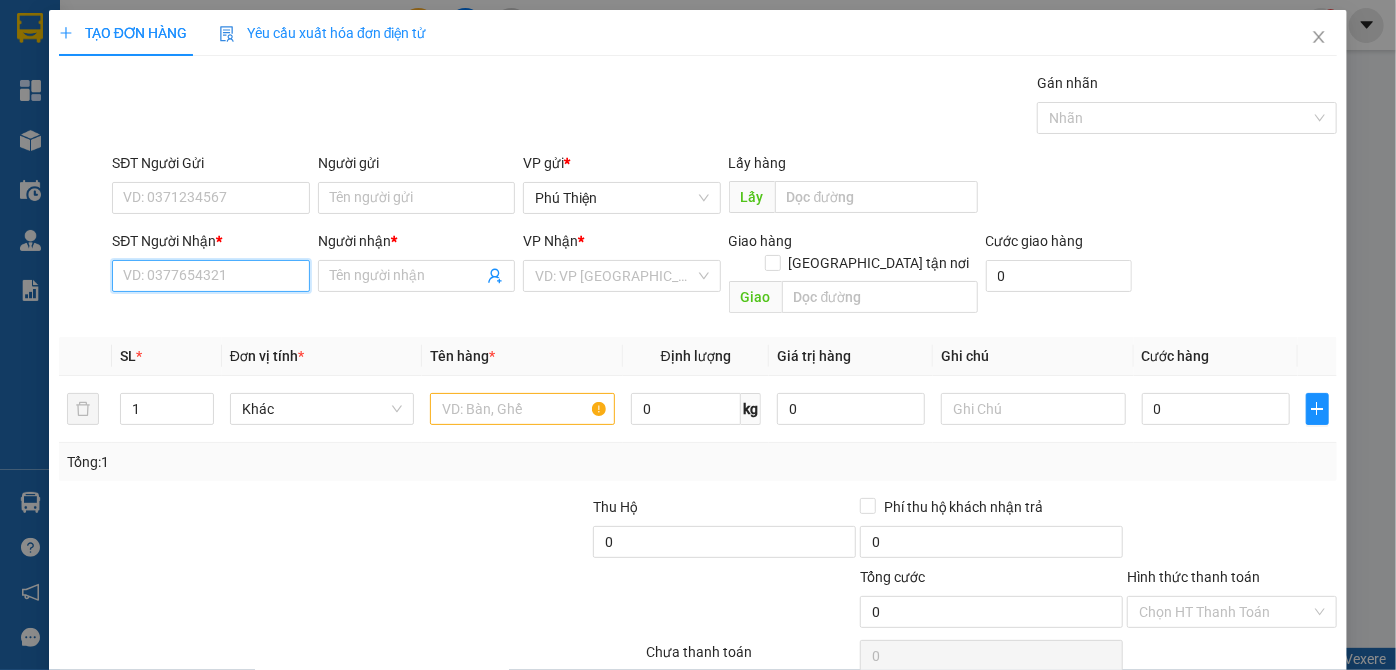 click on "SĐT Người Nhận  *" at bounding box center [210, 276] 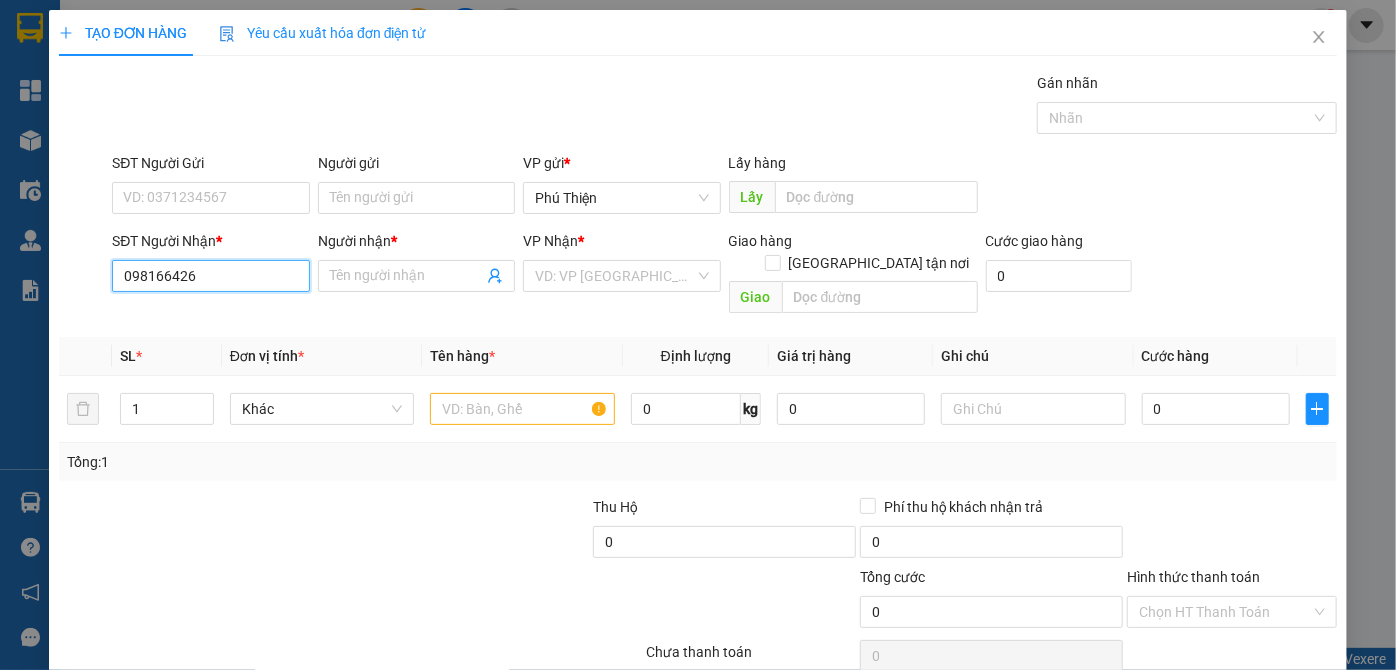 type on "0981664264" 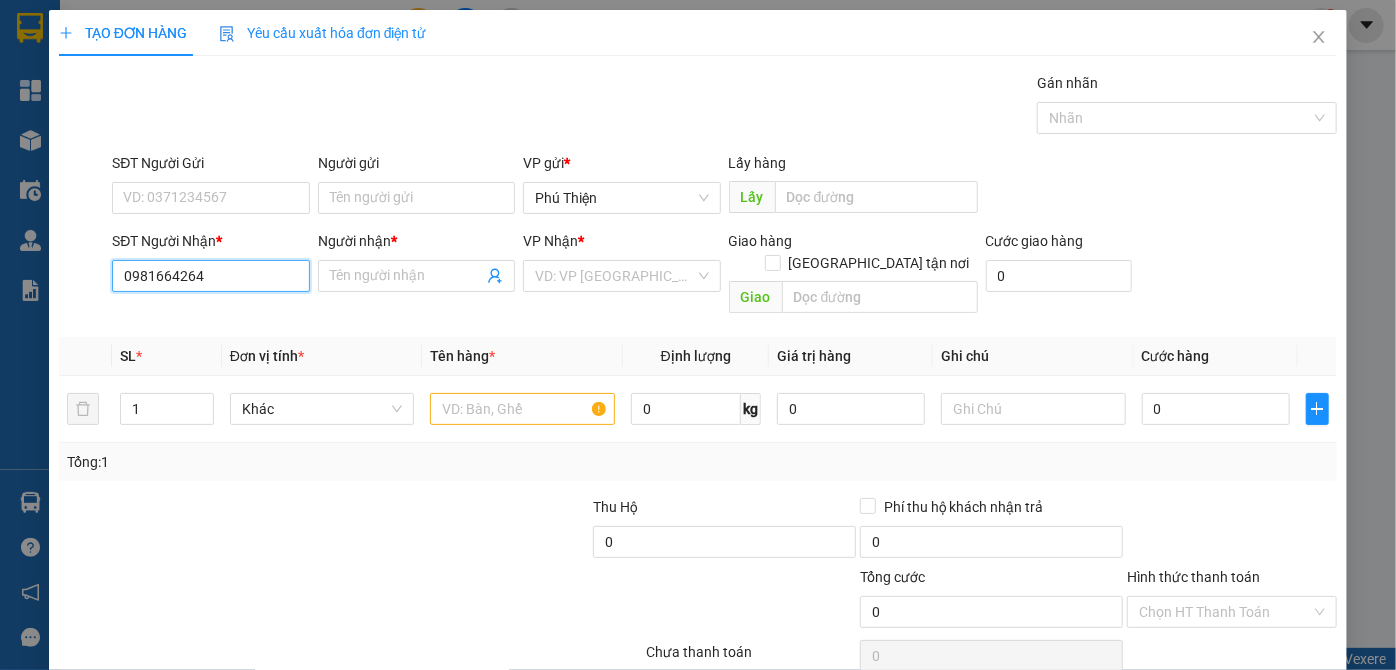 click on "0981664264" at bounding box center (210, 276) 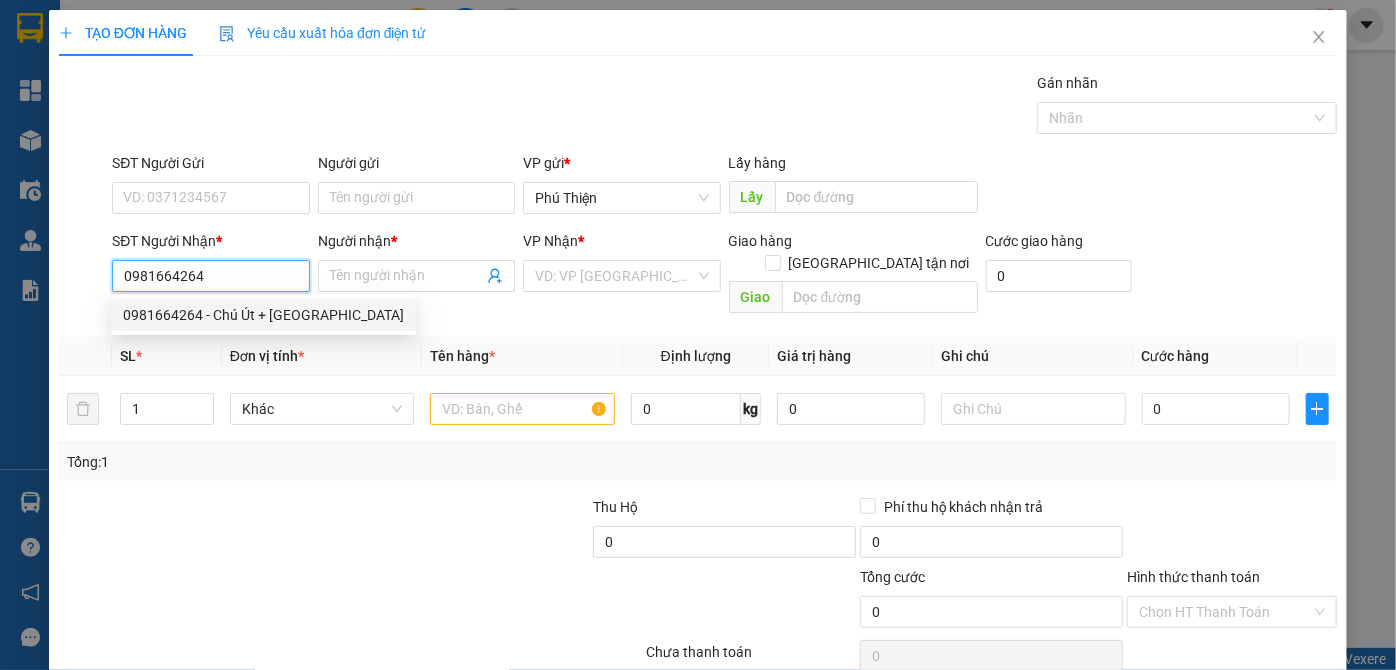 drag, startPoint x: 277, startPoint y: 310, endPoint x: 416, endPoint y: 327, distance: 140.0357 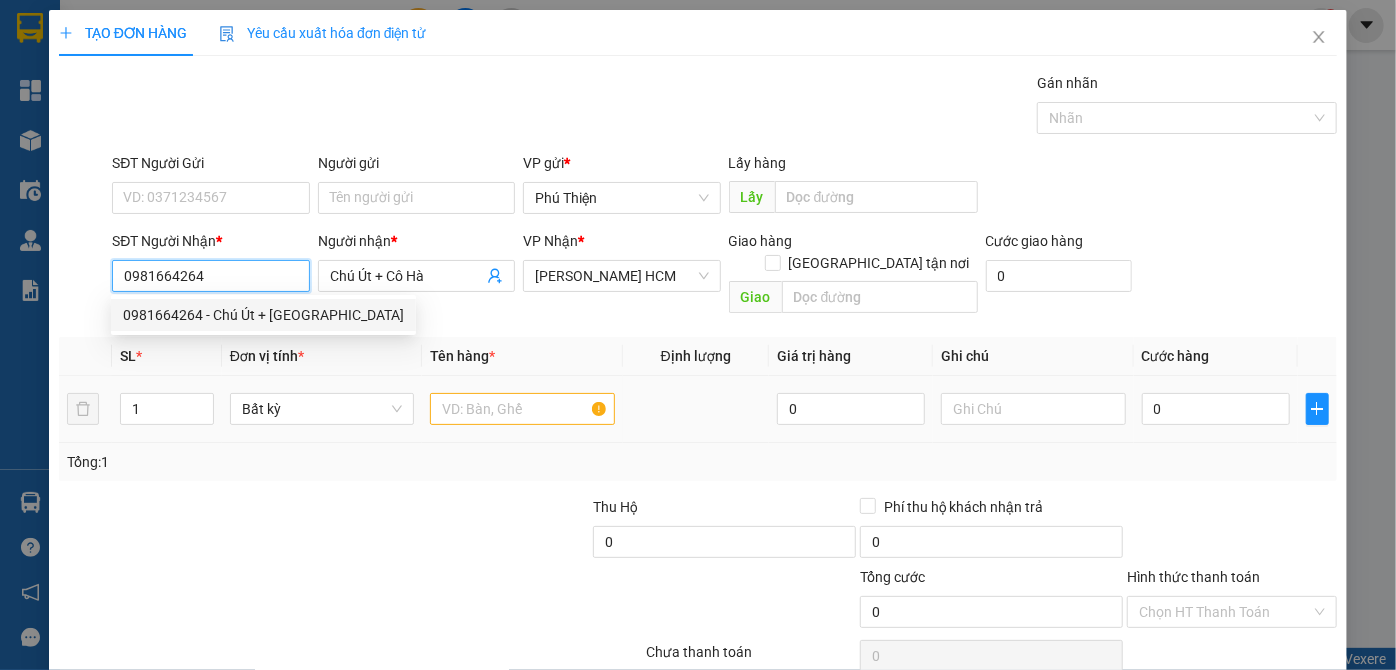 type on "0981664264" 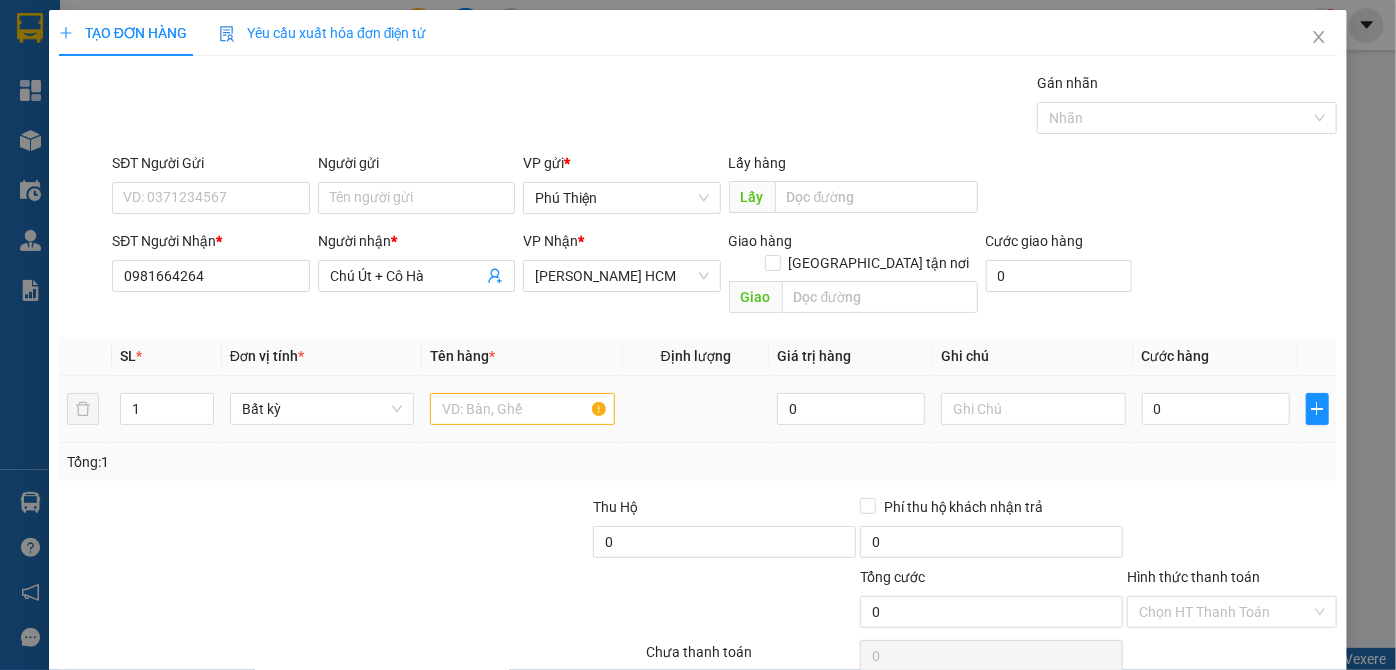 click at bounding box center (522, 409) 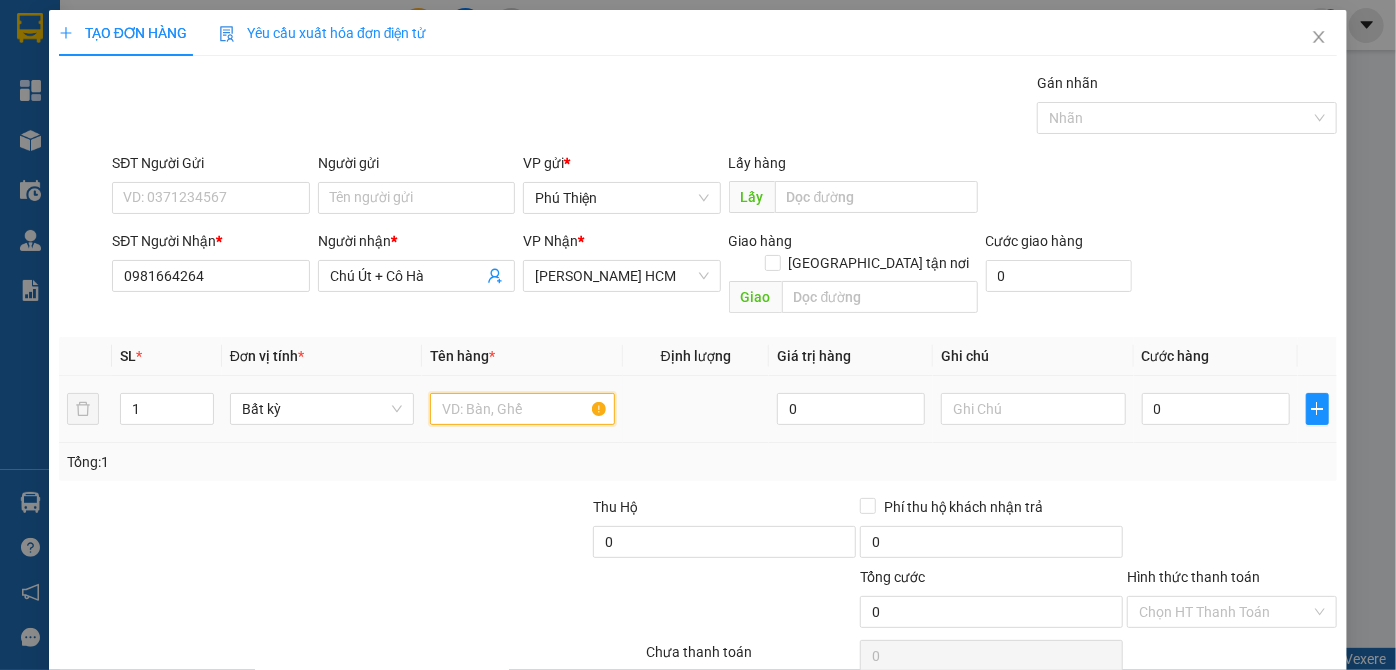 click at bounding box center [522, 409] 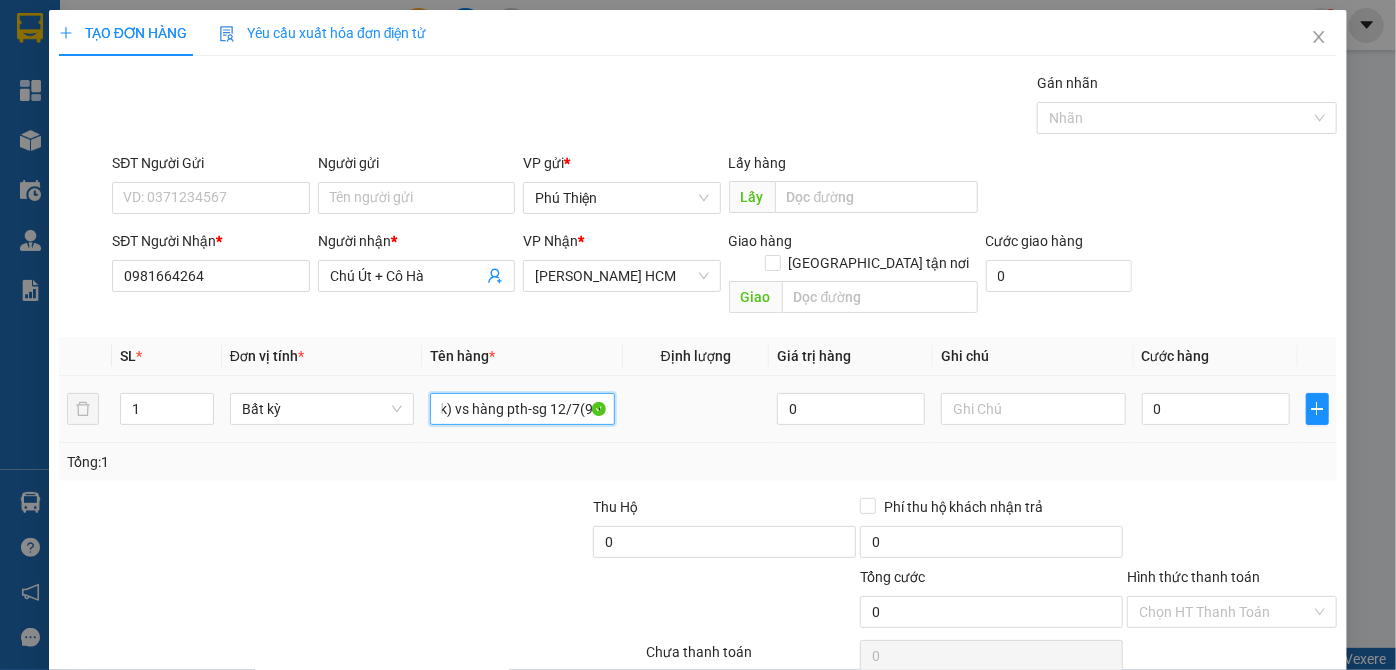 scroll, scrollTop: 0, scrollLeft: 187, axis: horizontal 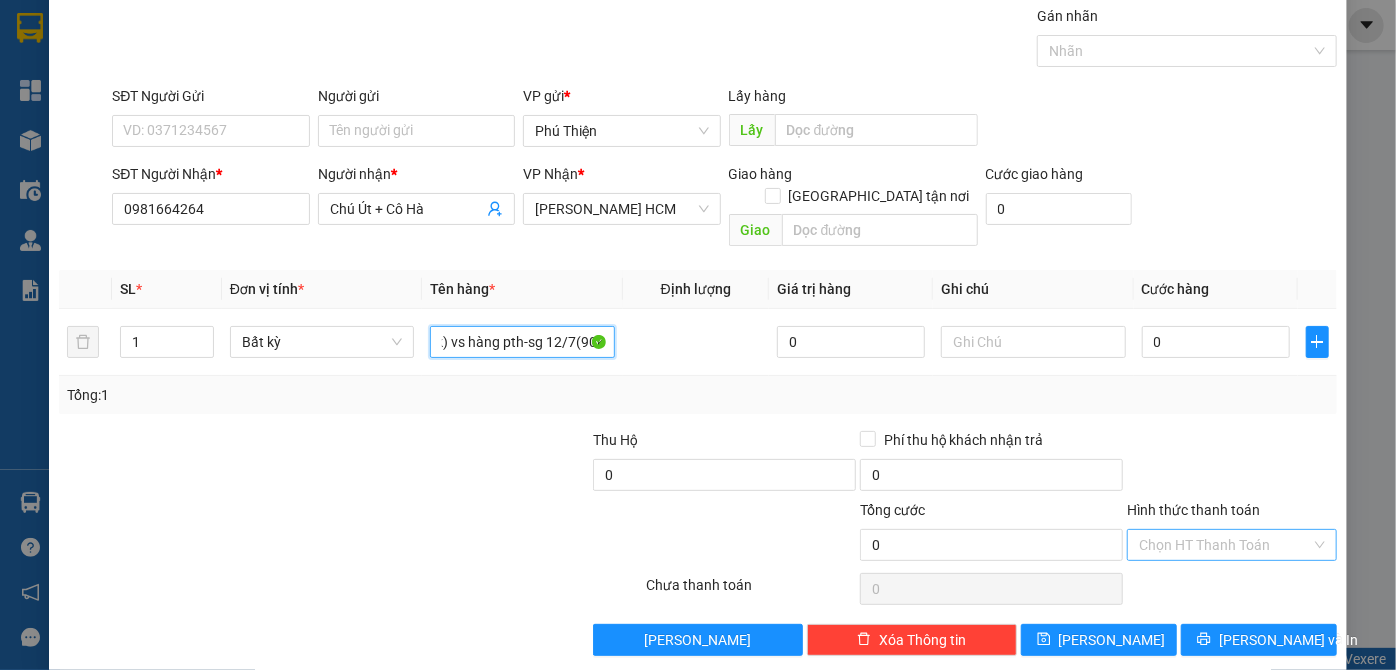 type on "1 bì thư vé bán 11.12/7(2800k) vs hàng pth-sg 12/7(90k)" 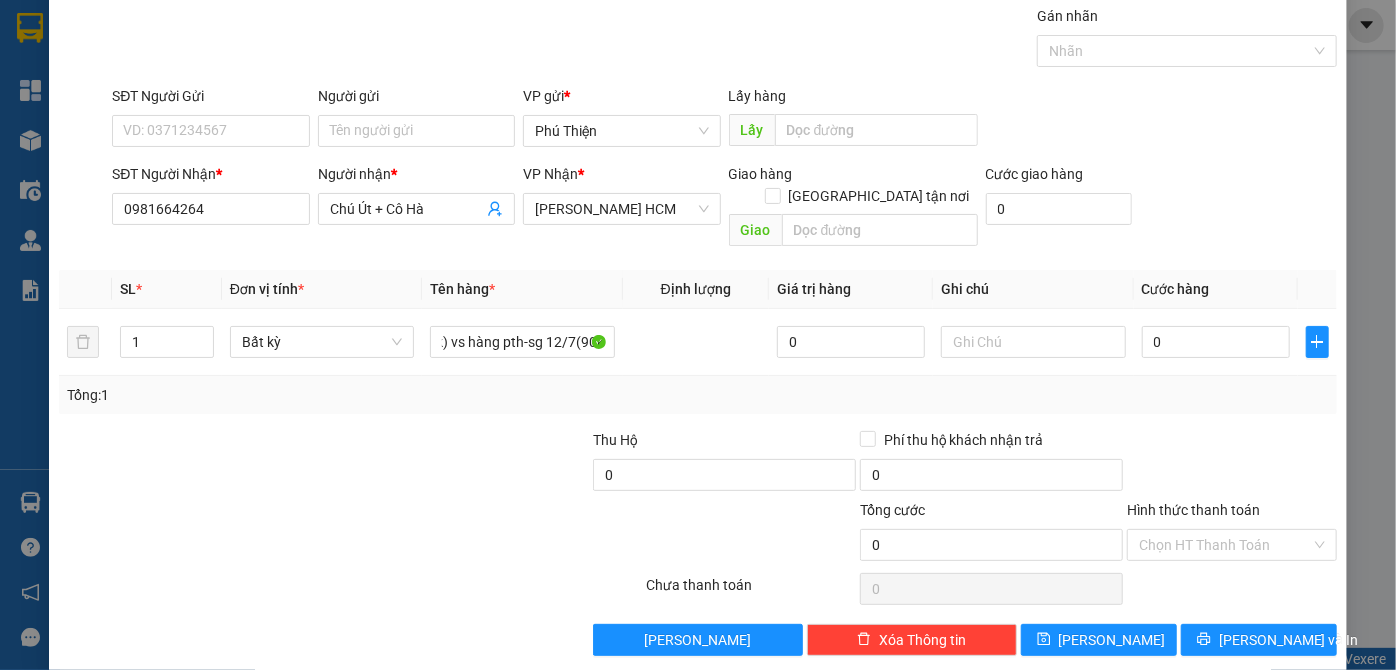 drag, startPoint x: 1158, startPoint y: 532, endPoint x: 1156, endPoint y: 568, distance: 36.05551 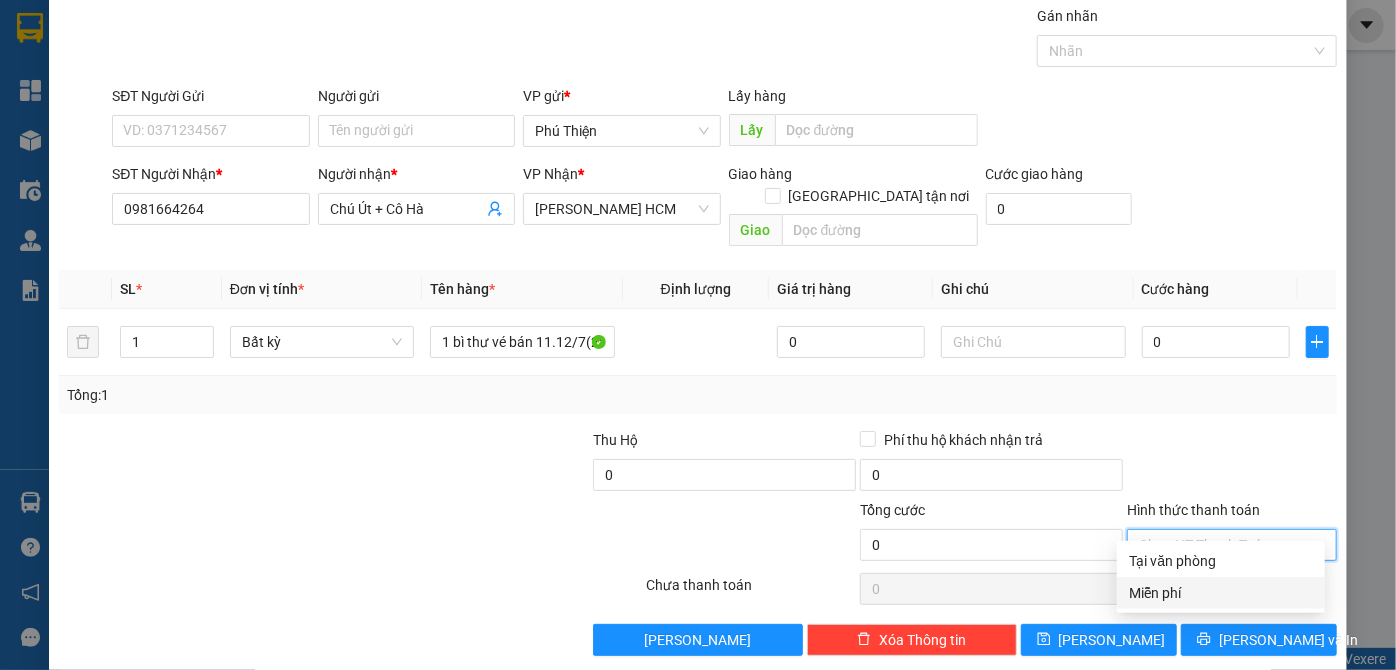 click on "Miễn phí" at bounding box center [1221, 593] 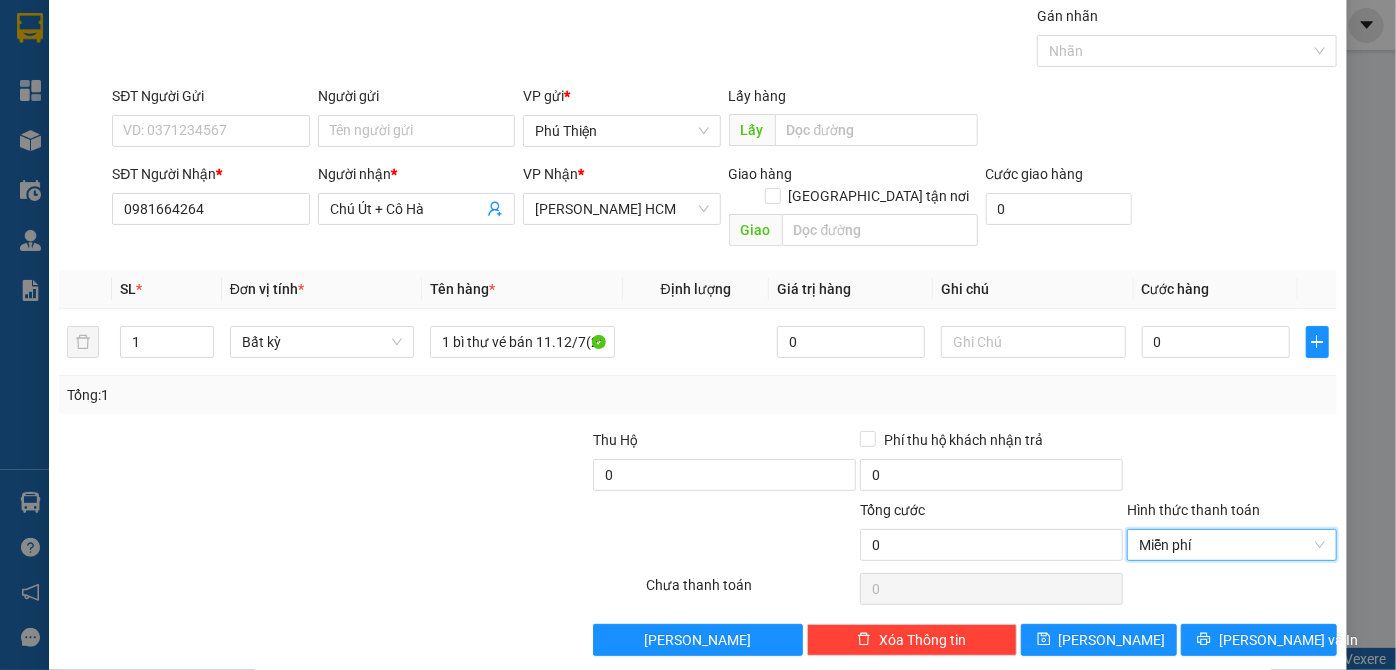 click on "TẠO ĐƠN HÀNG Yêu cầu xuất hóa đơn điện tử Transit Pickup Surcharge Ids Transit Deliver Surcharge Ids Transit Deliver Surcharge Transit Deliver Surcharge Gói vận chuyển  * Tiêu chuẩn Gán nhãn   Nhãn SĐT Người Gửi VD: 0371234567 Người gửi Tên người gửi VP gửi  * Phú Thiện Lấy hàng Lấy SĐT Người Nhận  * 0981664264 Người nhận  * Chú Út + Cô Hà VP Nhận  * [PERSON_NAME] HCM Giao hàng Giao tận nơi Giao Cước giao hàng 0 SL  * Đơn vị tính  * Tên hàng  * Định lượng Giá trị hàng Ghi chú Cước hàng                   1 Bất kỳ 1 bì thư vé bán 11.12/7(2800k) vs hàng pth-sg 12/7(90k) 0 0 Tổng:  1 Thu Hộ 0 Phí thu hộ khách nhận trả 0 Tổng cước 0 Hình thức thanh toán Miễn phí Miễn phí Số tiền thu trước 0 Miễn phí Chưa thanh toán 0 Lưu nháp Xóa Thông tin [PERSON_NAME] và In 1 bì thư vé bán 11.12/7(2800k) vs hàng pth-sg 12/7(90k) Tại văn phòng Miễn phí" at bounding box center (698, 307) 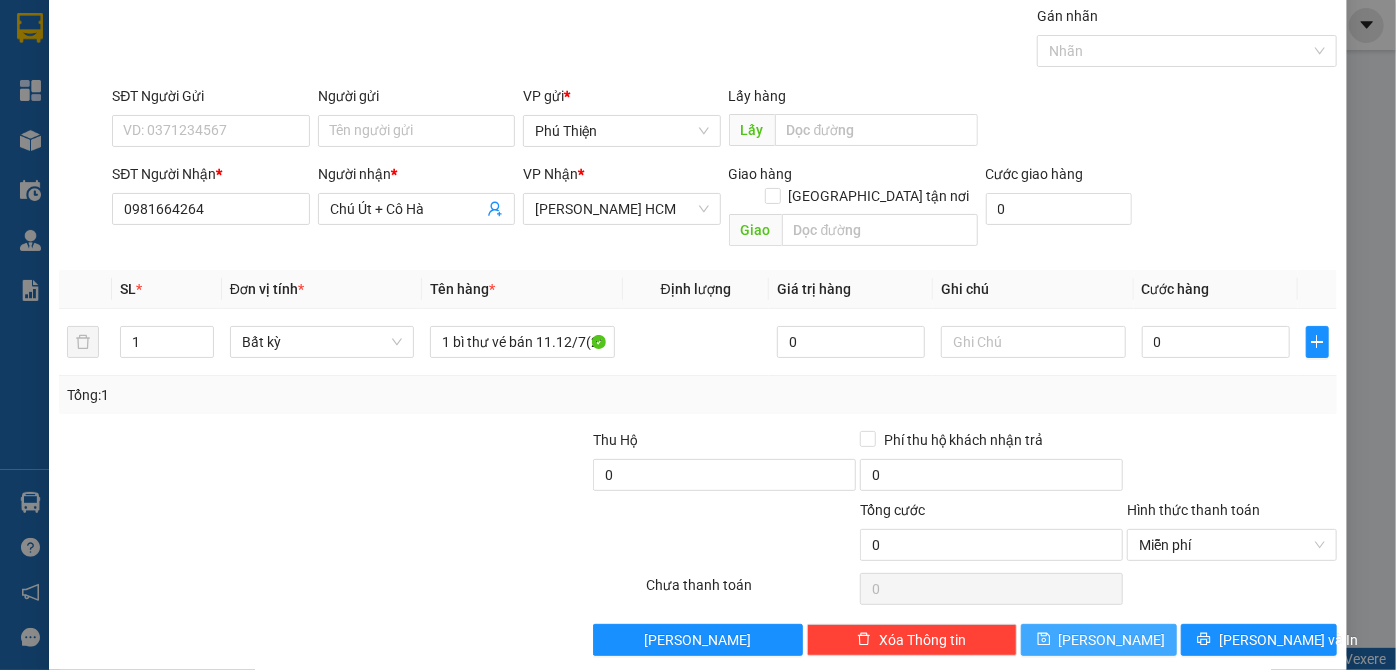 click on "[PERSON_NAME]" at bounding box center (1112, 640) 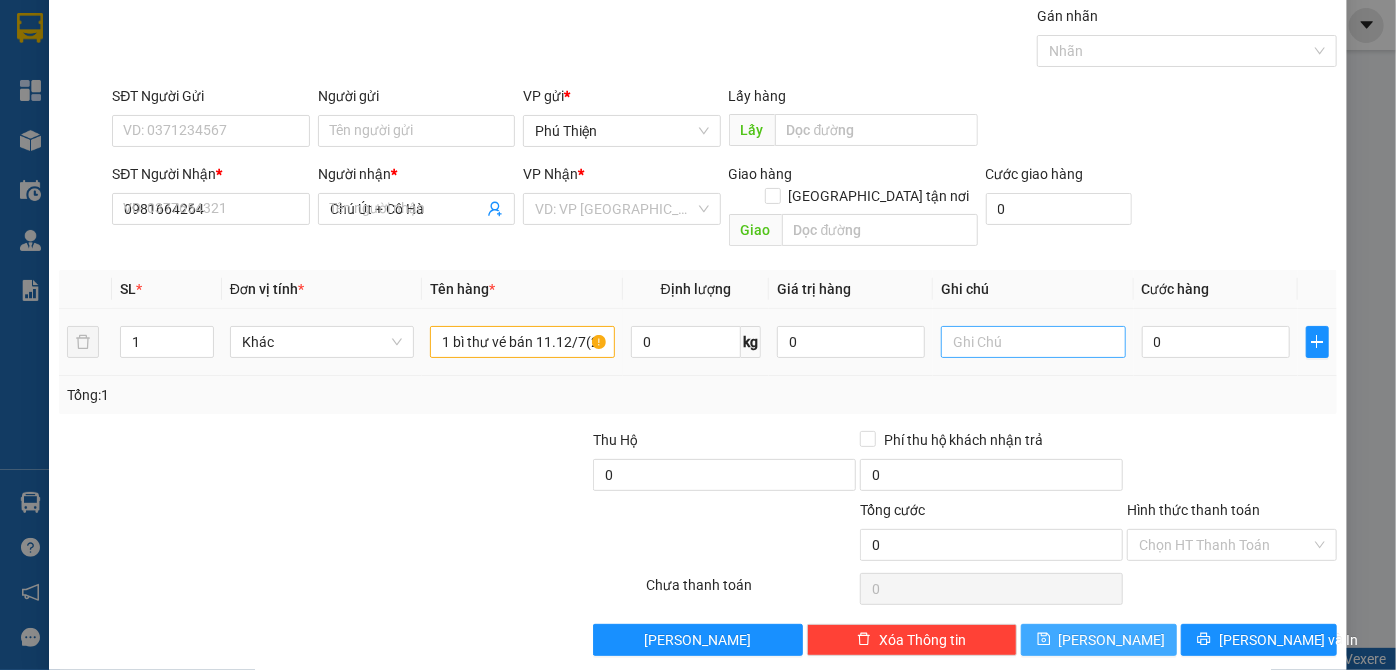 type 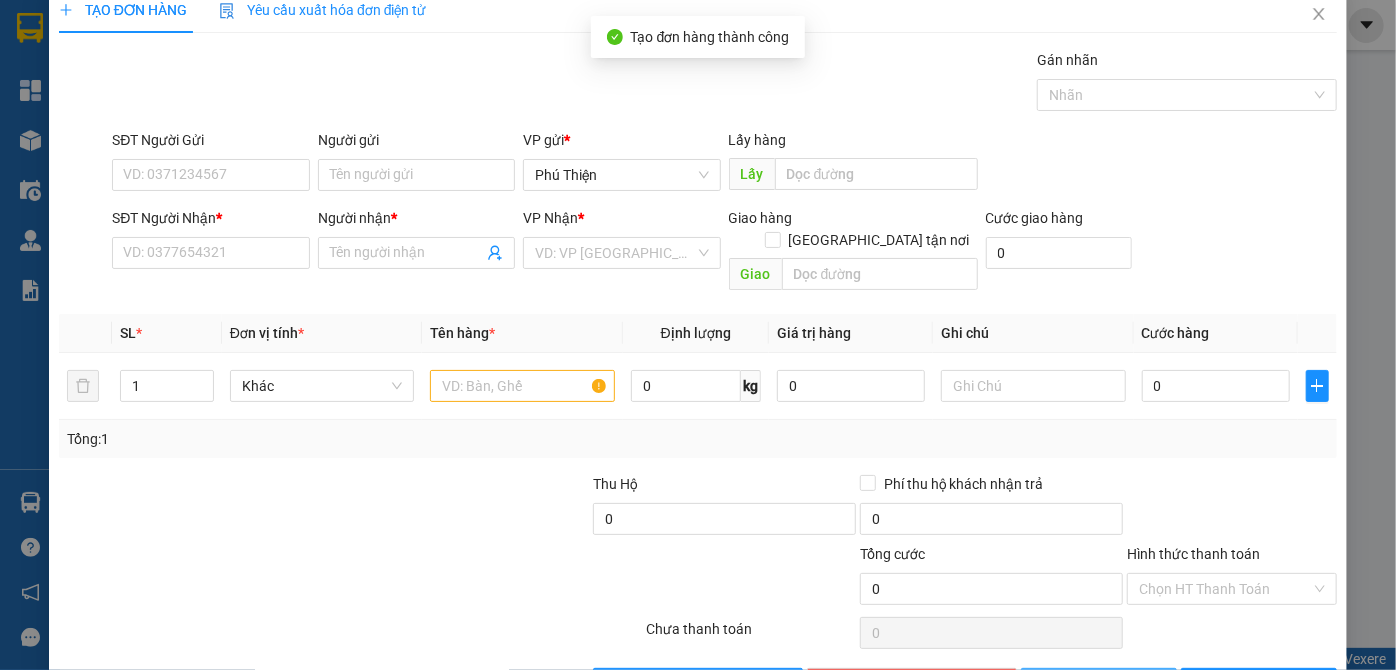 scroll, scrollTop: 0, scrollLeft: 0, axis: both 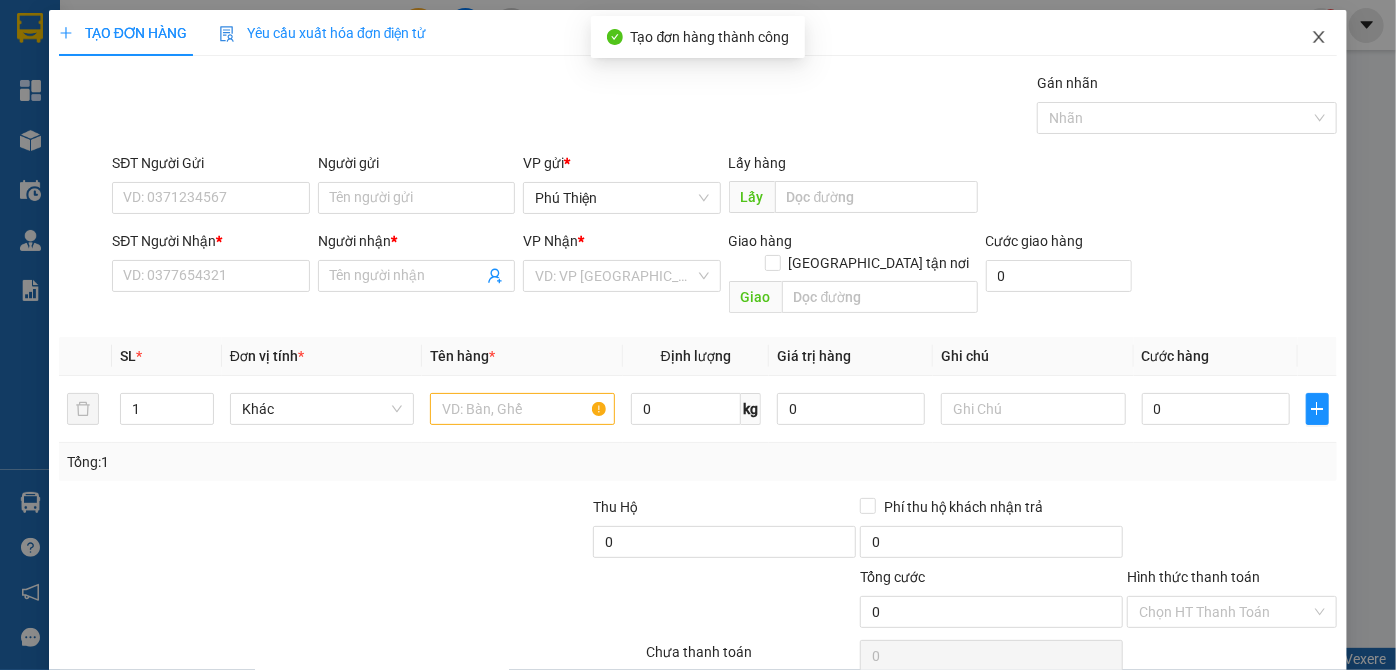 click 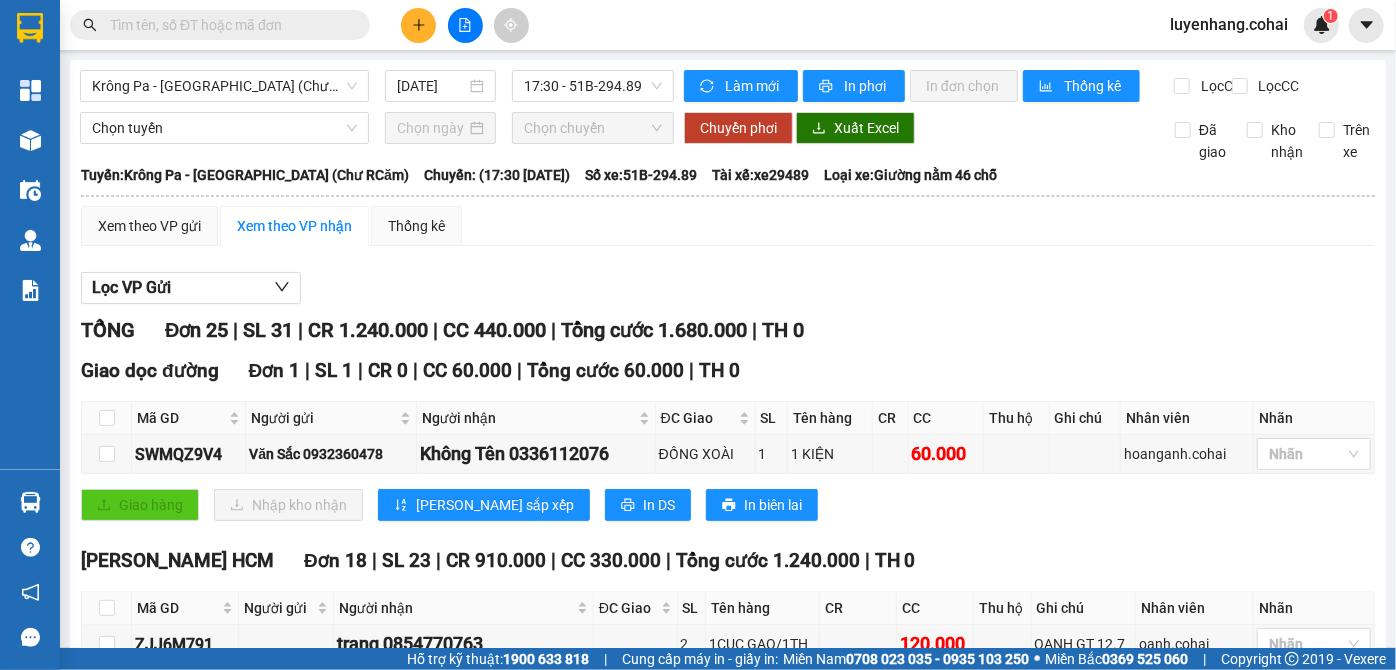 click on "Krông Pa - [GEOGRAPHIC_DATA] (Chư RCăm) [DATE] 17:30     - 51B-294.89  Làm mới In phơi In đơn chọn Thống kê Lọc  CR Lọc  CC Chọn tuyến Chọn chuyến Chuyển phơi Xuất Excel Đã giao Kho nhận Trên xe Cô Hai   [PHONE_NUMBER]   [GEOGRAPHIC_DATA][PERSON_NAME] 8 PHƠI HÀNG 17:30 [DATE] [GEOGRAPHIC_DATA]:  [GEOGRAPHIC_DATA] - [GEOGRAPHIC_DATA] ([GEOGRAPHIC_DATA] RCăm) [GEOGRAPHIC_DATA]:   (17:30 [DATE]) Tài xế:  xe29489   Số xe:  51B-294.89 Loại xe:  [GEOGRAPHIC_DATA] nằm 46 chỗ [GEOGRAPHIC_DATA]:  [GEOGRAPHIC_DATA] - [GEOGRAPHIC_DATA] ([GEOGRAPHIC_DATA]) [GEOGRAPHIC_DATA]:   (17:30 [DATE]) Số xe:  51B-294.89 Tài xế:  xe29489 Loại xe:  Giường nằm 46 chỗ Xem theo VP gửi Xem theo VP nhận Thống kê Lọc VP Gửi TỔNG Đơn   25 | SL   31 | CR   1.240.000 | CC   440.000 | Tổng cước   1.680.000 | TH   0 Giao dọc đường Đơn   1 | SL   1 | CR   0 | CC   60.000 | Tổng cước   60.000 | TH   0 Mã GD Người gửi Người nhận ĐC Giao SL Tên hàng CR CC Thu hộ Ghi chú Nhân viên Nhãn Ký nhận" at bounding box center [698, 324] 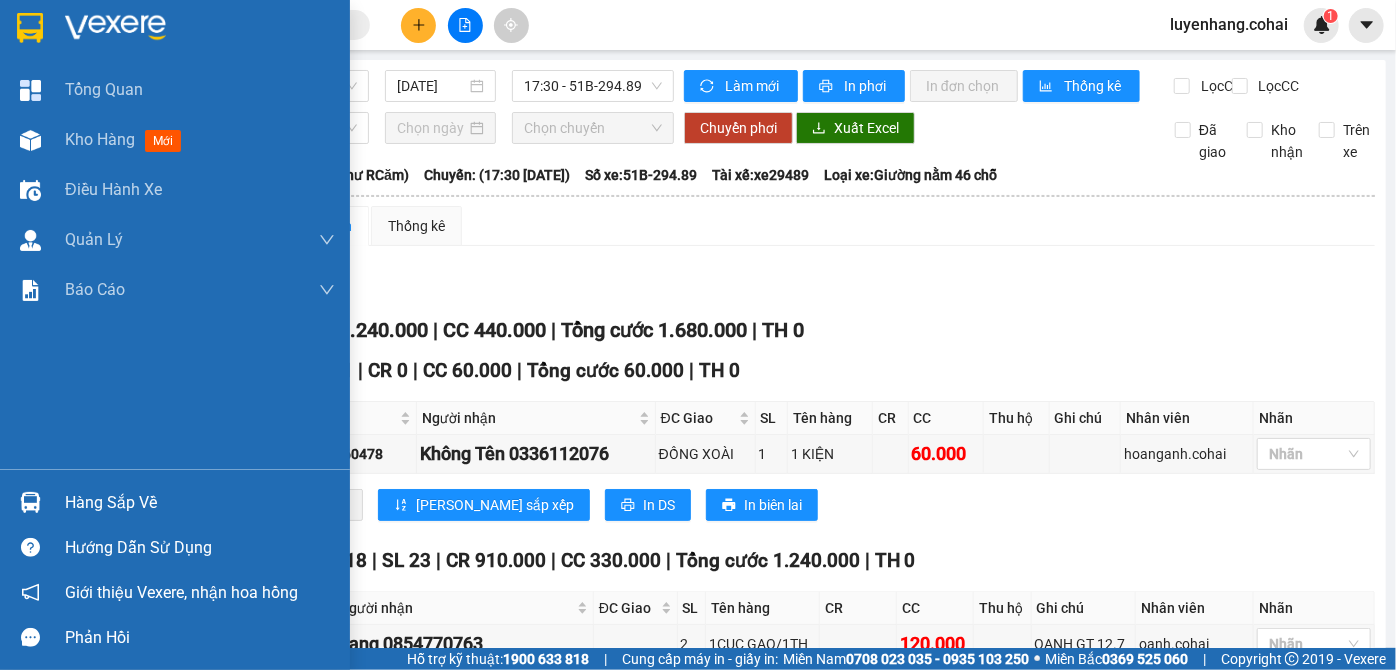 click at bounding box center [30, 140] 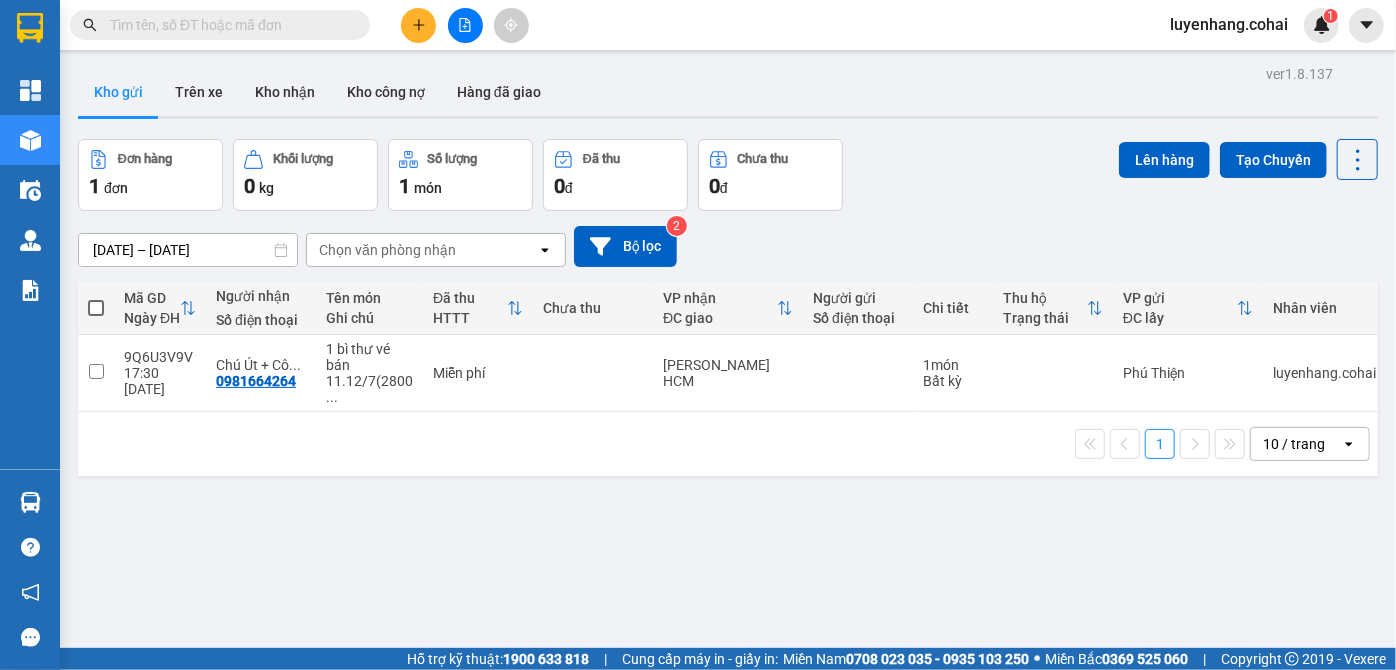 click at bounding box center (96, 308) 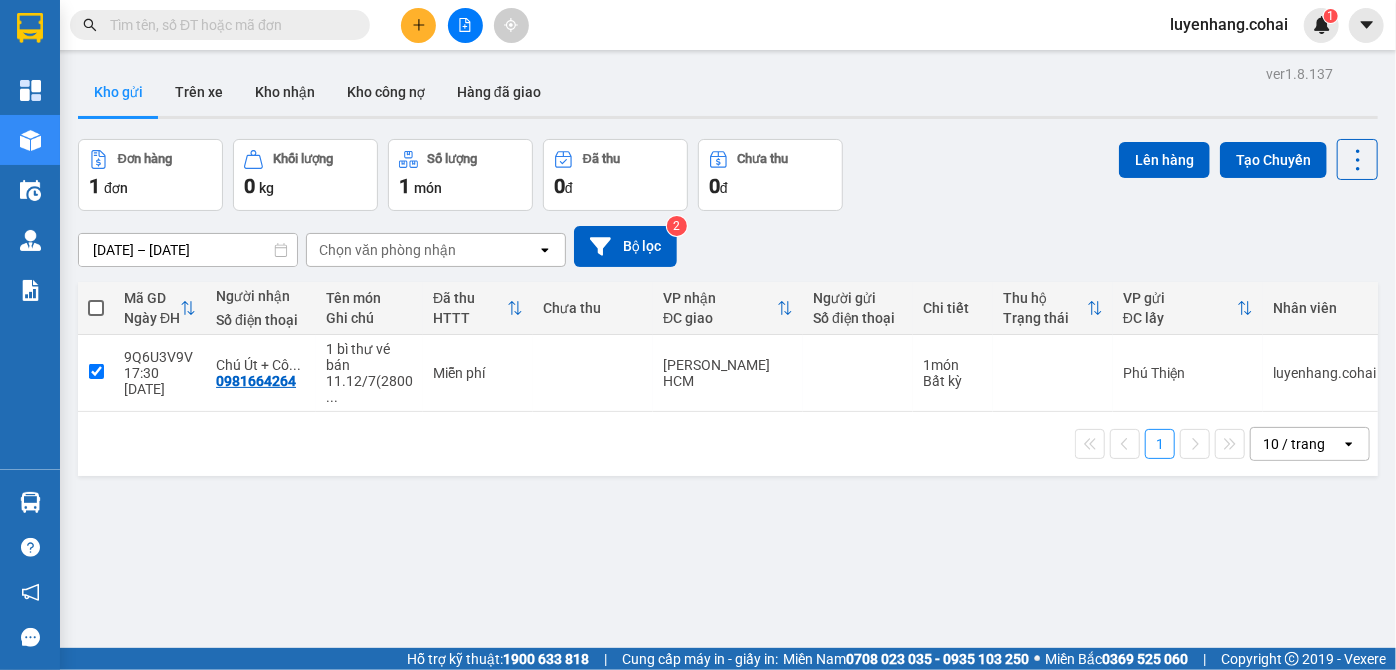 checkbox on "true" 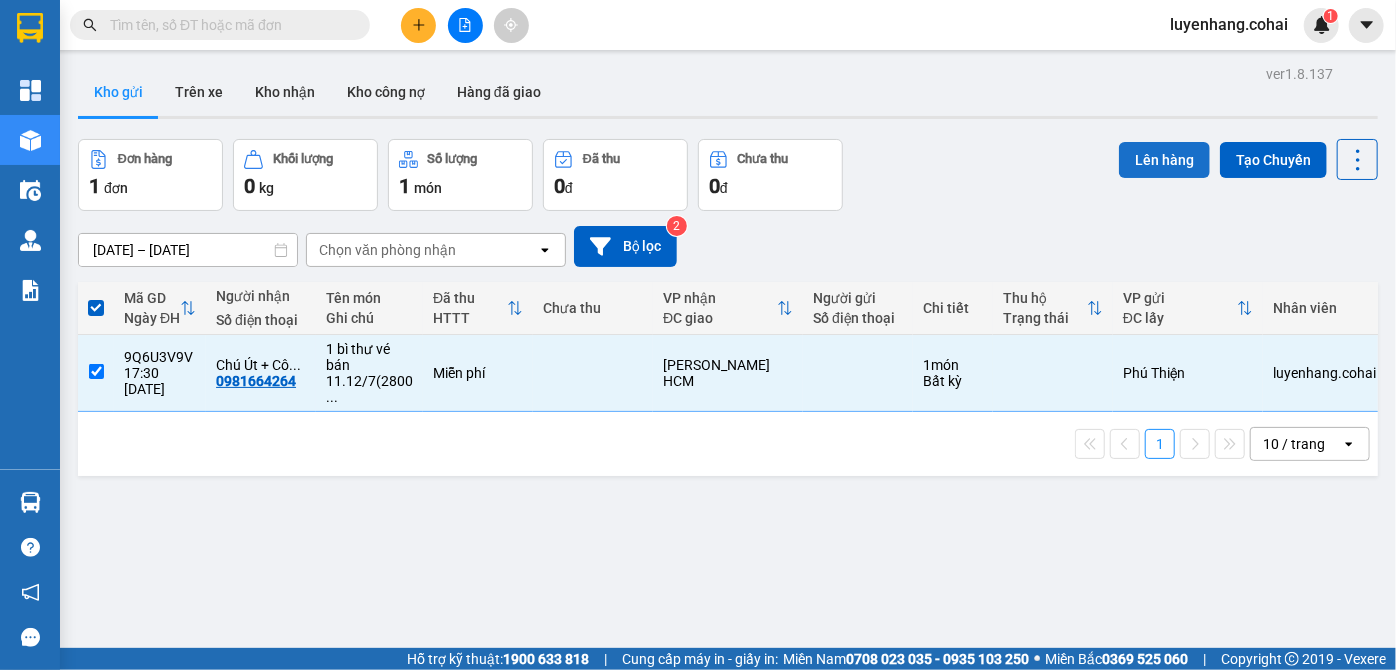 click on "Lên hàng" at bounding box center [1164, 160] 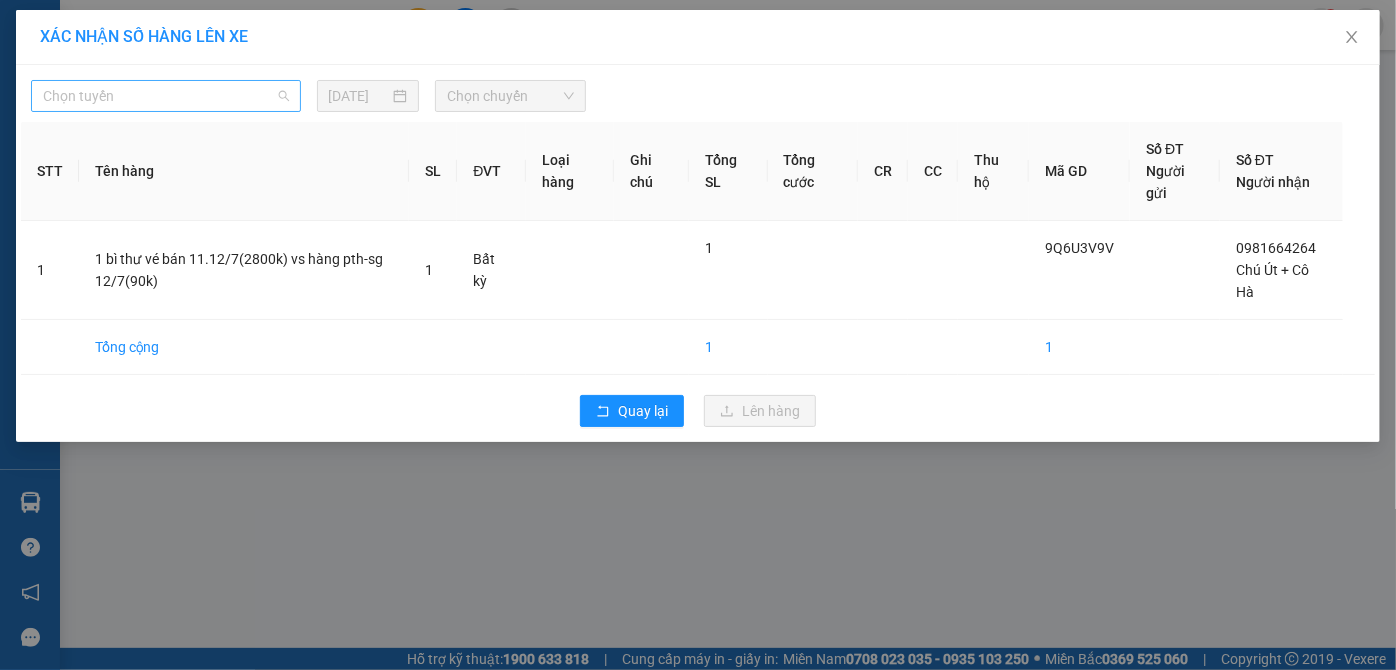 click on "Chọn tuyến" at bounding box center [166, 96] 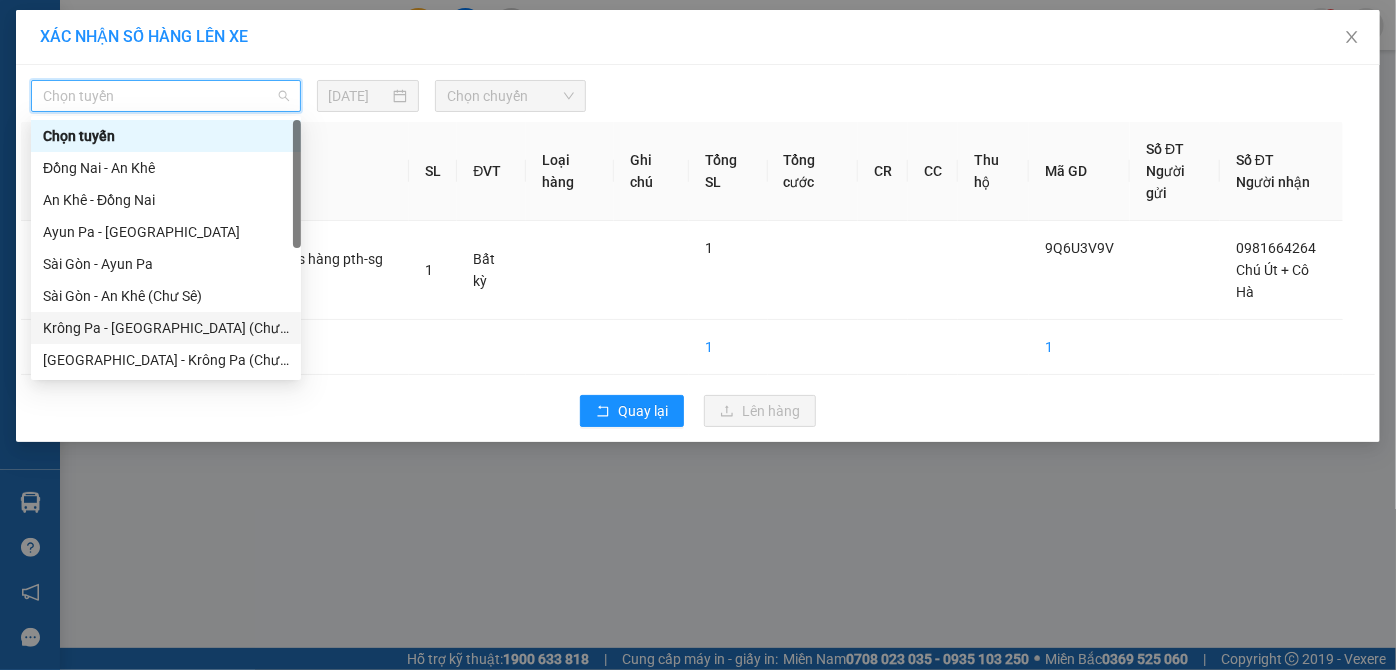 click on "Krông Pa - [GEOGRAPHIC_DATA] (Chư RCăm)" at bounding box center (166, 328) 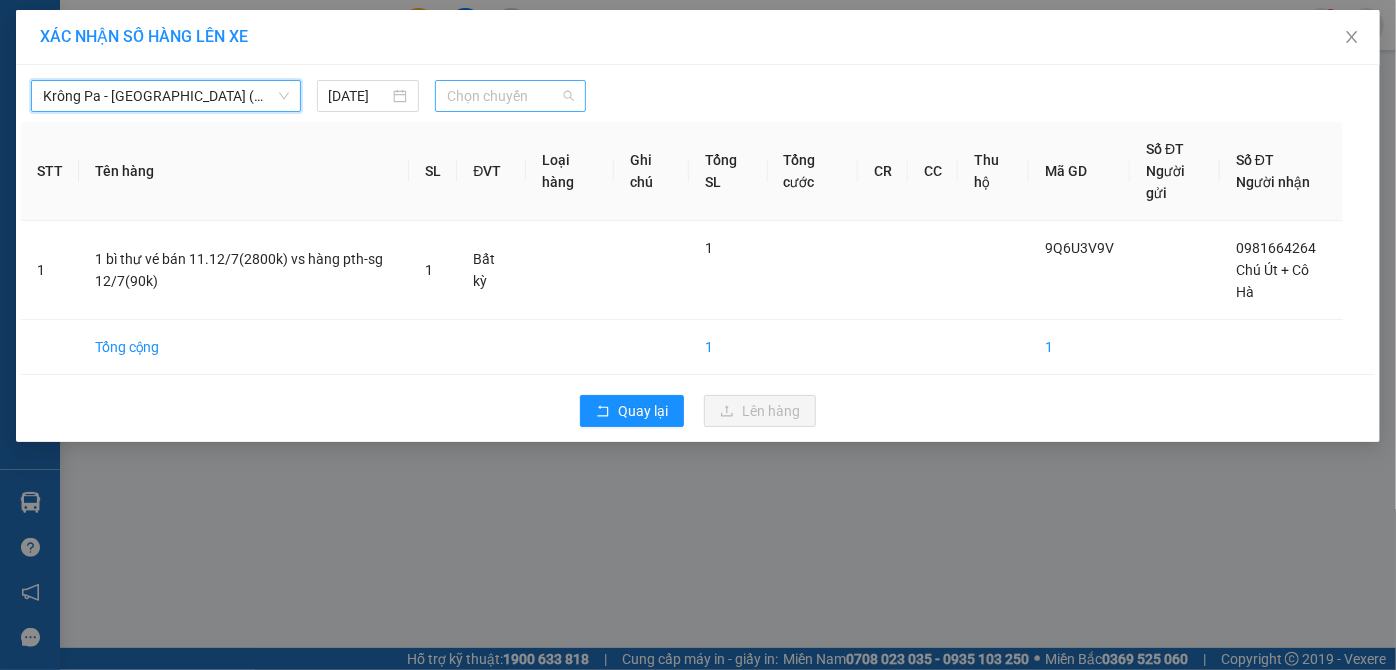 click on "Chọn chuyến" at bounding box center [510, 96] 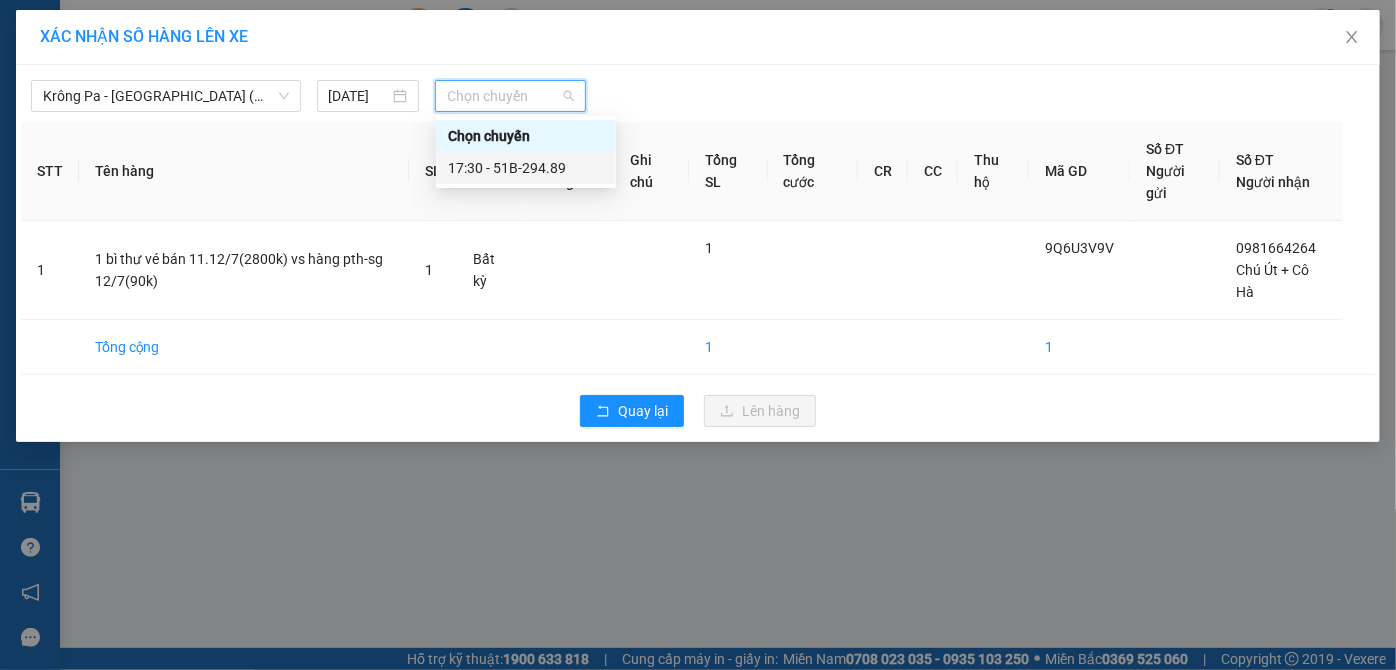 click on "17:30     - 51B-294.89" at bounding box center (526, 168) 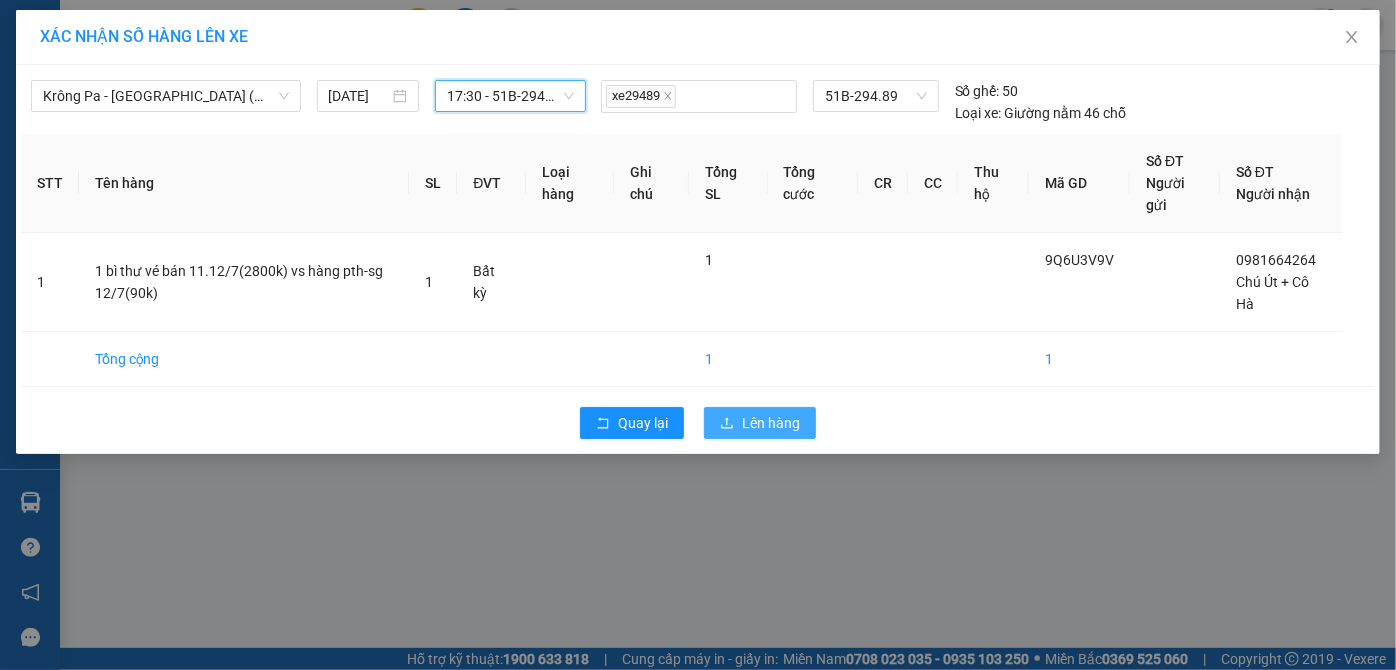 click on "Lên hàng" at bounding box center (771, 423) 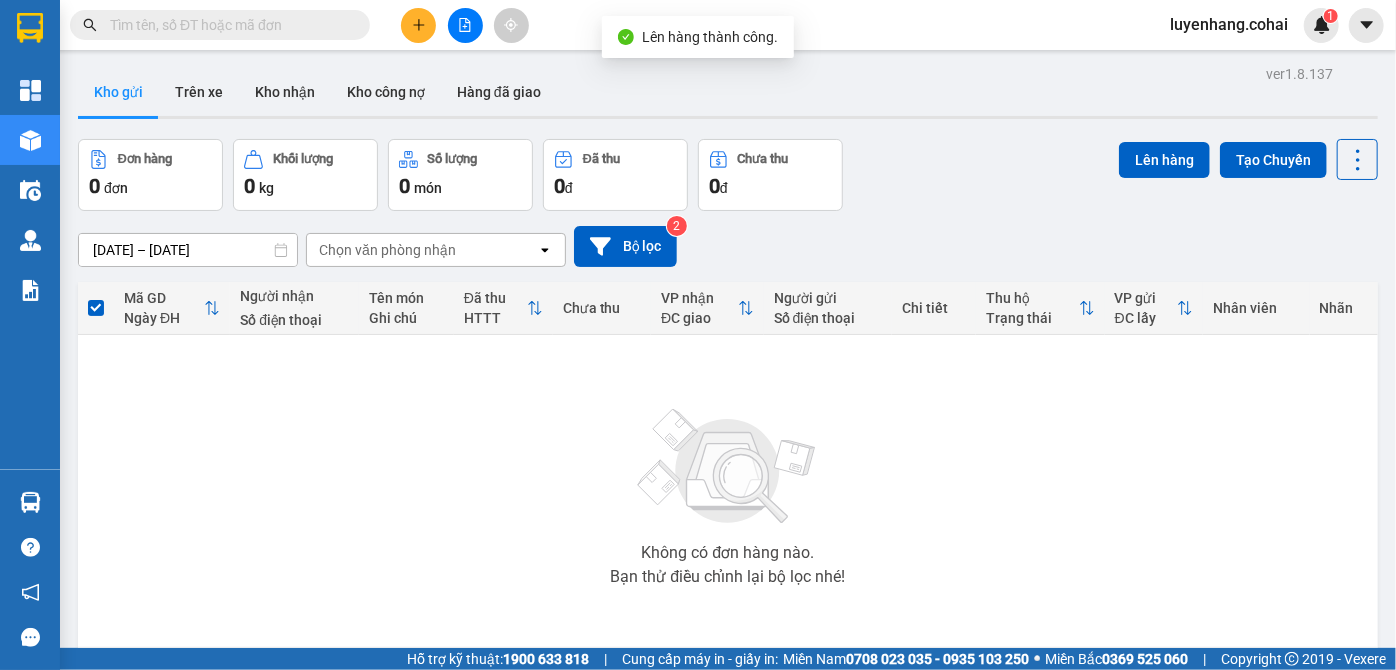 click at bounding box center (465, 25) 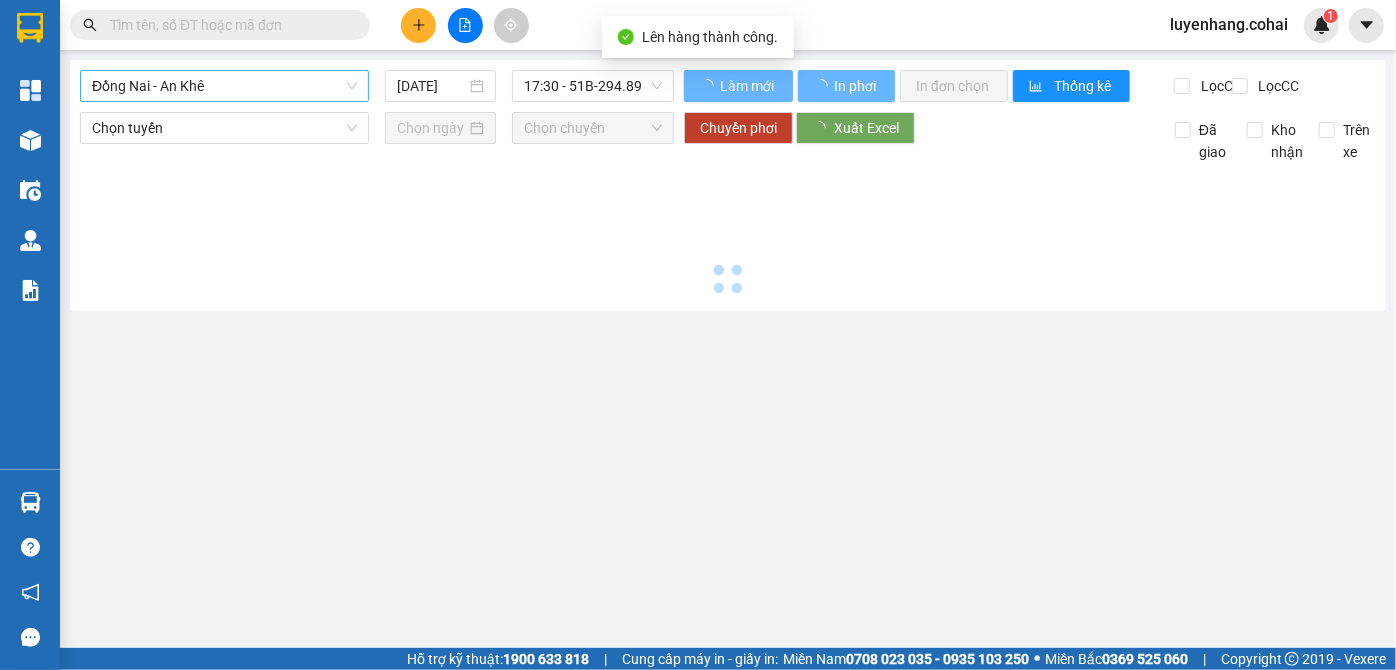 click on "Đồng Nai - An Khê" at bounding box center (224, 86) 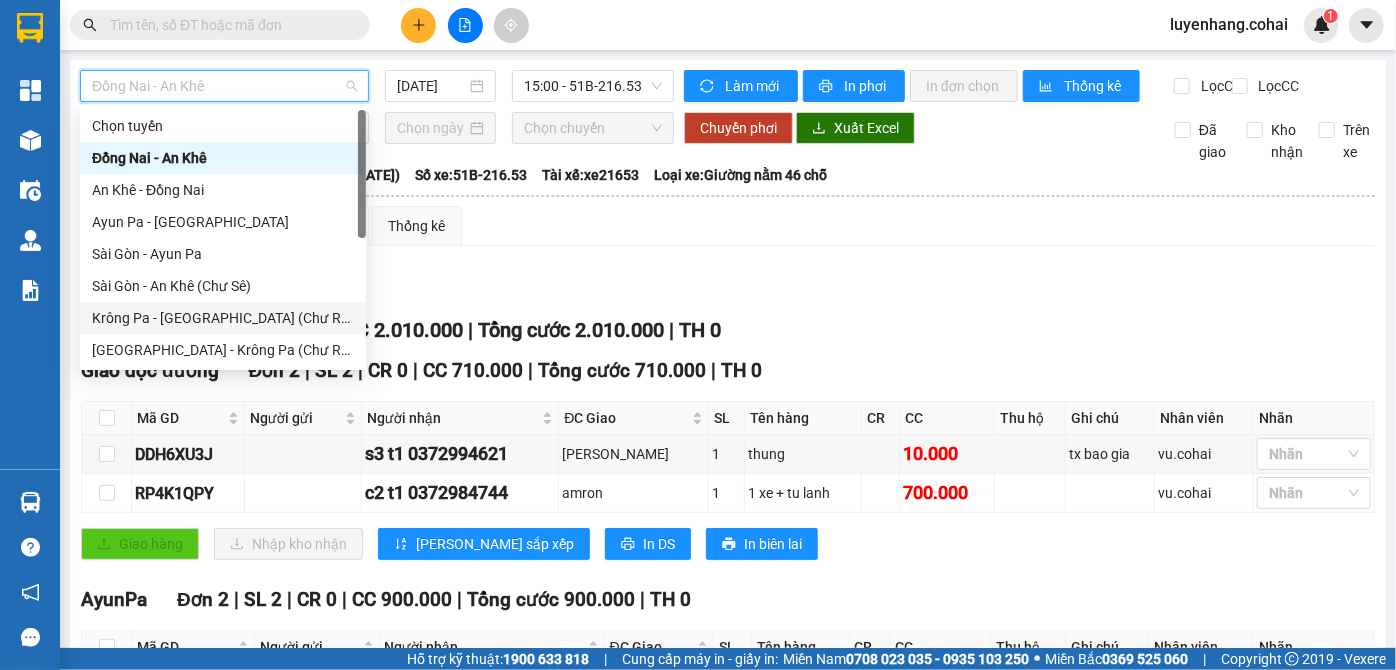 click on "Krông Pa - [GEOGRAPHIC_DATA] (Chư RCăm)" at bounding box center [223, 318] 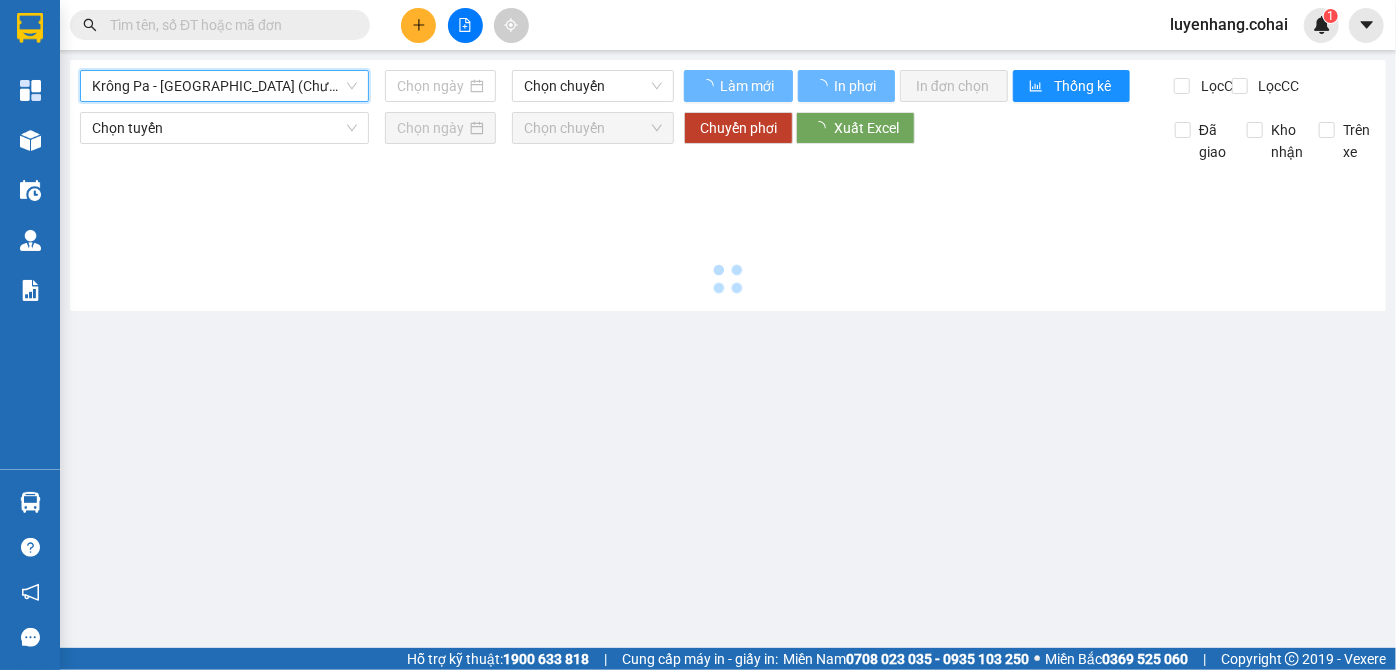 type on "[DATE]" 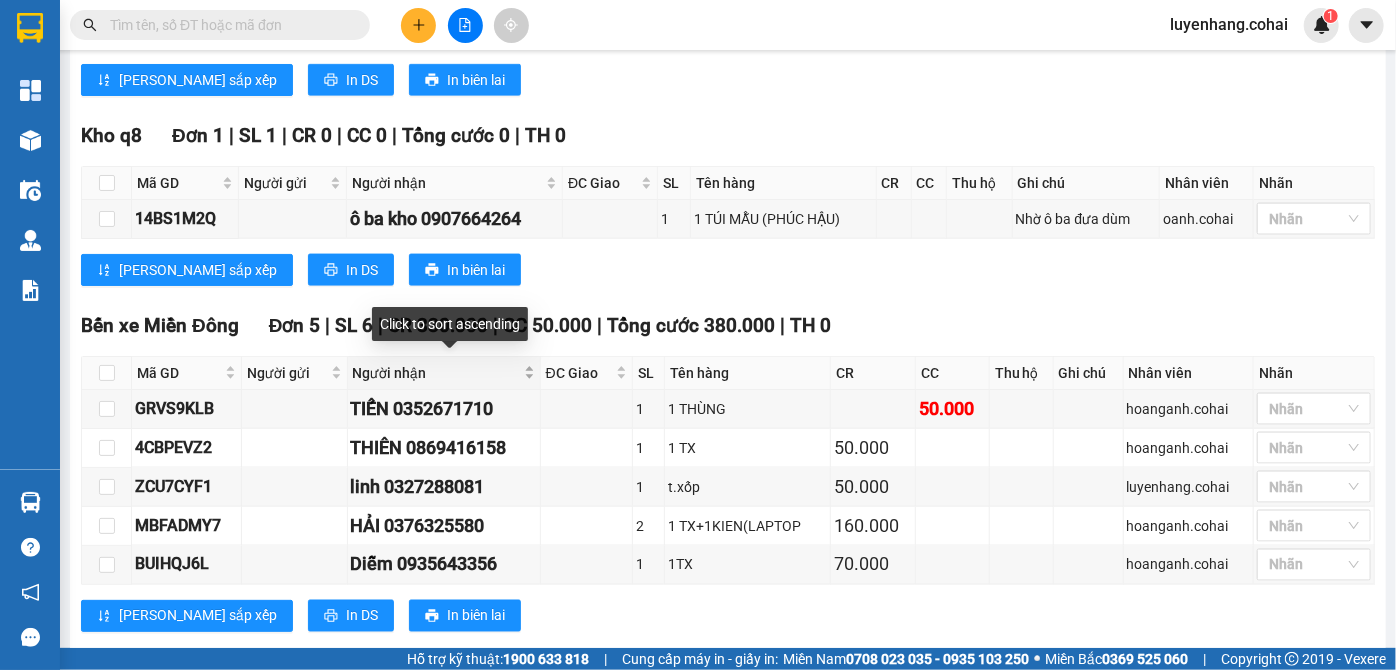 scroll, scrollTop: 1395, scrollLeft: 0, axis: vertical 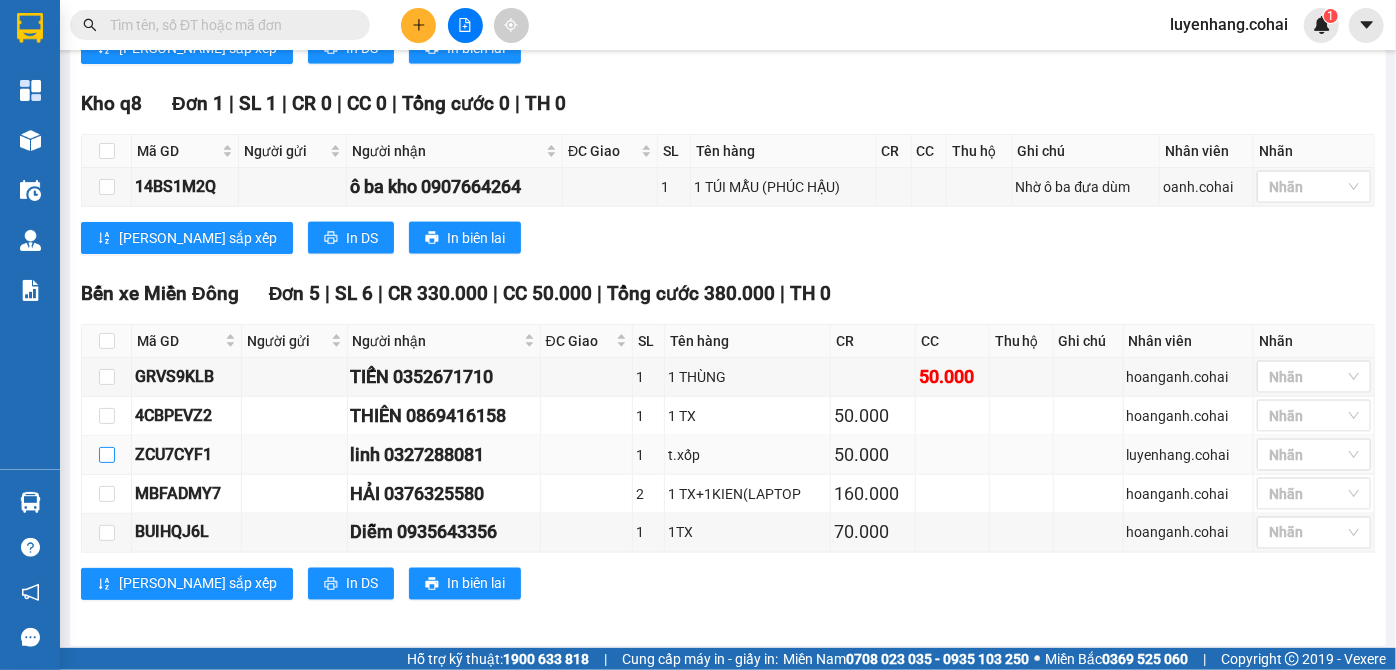 click at bounding box center (107, 455) 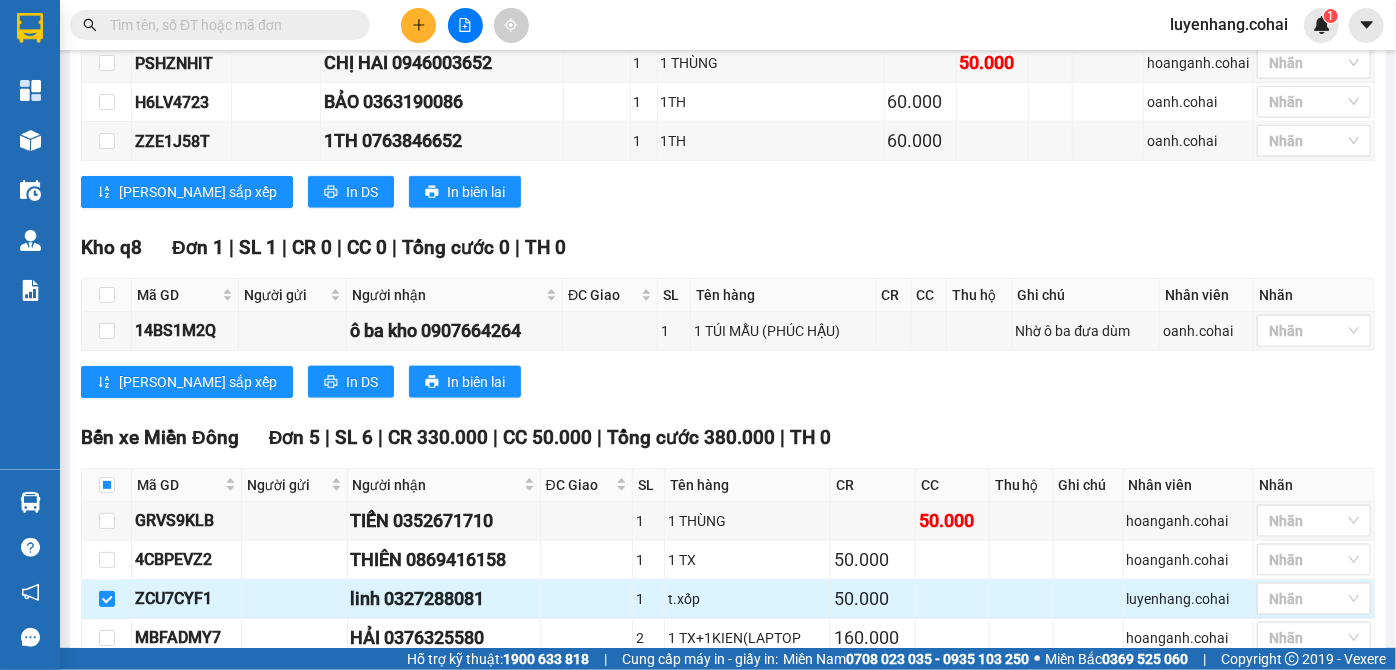 scroll, scrollTop: 1032, scrollLeft: 0, axis: vertical 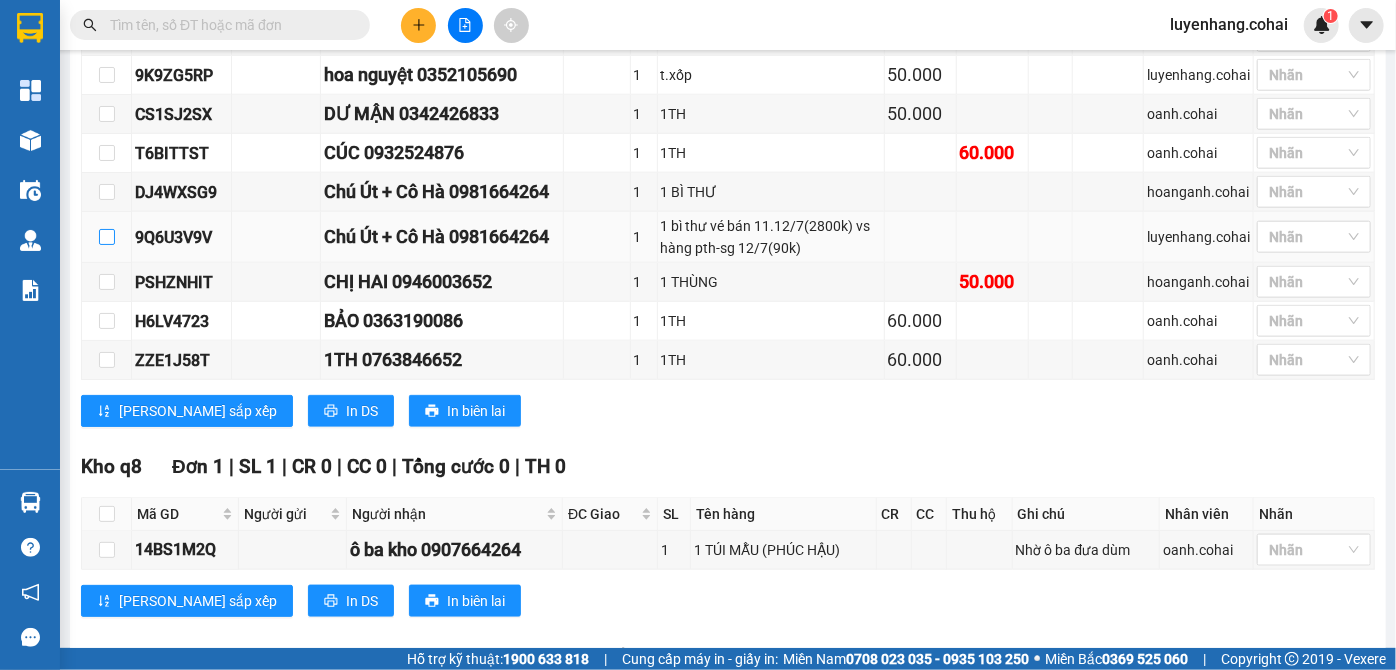 click at bounding box center [107, 237] 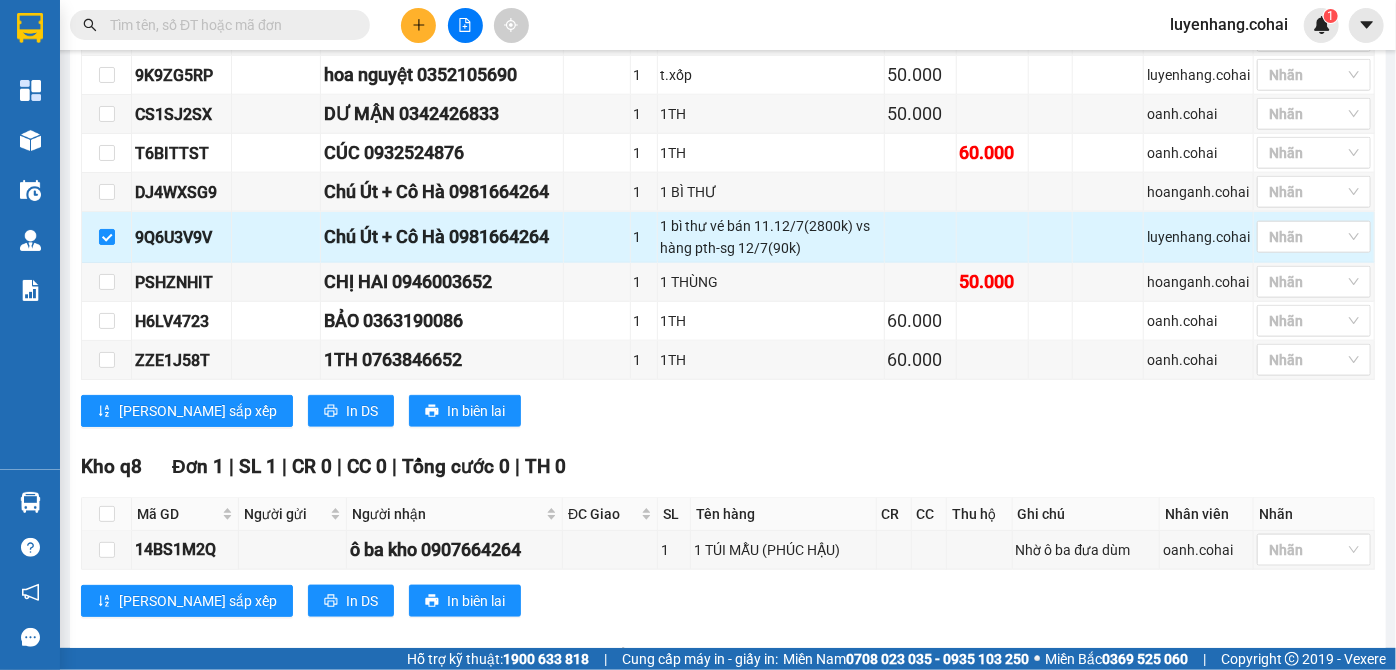 scroll, scrollTop: 850, scrollLeft: 0, axis: vertical 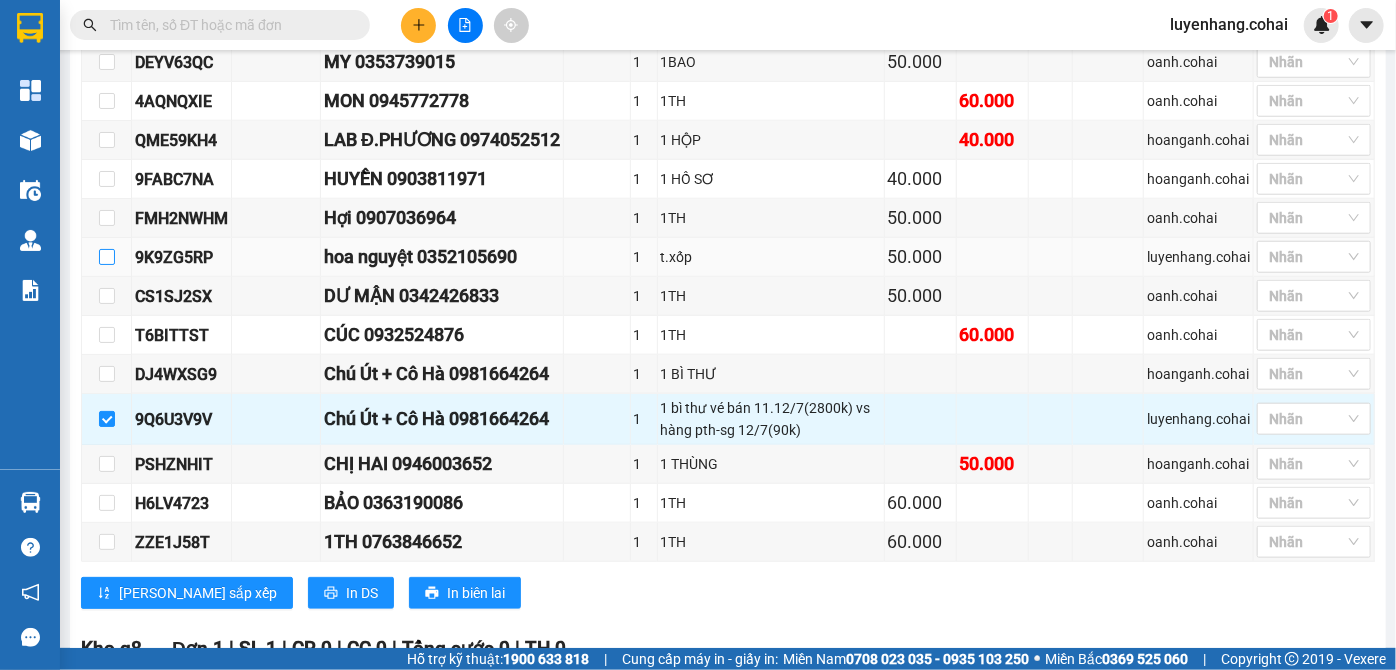 click at bounding box center [107, 257] 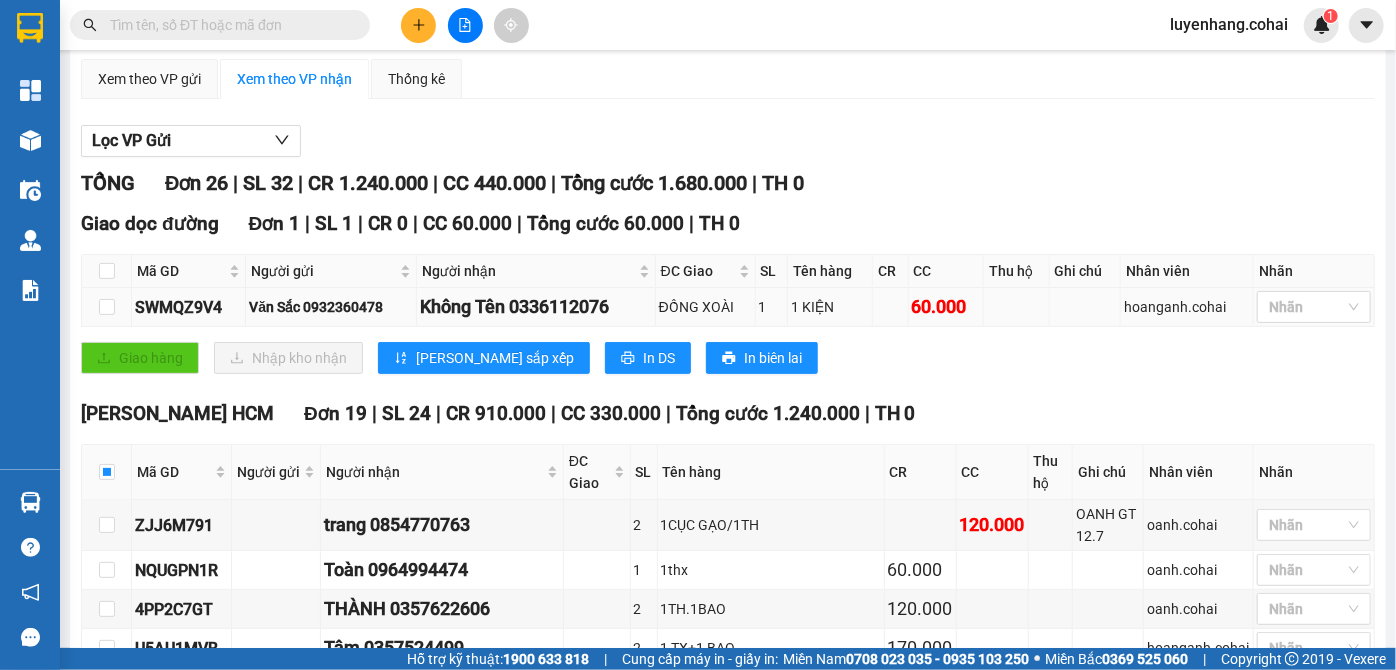 scroll, scrollTop: 0, scrollLeft: 0, axis: both 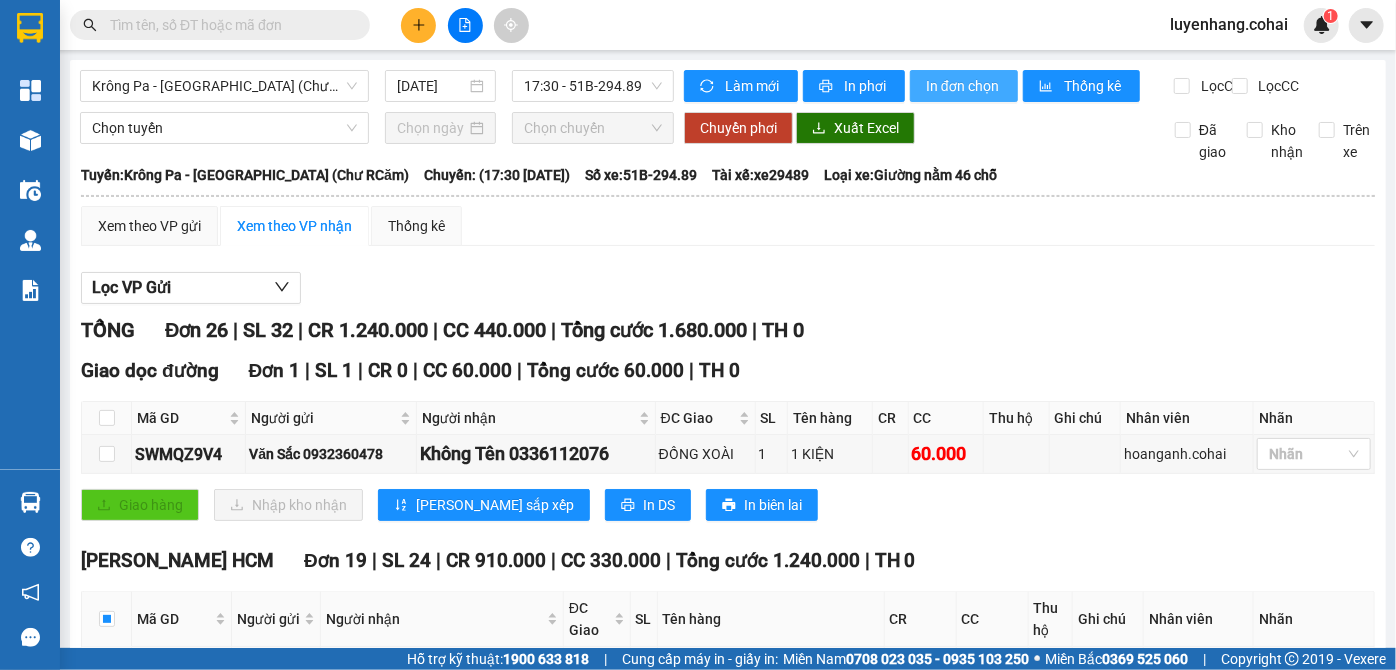 click on "In đơn chọn" at bounding box center (964, 86) 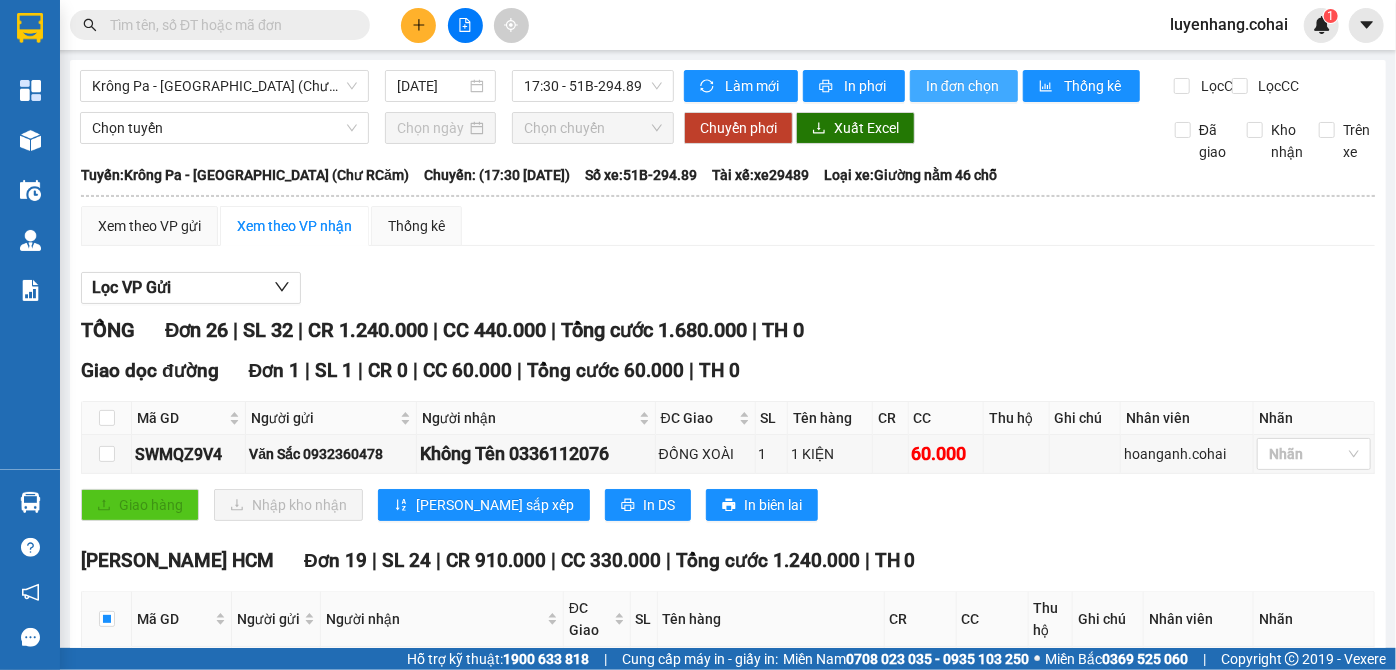 scroll, scrollTop: 0, scrollLeft: 0, axis: both 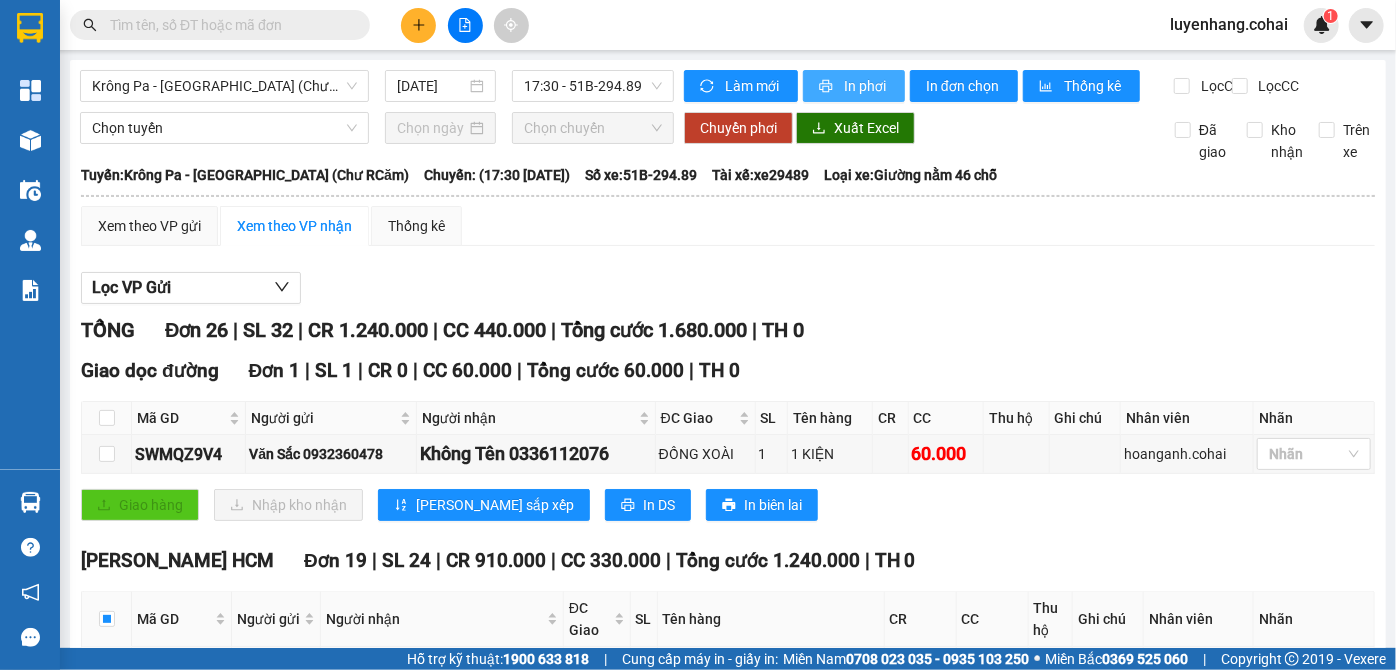 click on "In phơi" at bounding box center (866, 86) 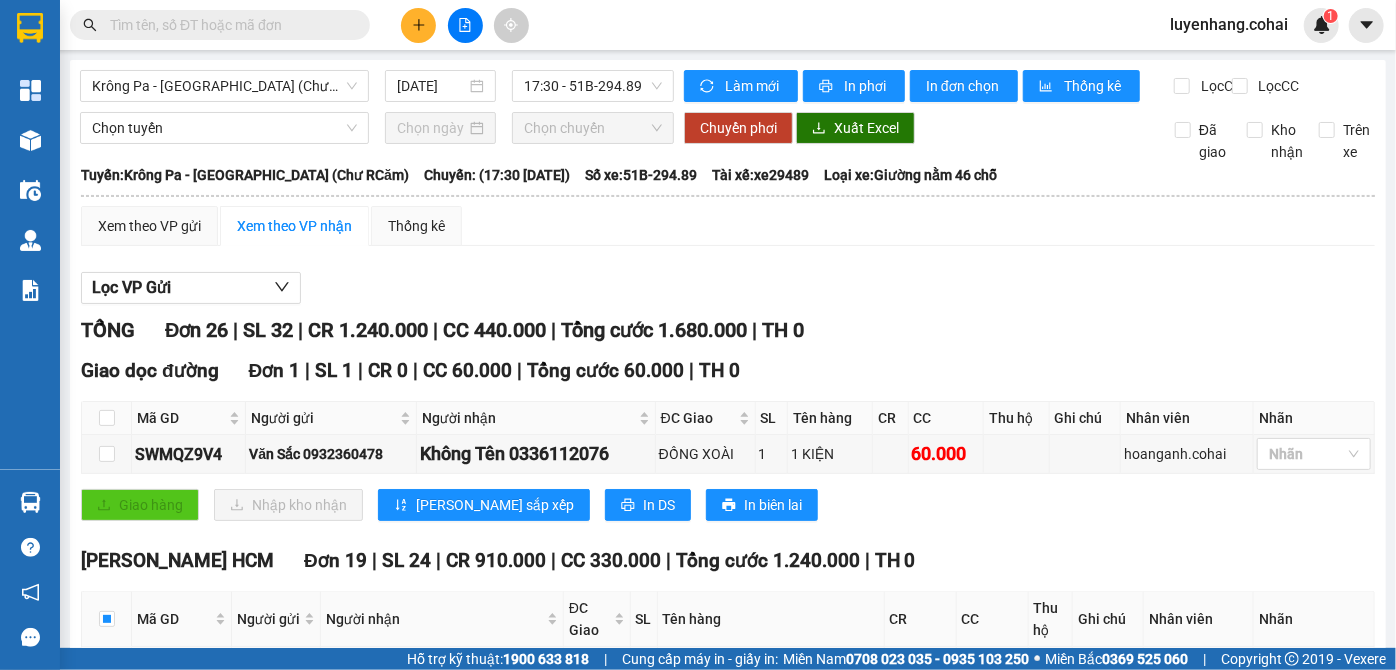 click 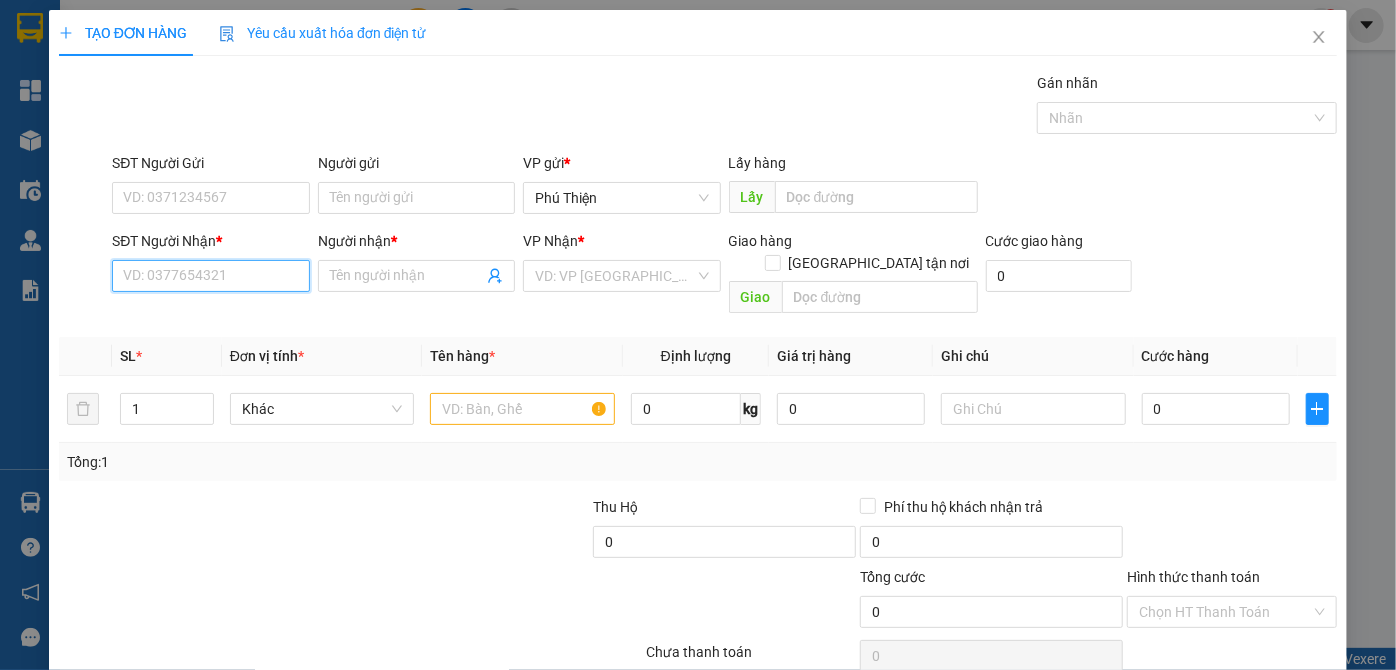 click on "SĐT Người Nhận  *" at bounding box center [210, 276] 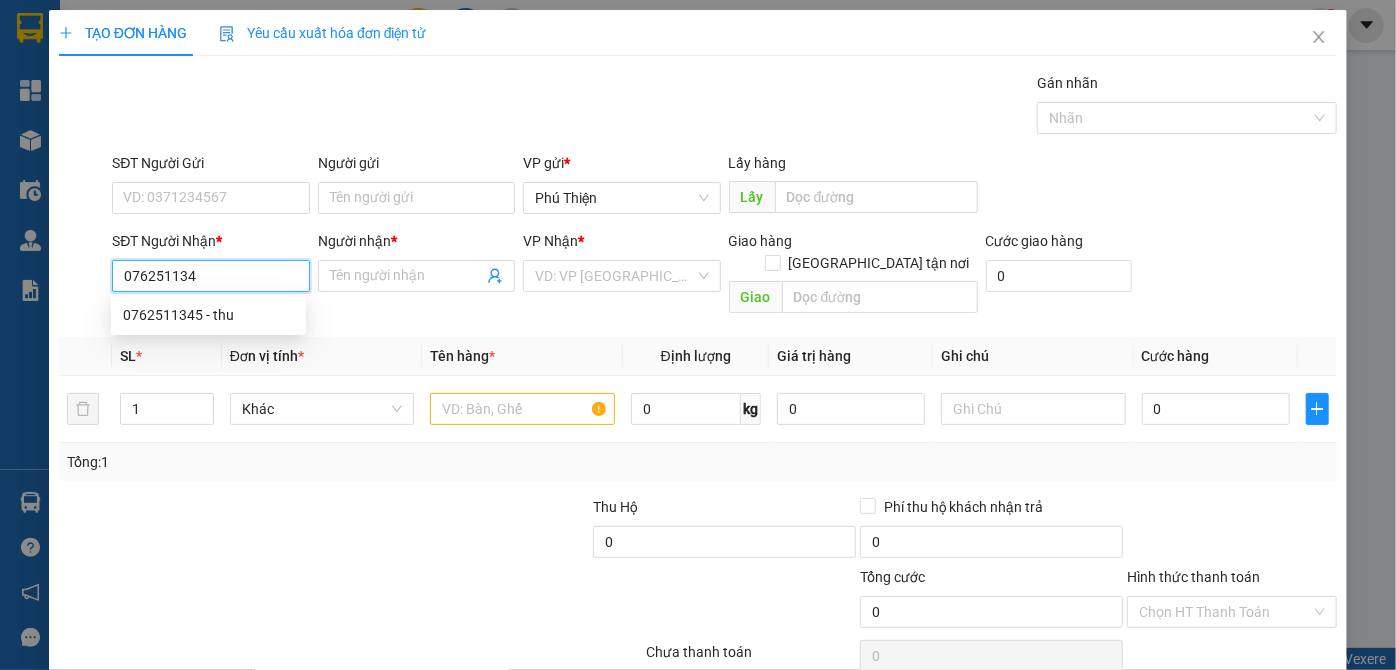 type on "0762511345" 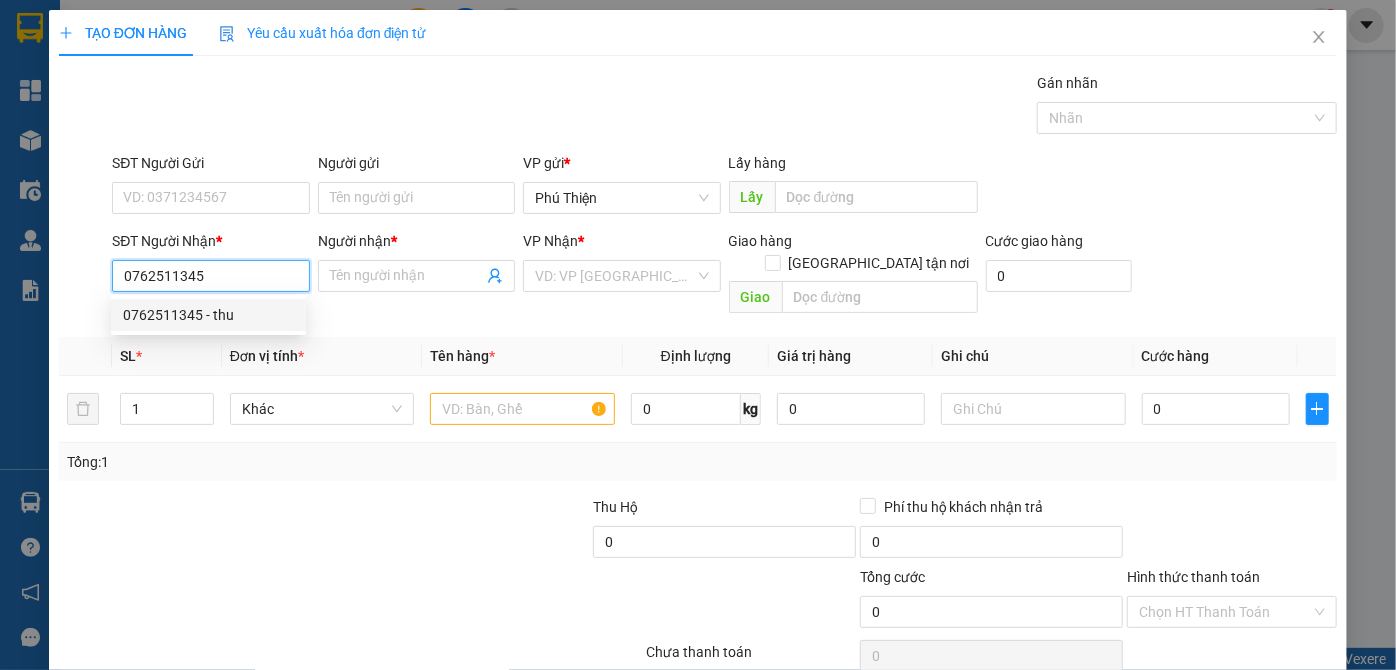 click on "0762511345 - thu" at bounding box center [208, 315] 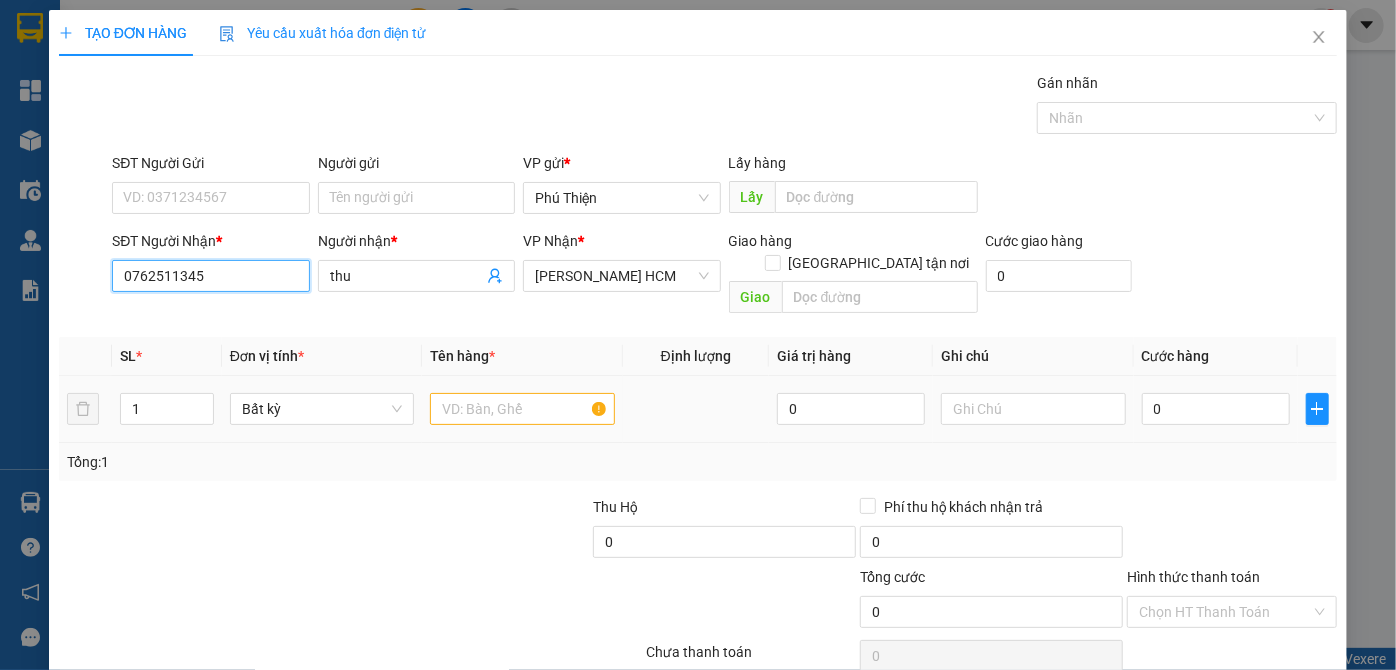type on "0762511345" 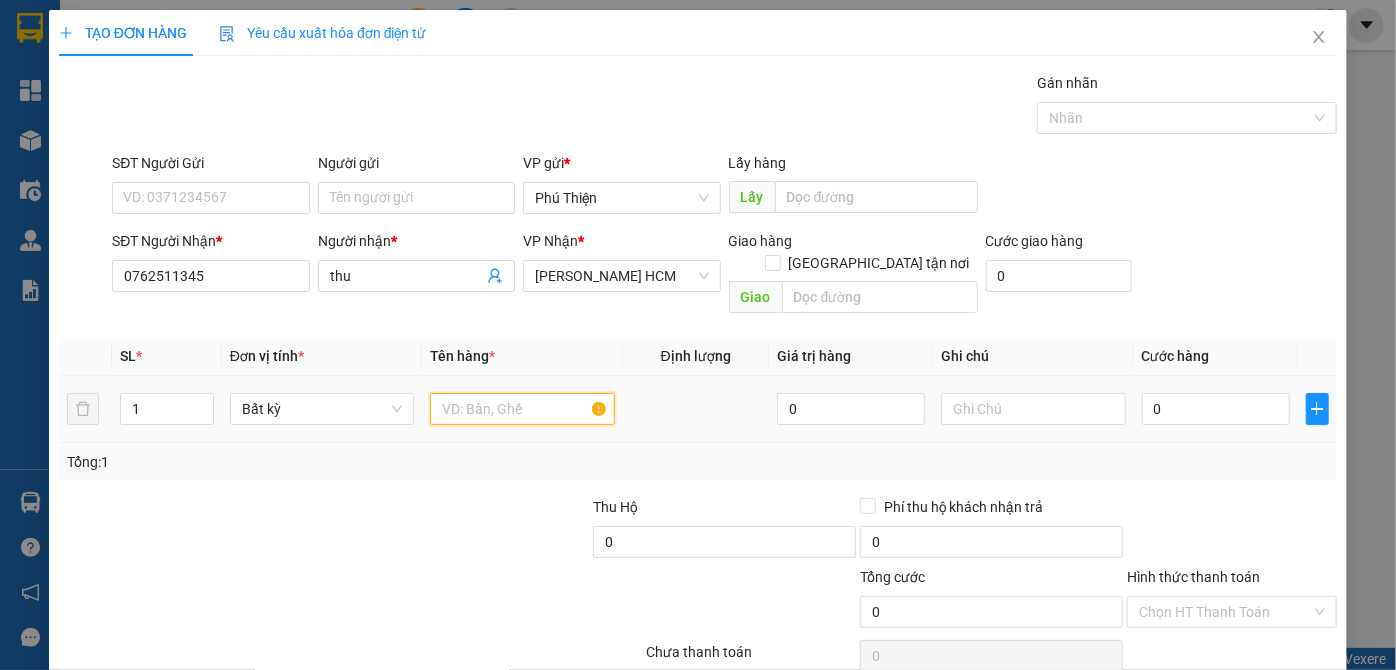 click at bounding box center [522, 409] 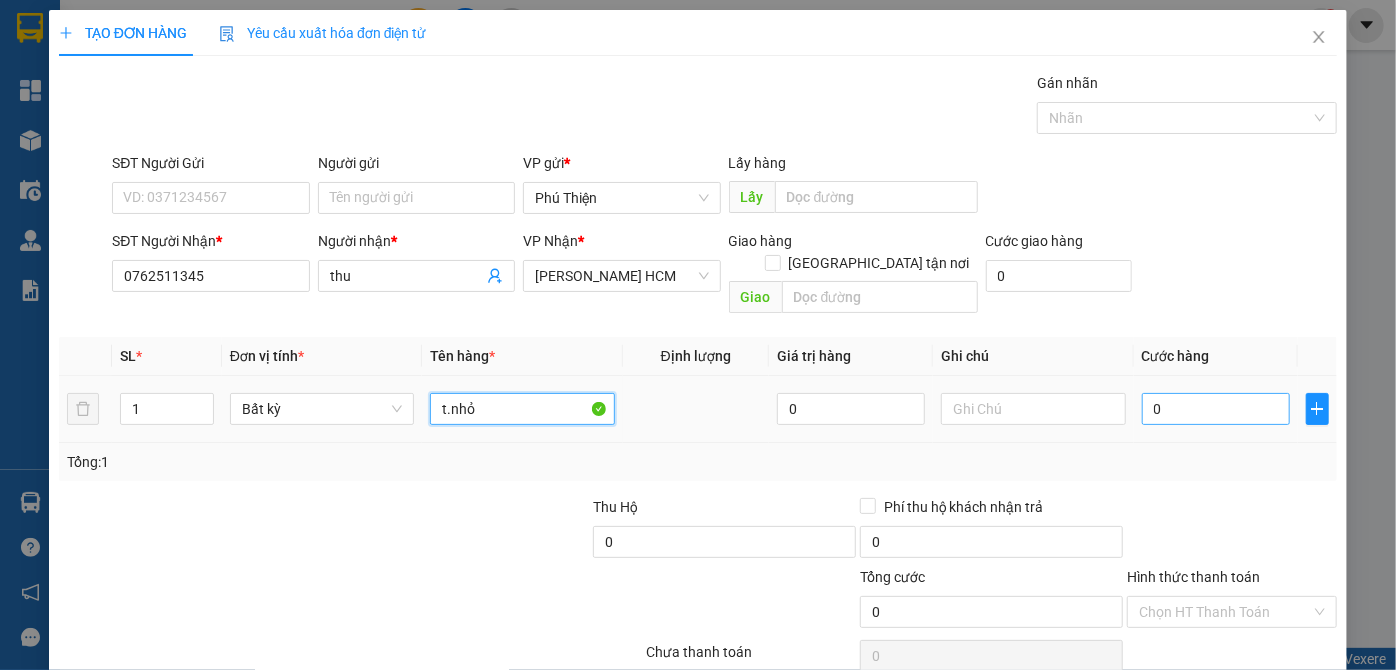type on "t.nhỏ" 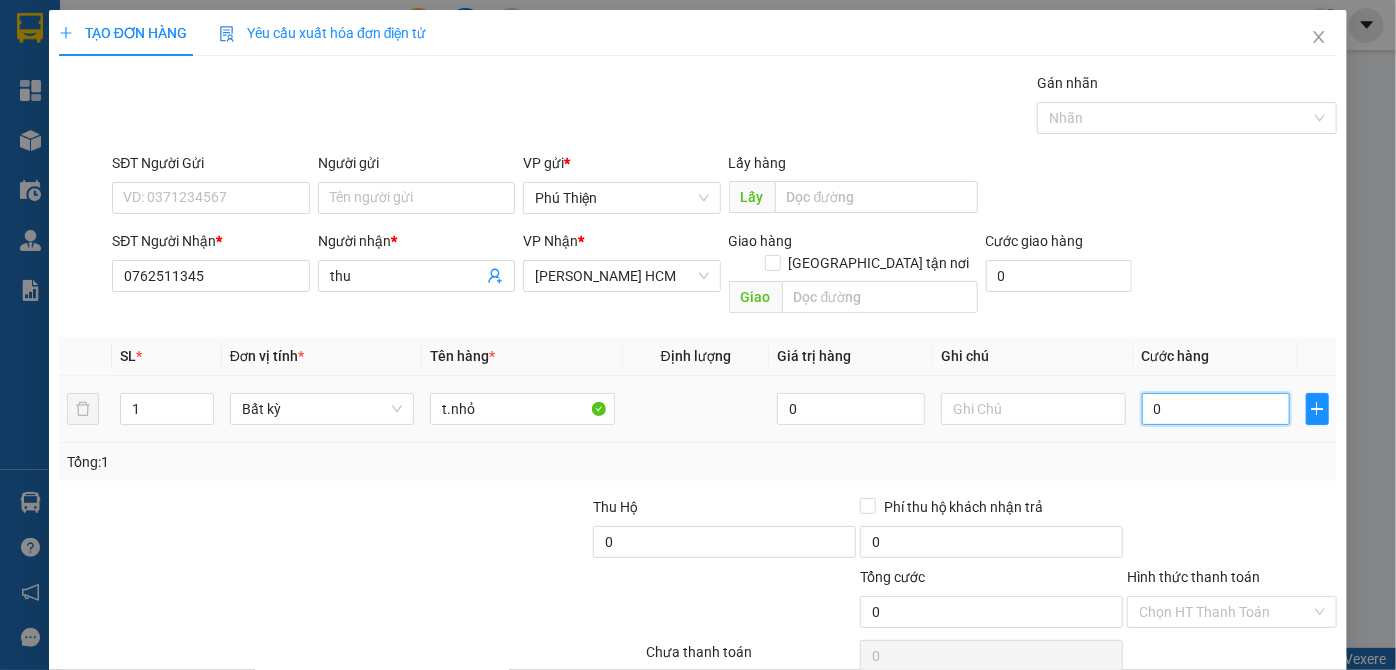 click on "0" at bounding box center (1216, 409) 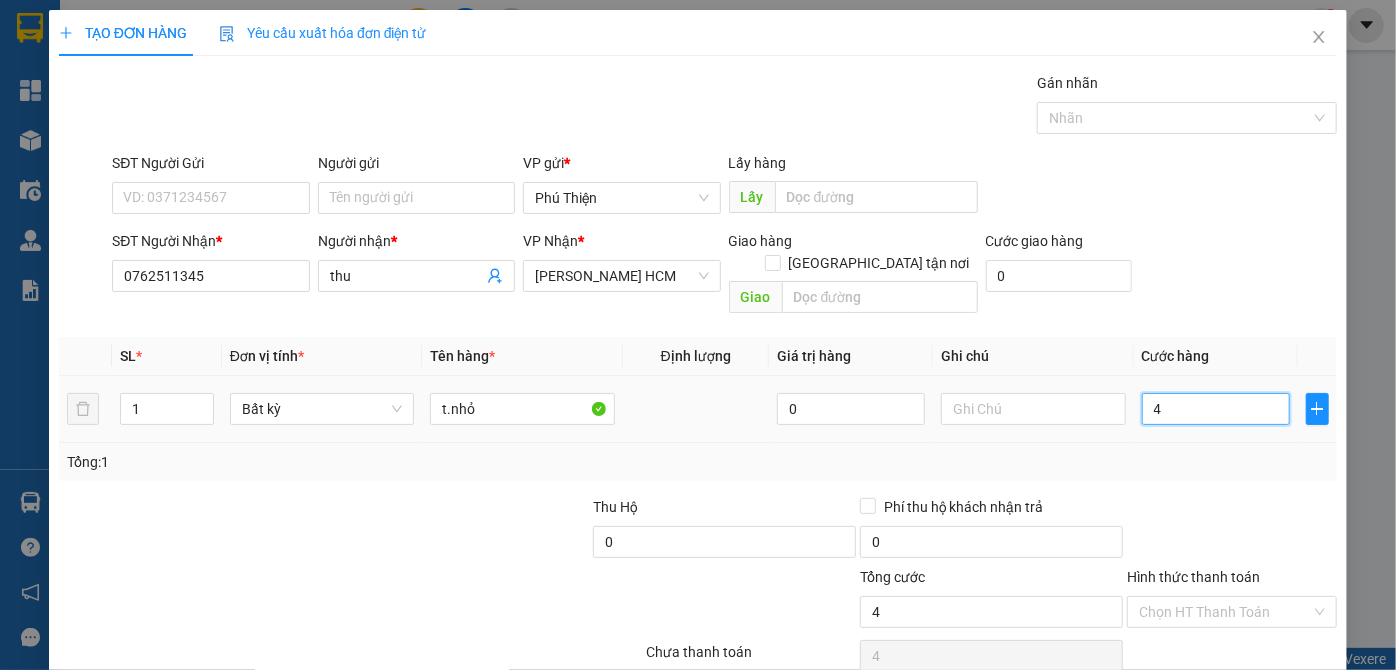 type on "40" 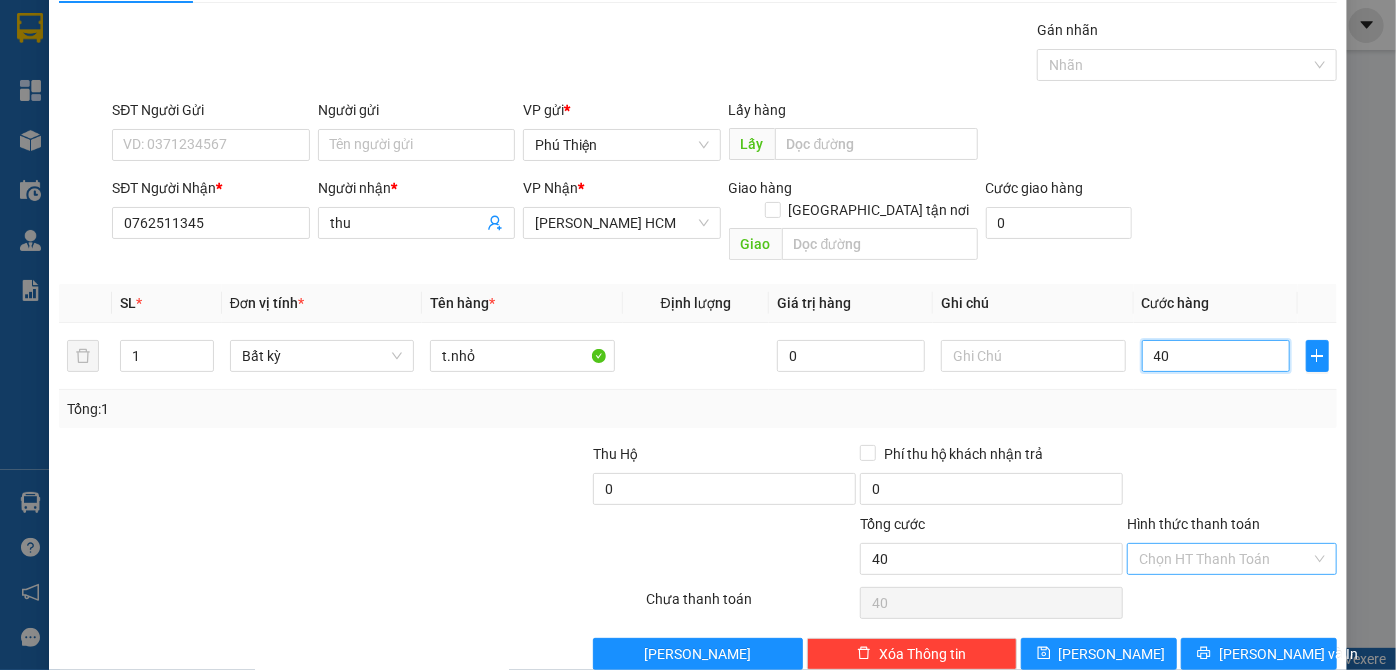 scroll, scrollTop: 67, scrollLeft: 0, axis: vertical 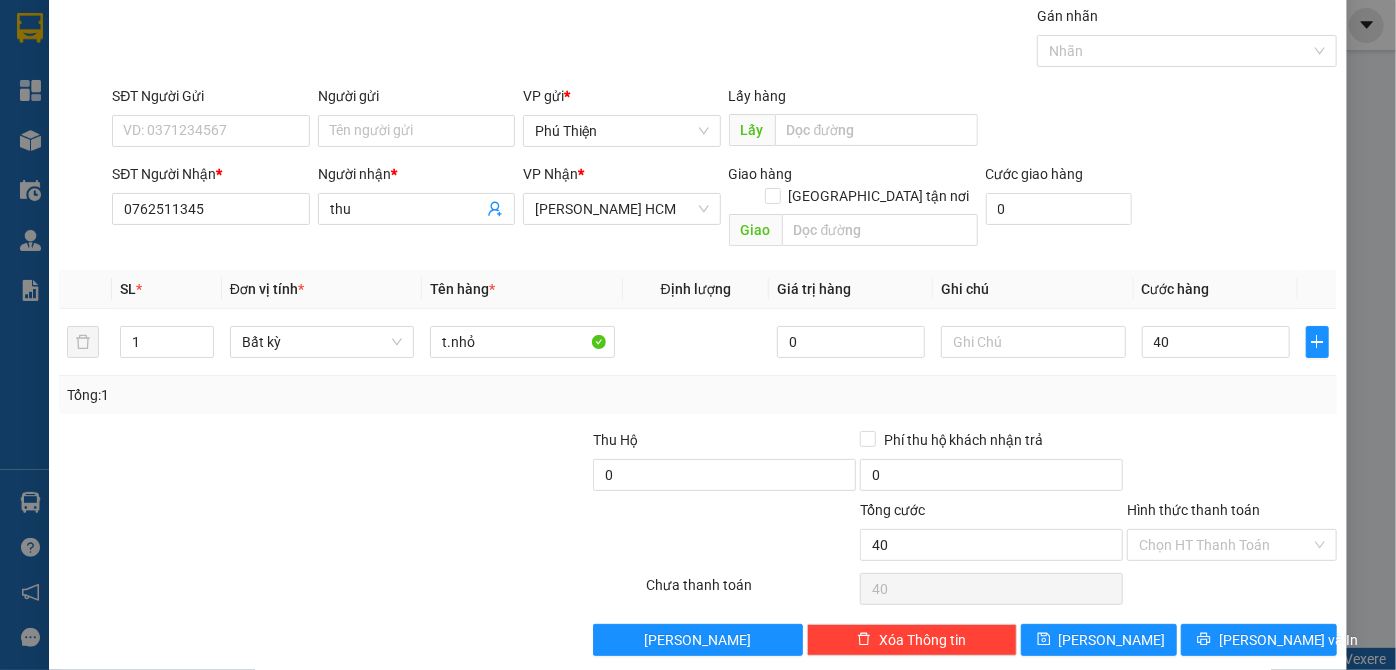 type on "40.000" 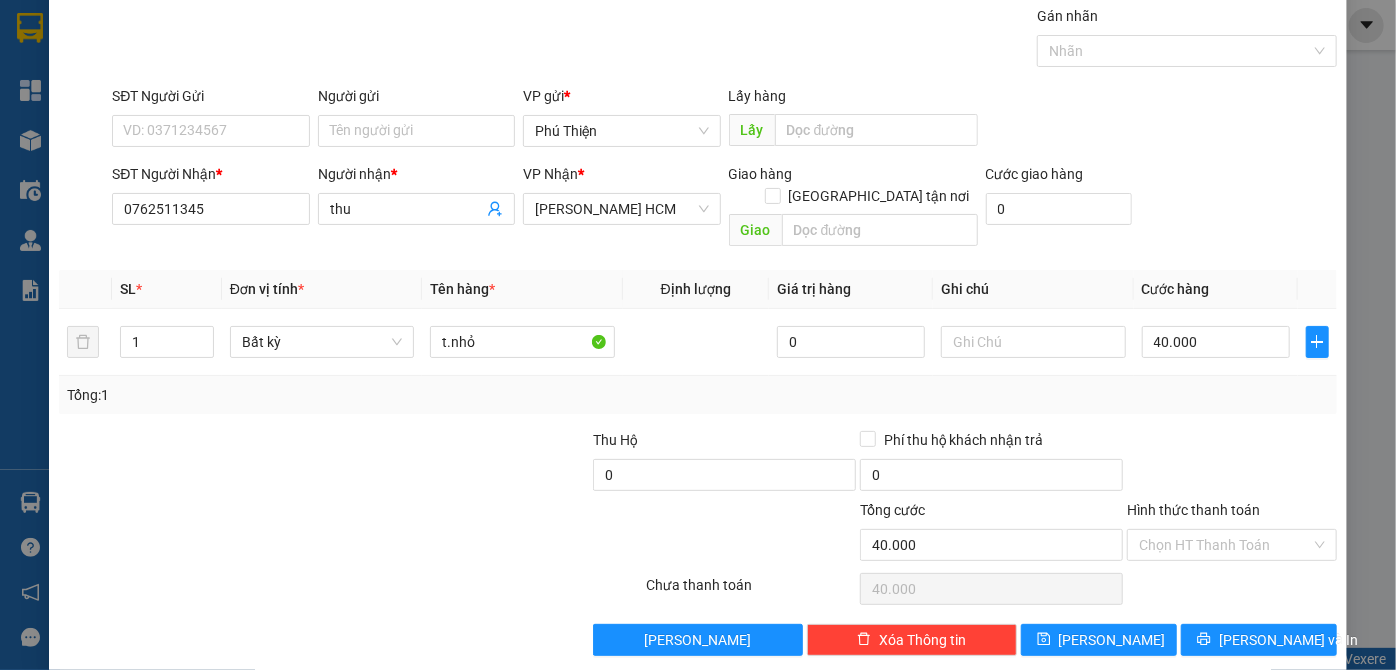 click on "Hình thức thanh toán" at bounding box center (1232, 514) 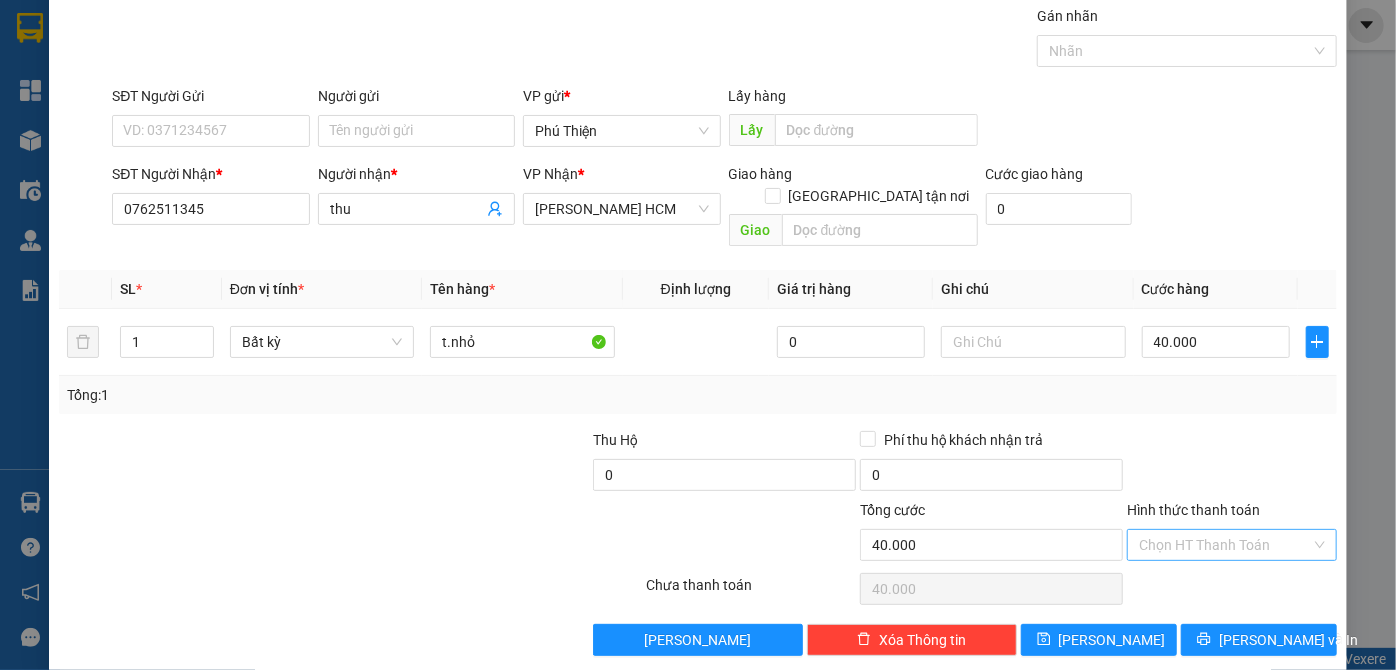 click on "Hình thức thanh toán" at bounding box center [1225, 545] 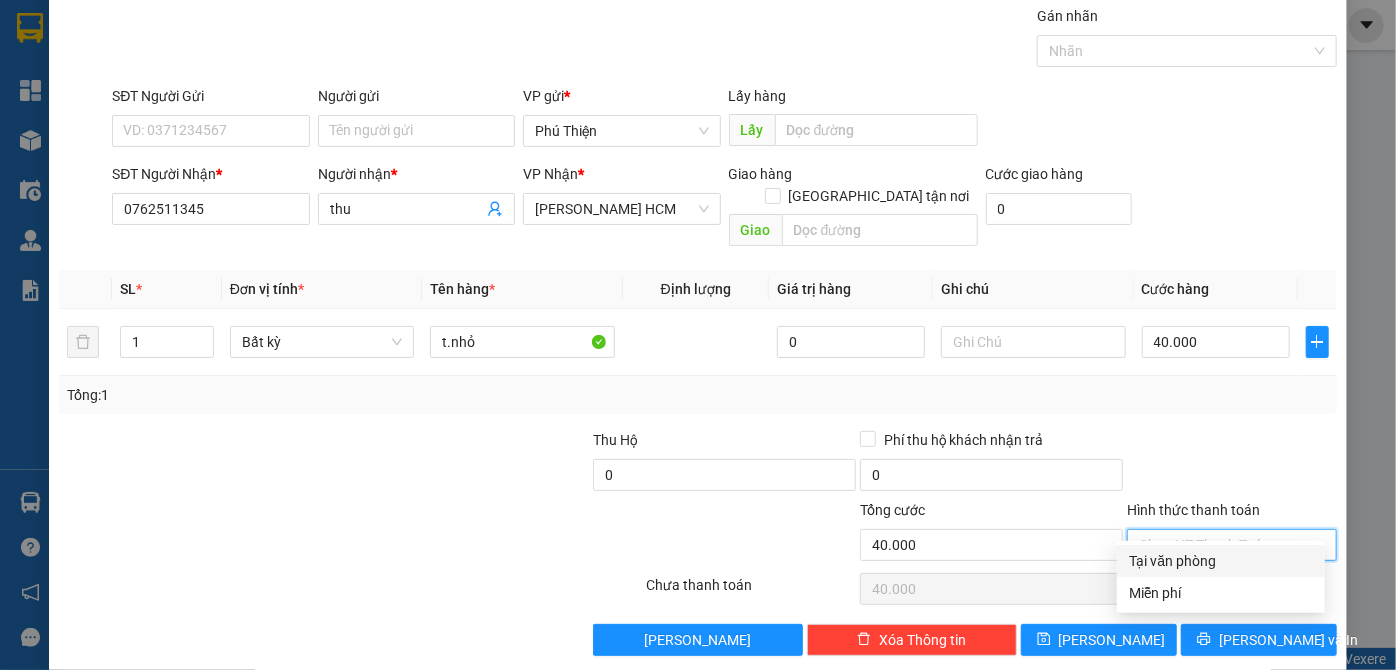 click on "Tại văn phòng" at bounding box center [1221, 561] 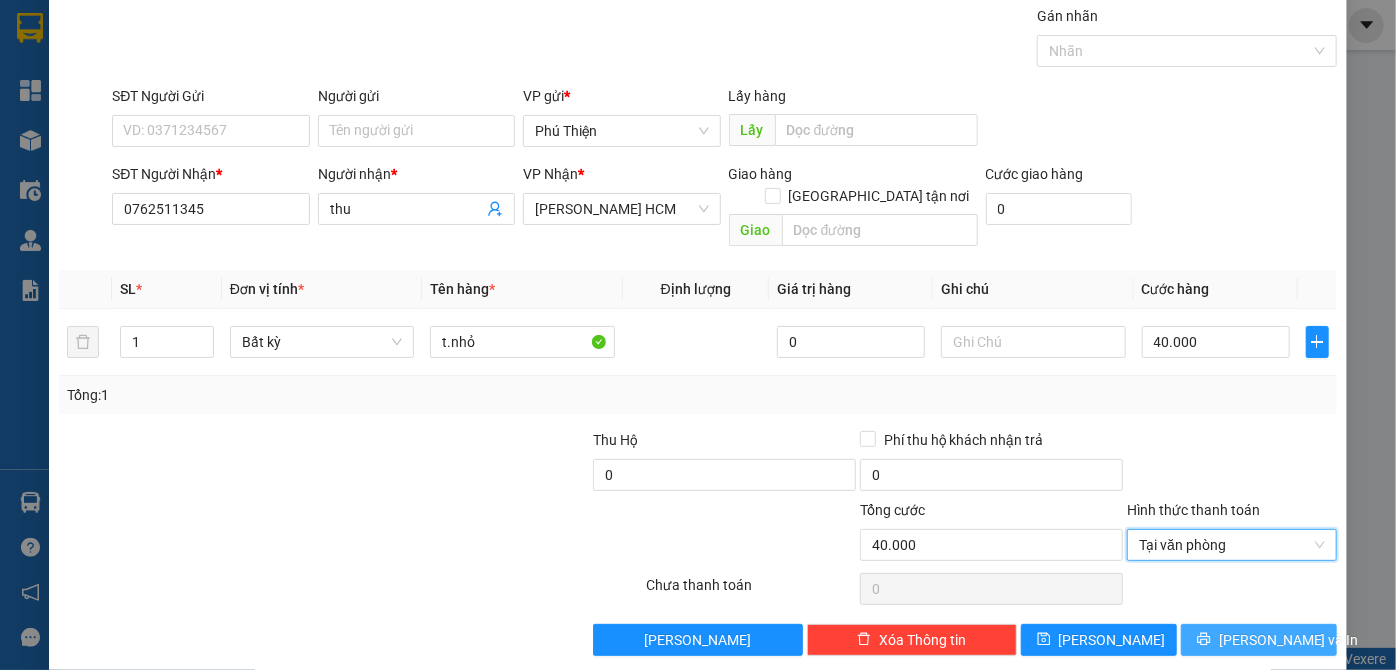 click on "[PERSON_NAME] và In" at bounding box center (1289, 640) 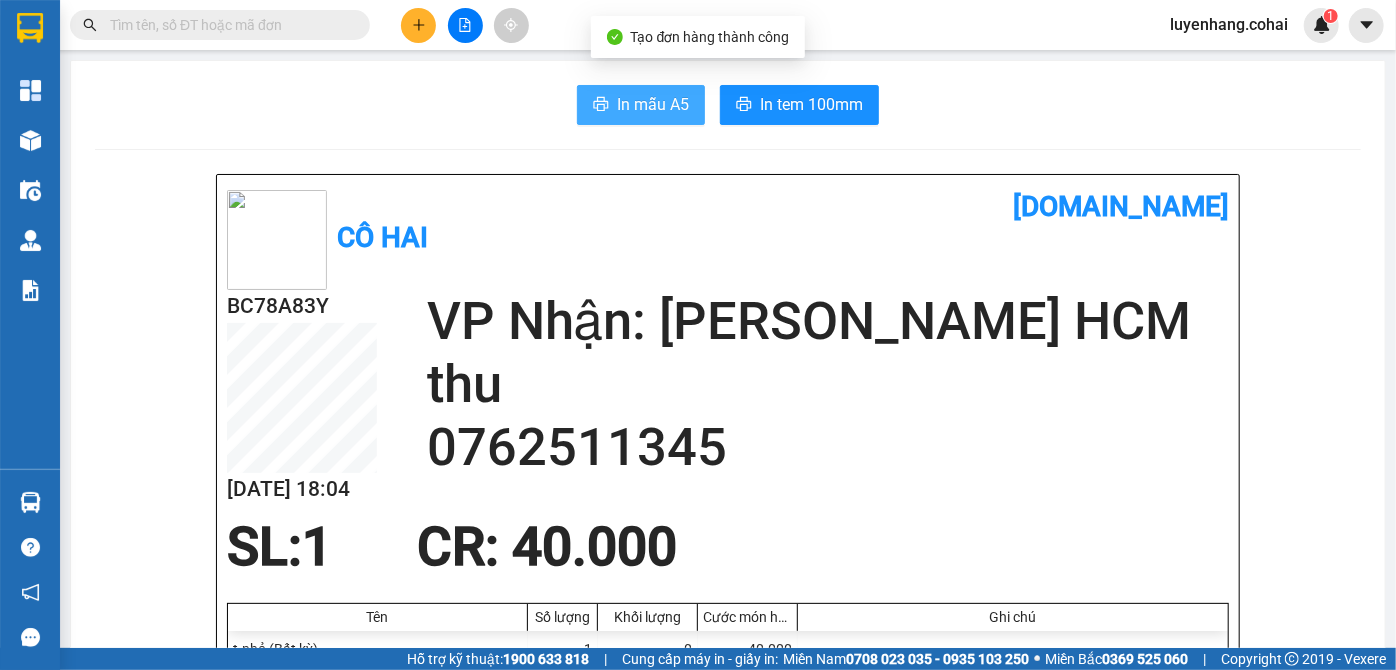 click on "In mẫu A5" at bounding box center [653, 104] 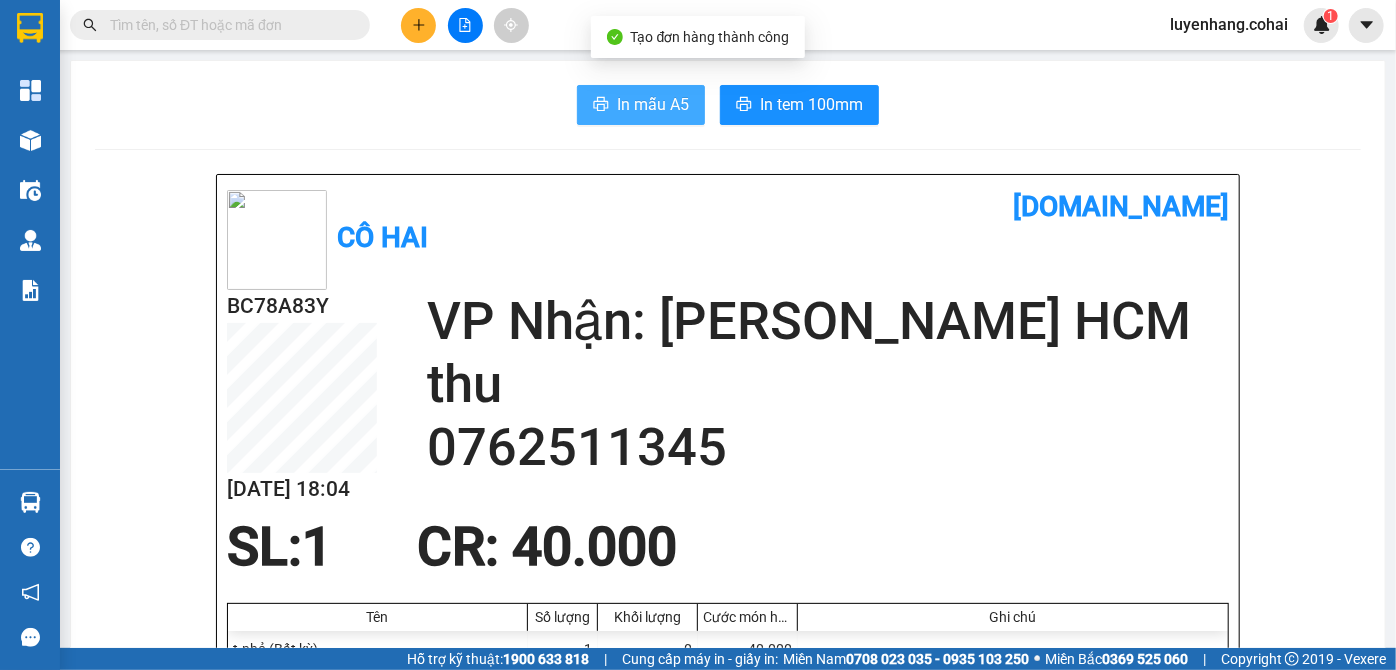 scroll, scrollTop: 0, scrollLeft: 0, axis: both 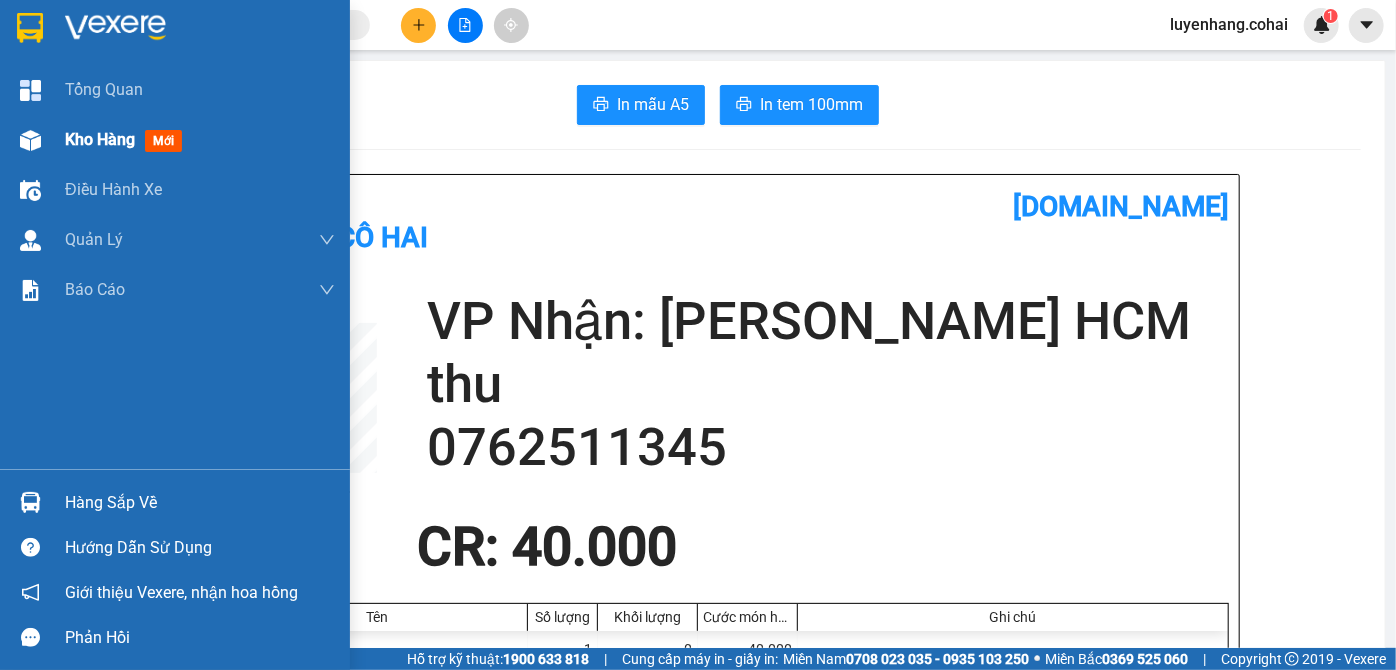 click on "Kho hàng mới" at bounding box center (175, 140) 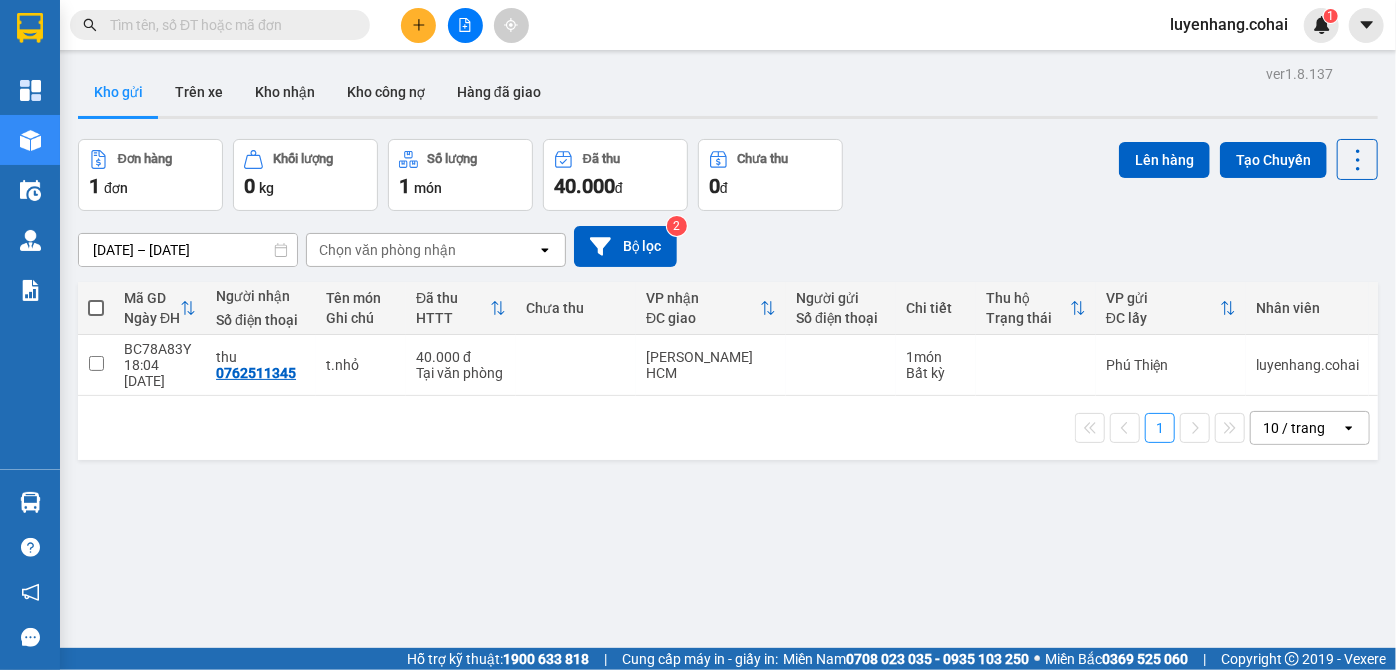 click at bounding box center (96, 308) 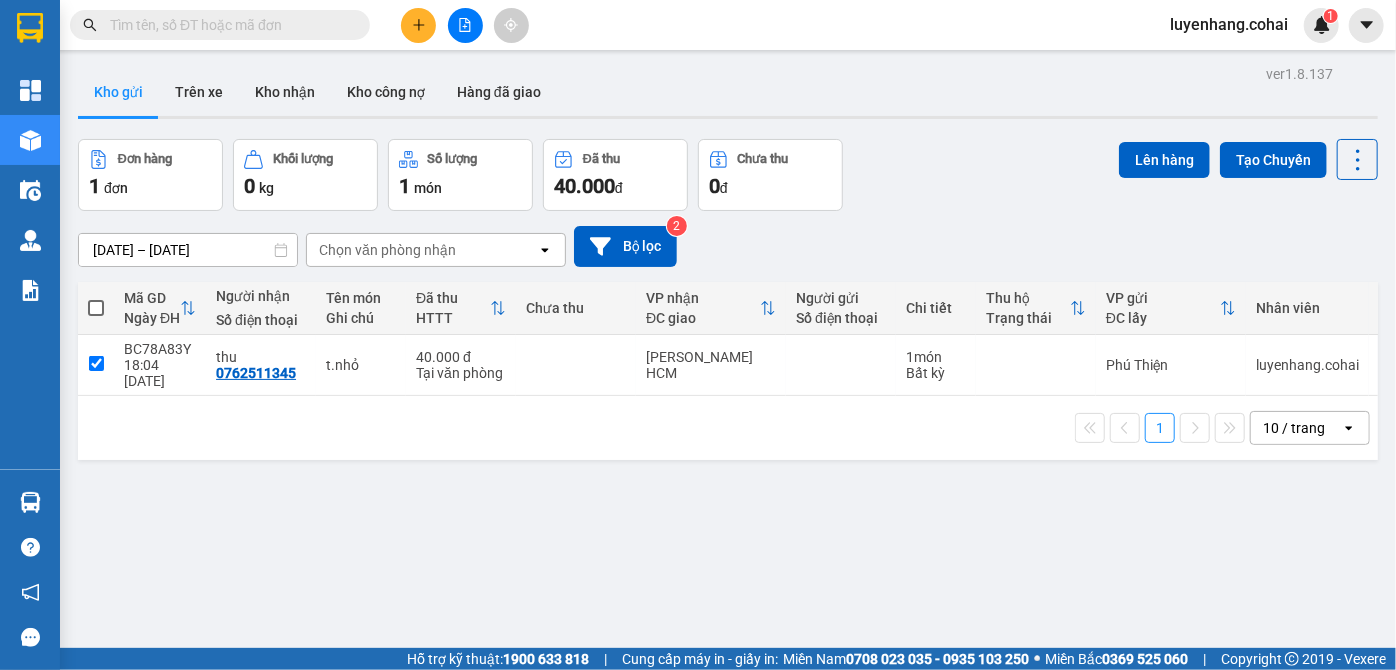 checkbox on "true" 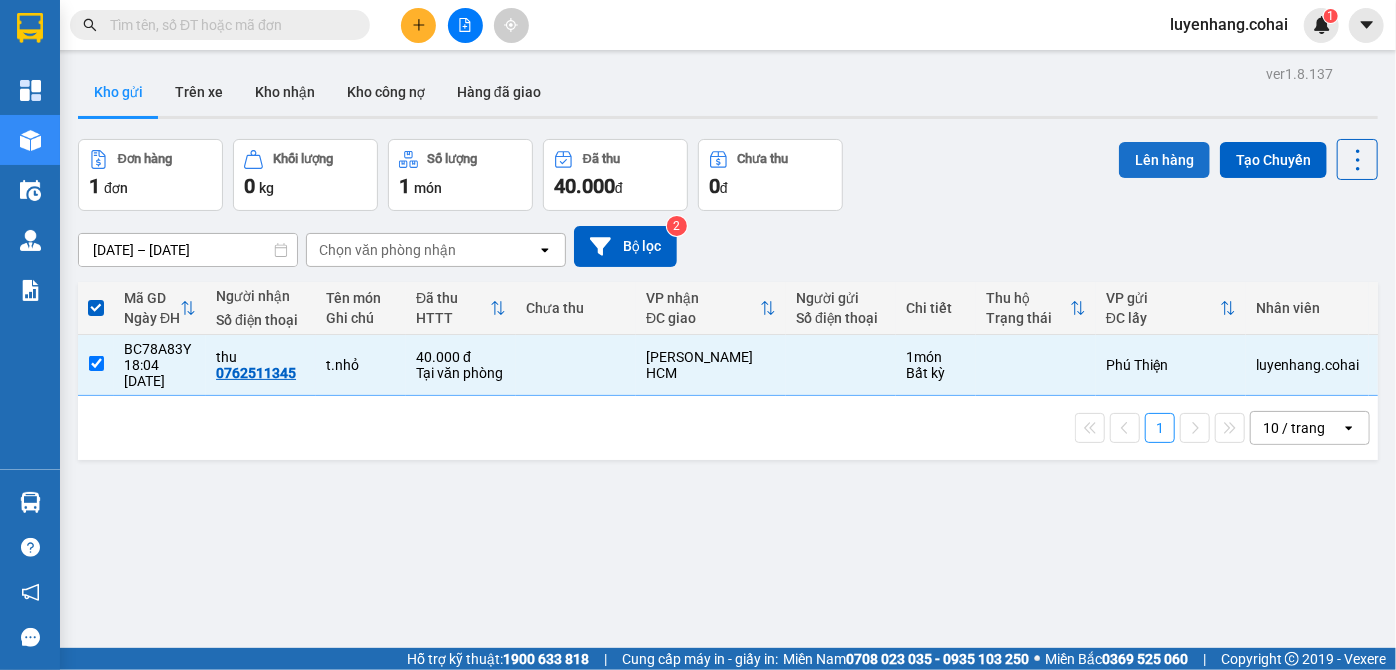 click on "Lên hàng" at bounding box center (1164, 160) 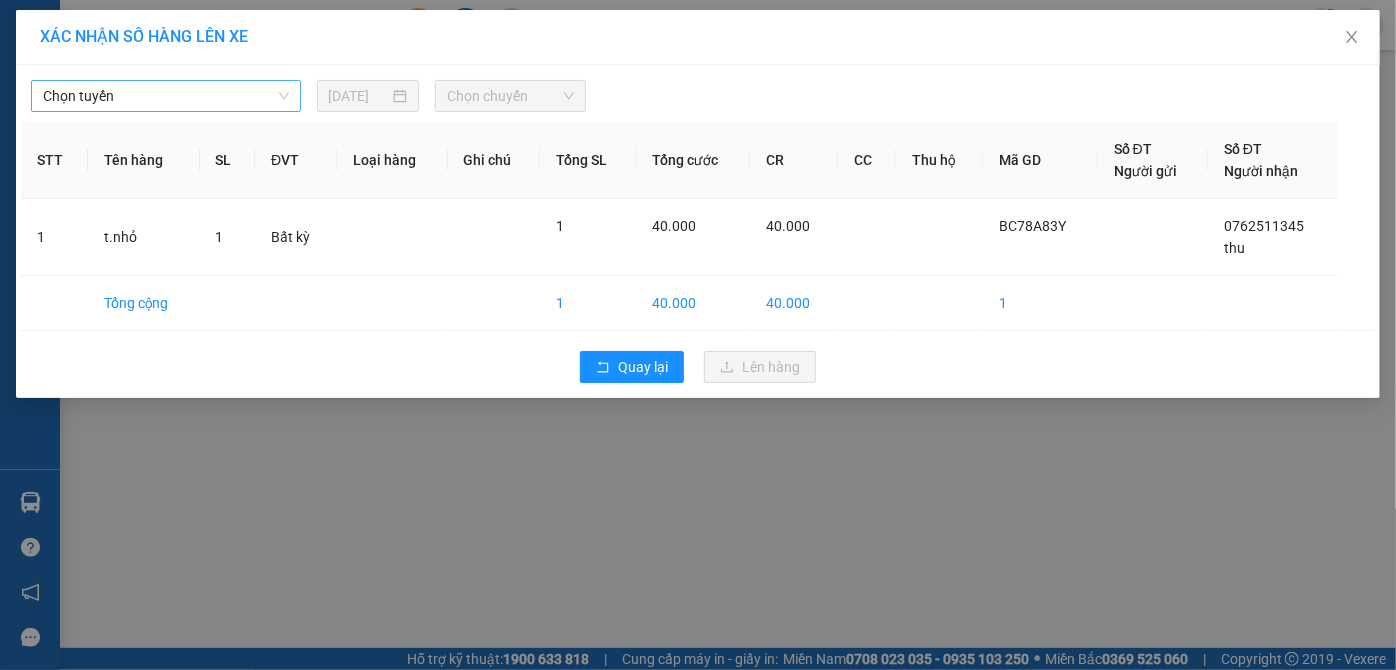 click on "Chọn tuyến" at bounding box center [166, 96] 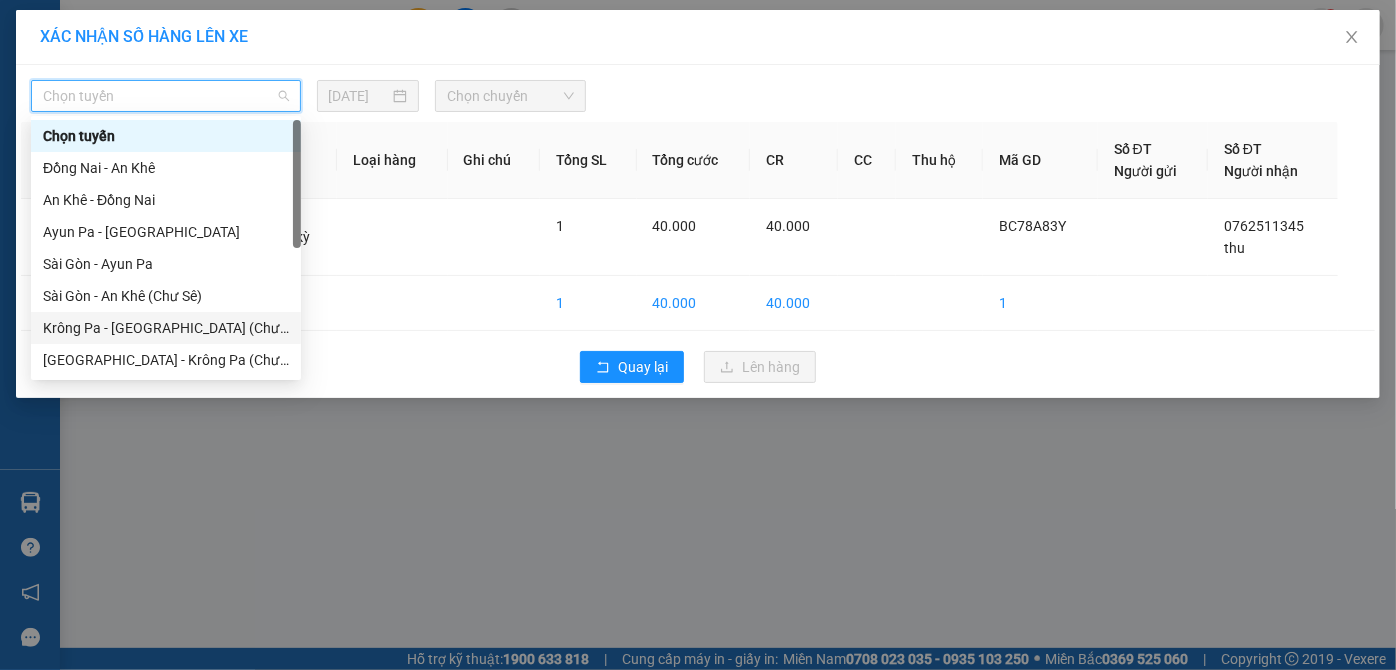 drag, startPoint x: 227, startPoint y: 331, endPoint x: 524, endPoint y: 158, distance: 343.7121 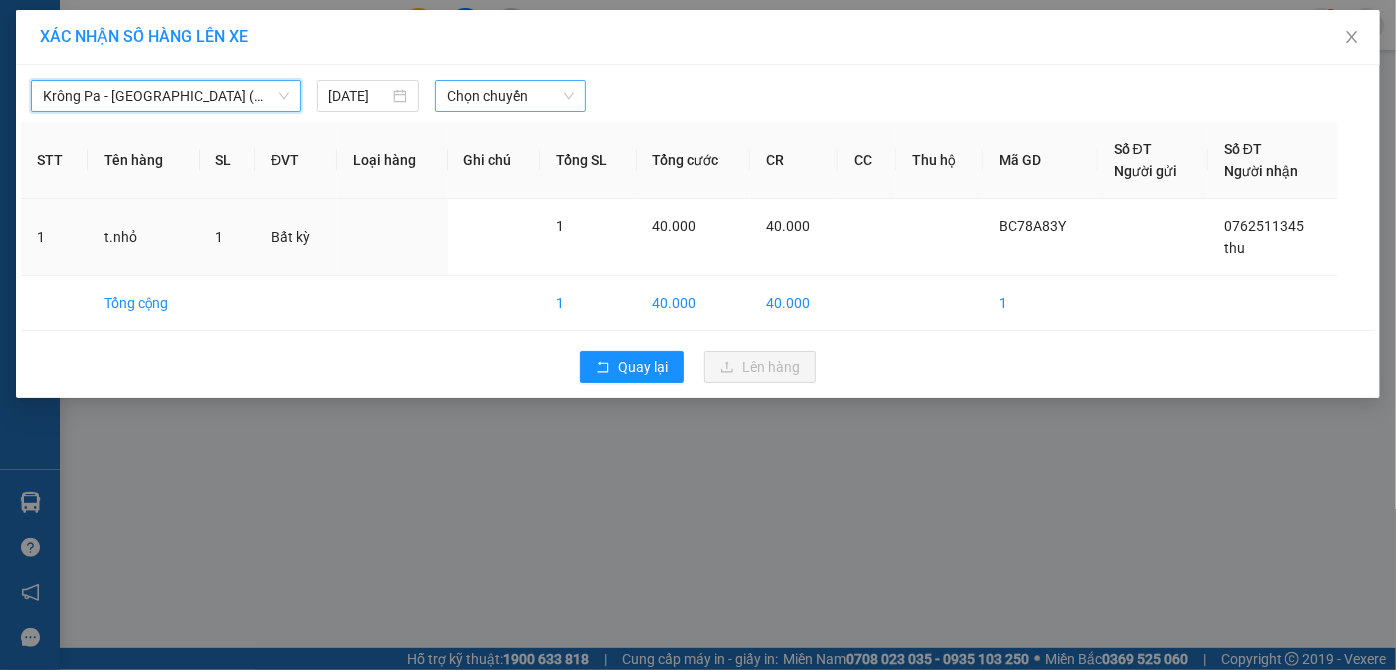 click on "Chọn chuyến" at bounding box center (510, 96) 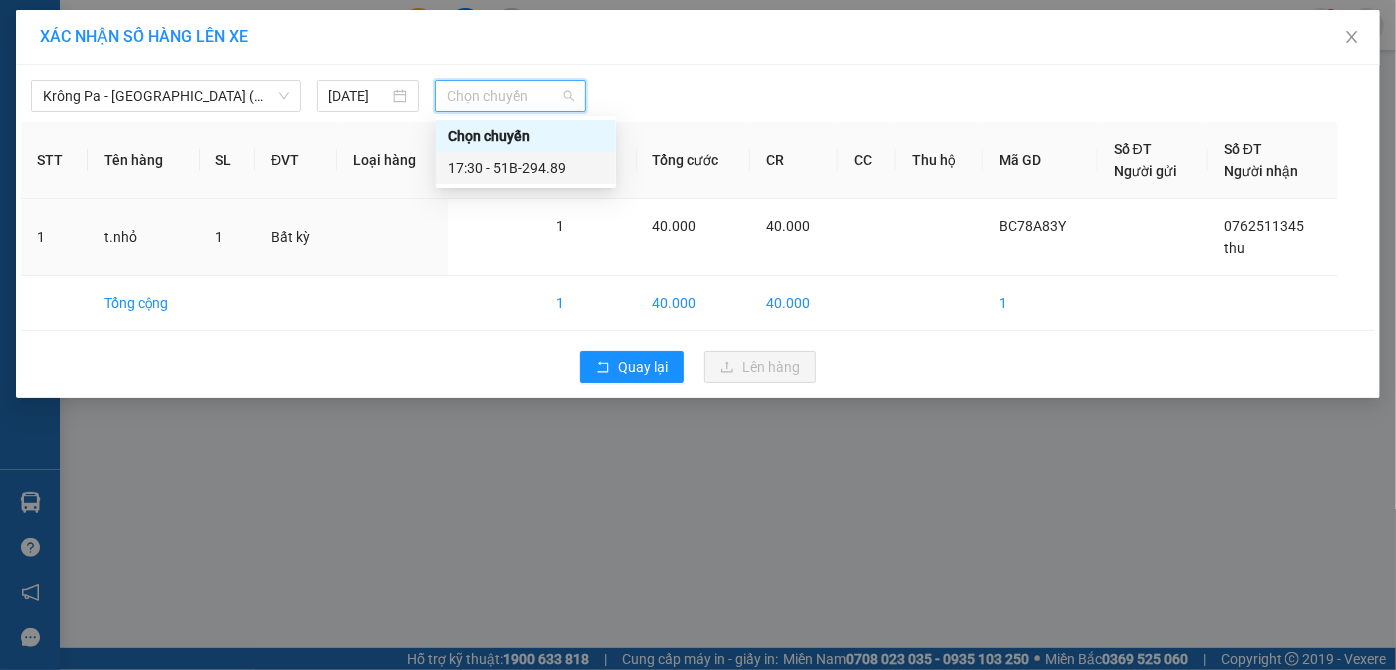 click on "17:30     - 51B-294.89" at bounding box center [526, 168] 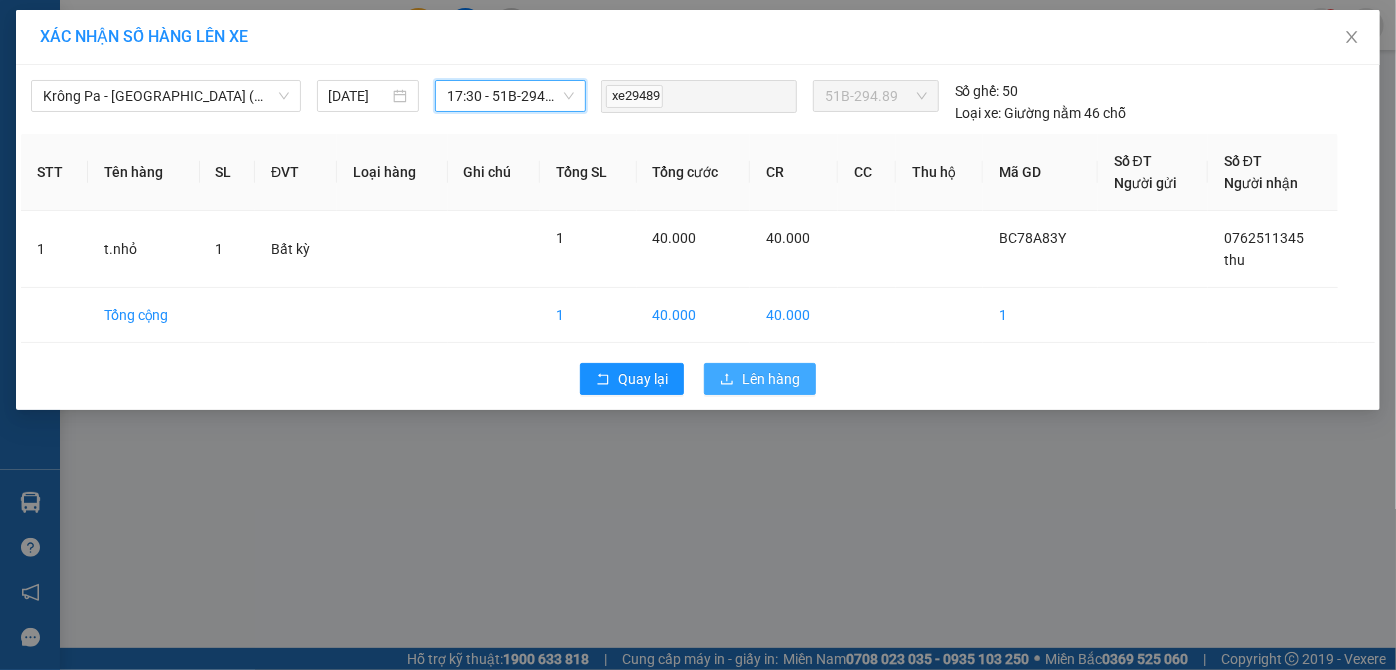 click on "Lên hàng" at bounding box center (760, 379) 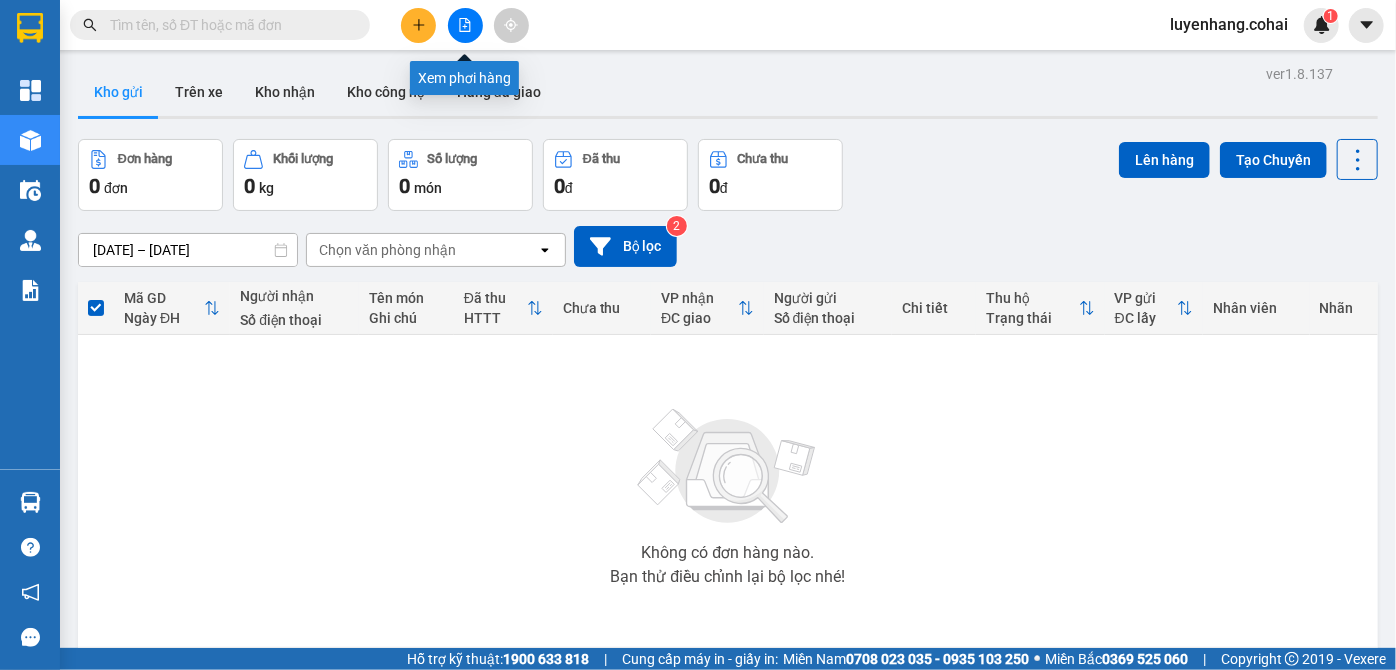 click at bounding box center [465, 25] 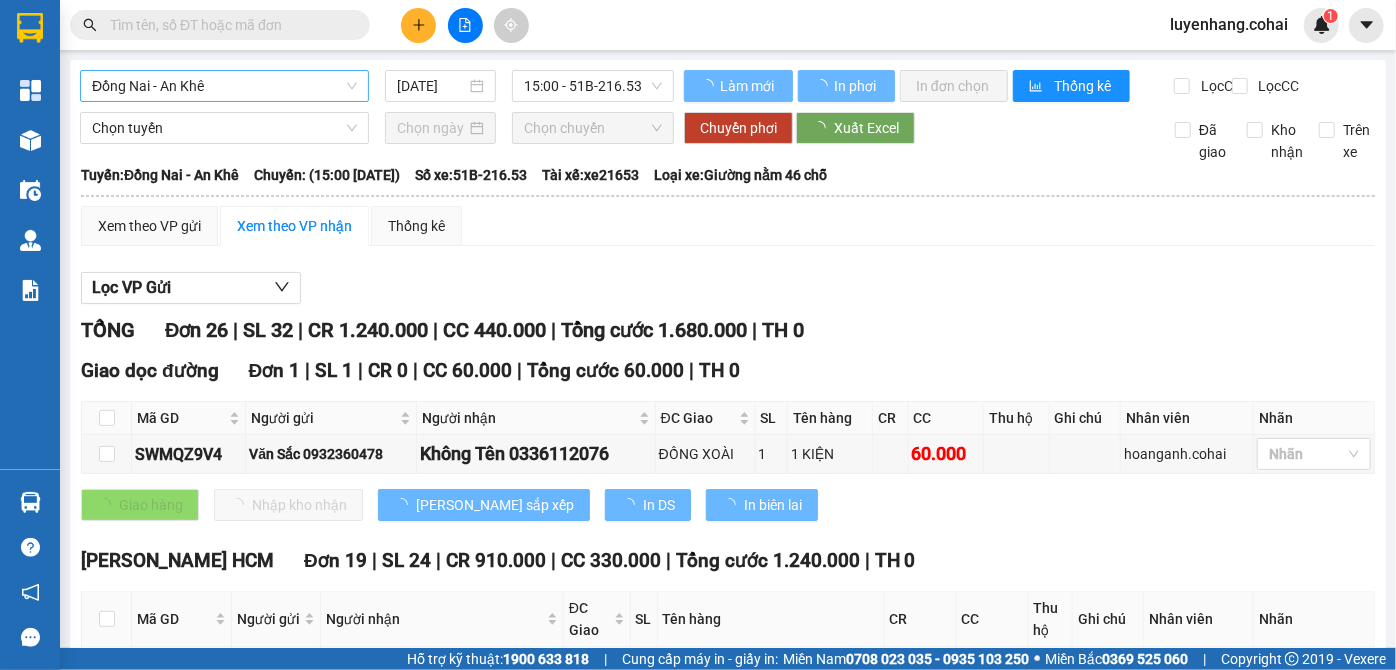 click on "Đồng Nai - An Khê" at bounding box center (224, 86) 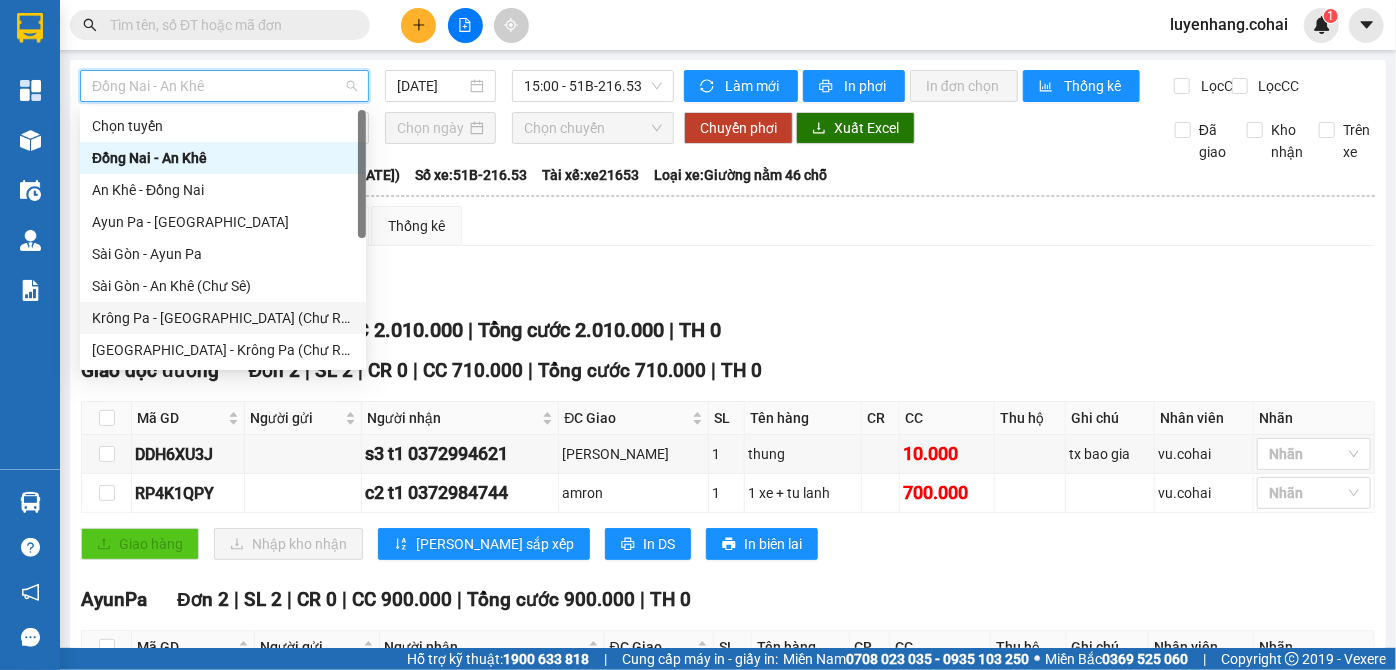 click on "Krông Pa - [GEOGRAPHIC_DATA] (Chư RCăm)" at bounding box center [223, 318] 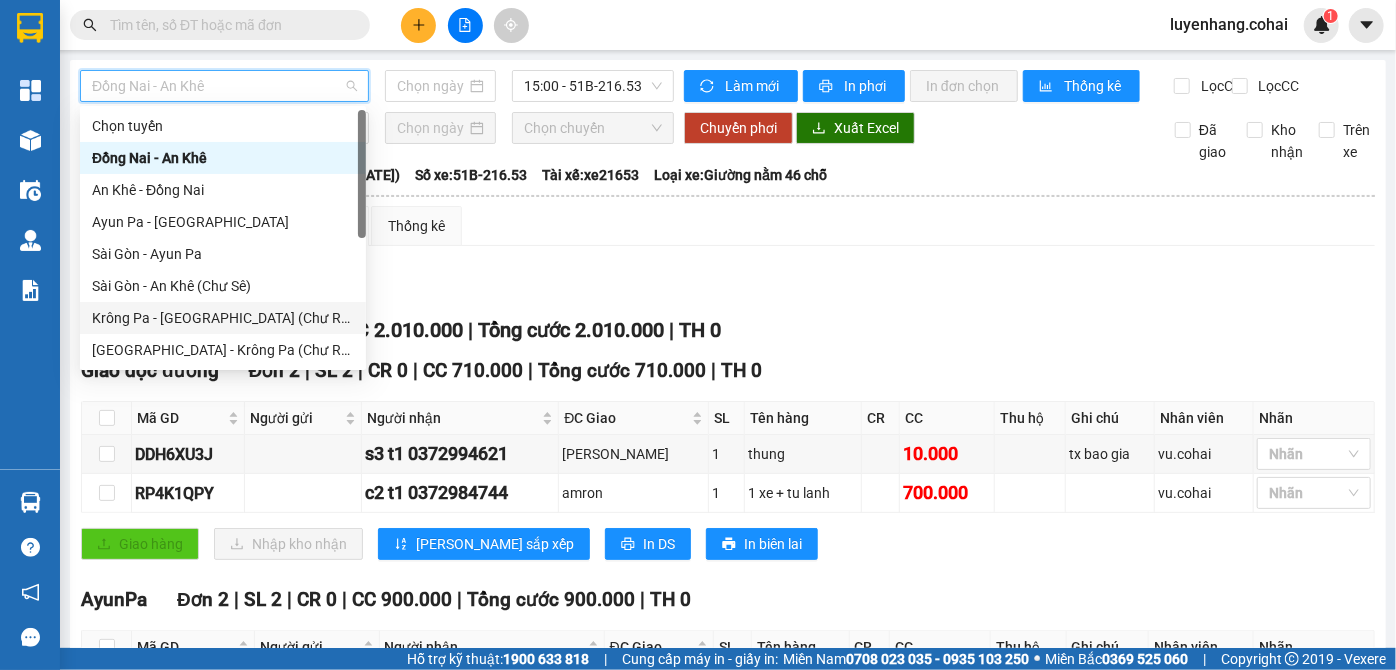 type on "[DATE]" 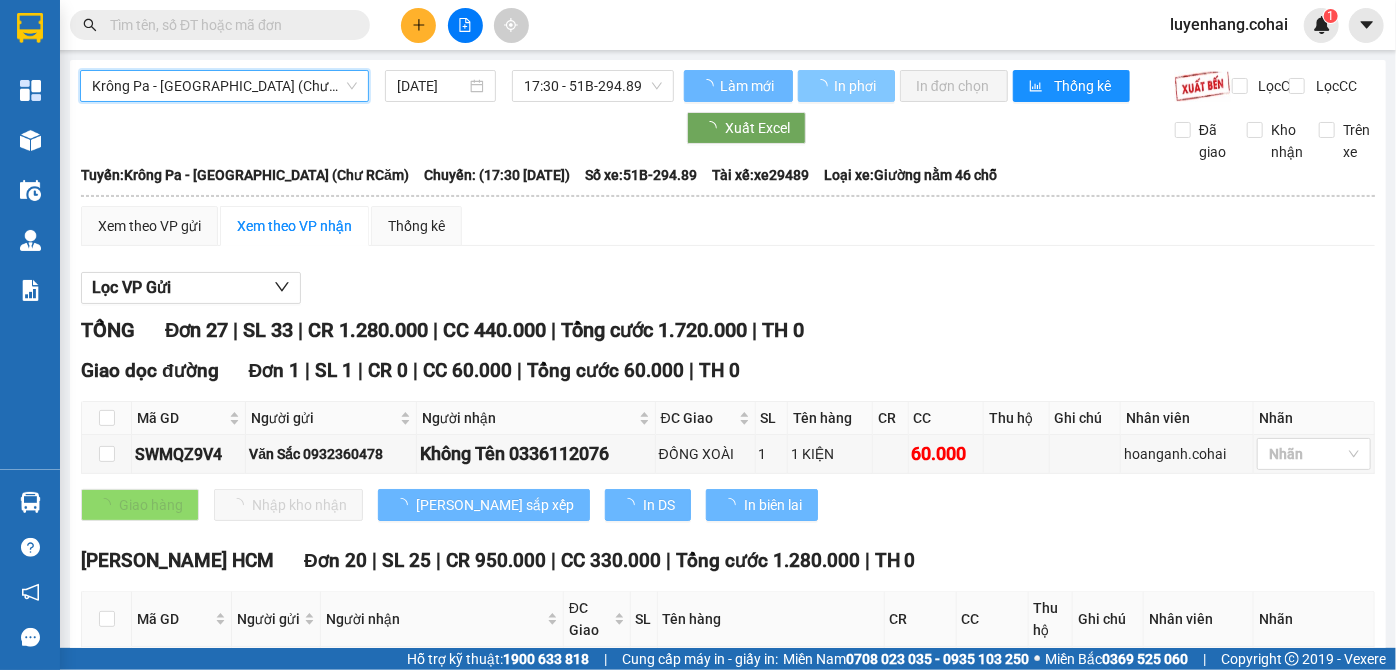 click on "In phơi" at bounding box center [856, 86] 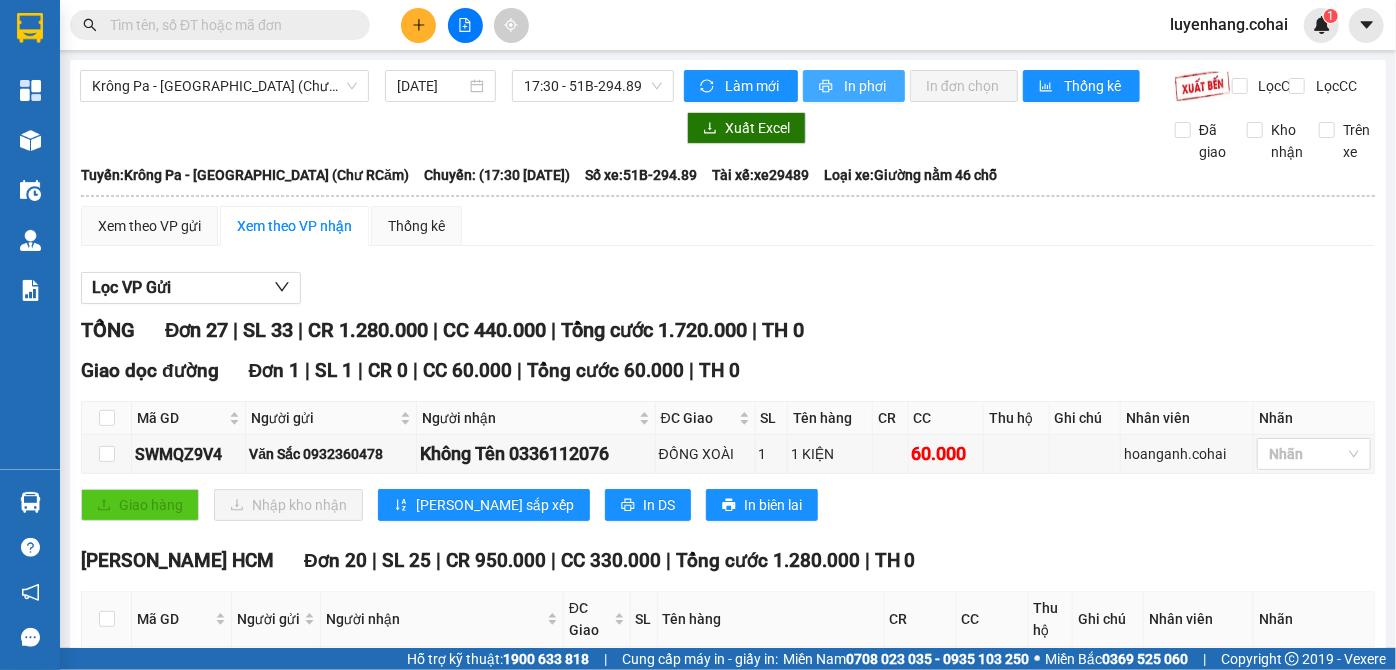 scroll, scrollTop: 0, scrollLeft: 0, axis: both 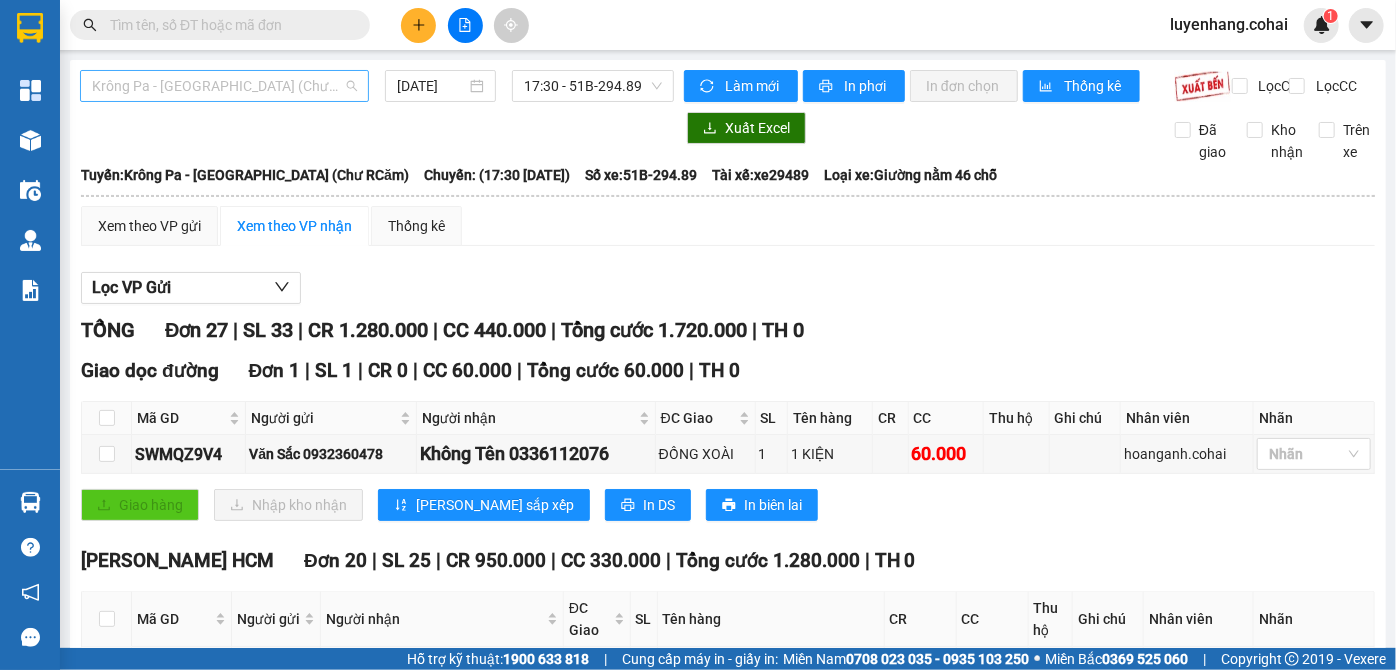 click on "Krông Pa - [GEOGRAPHIC_DATA] (Chư RCăm)" at bounding box center (224, 86) 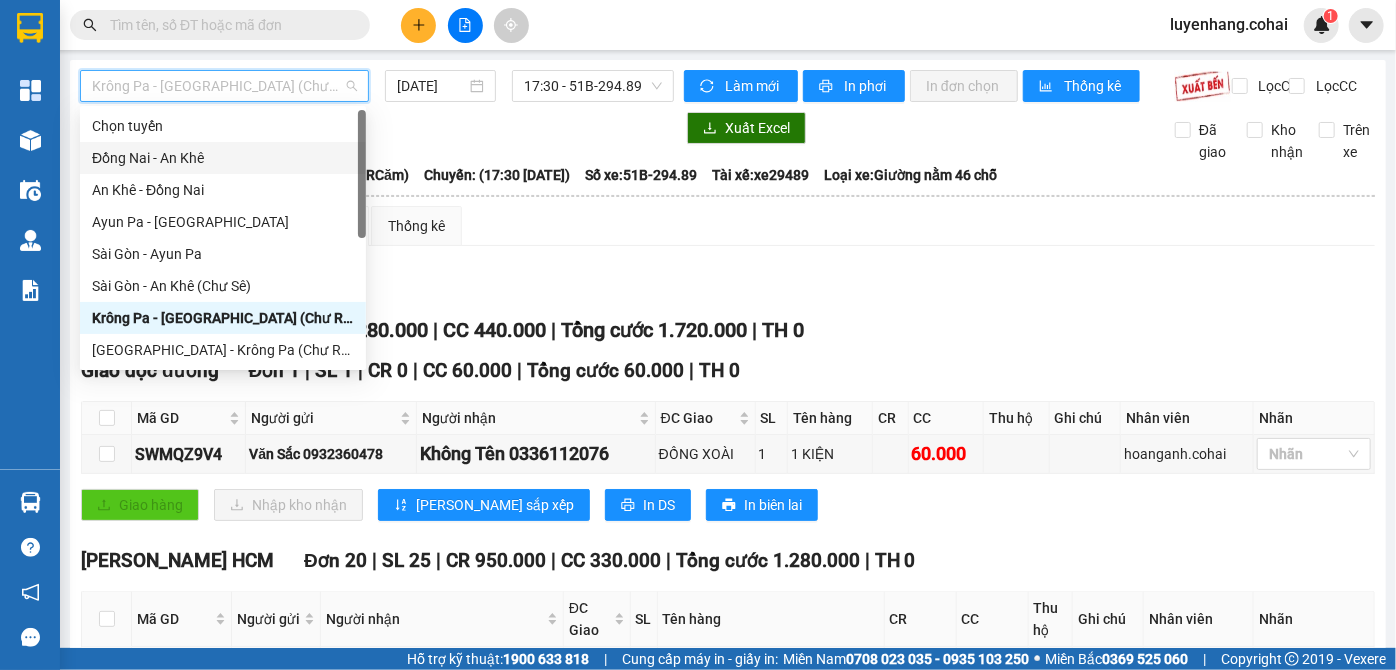 click on "Đồng Nai - An Khê" at bounding box center (223, 158) 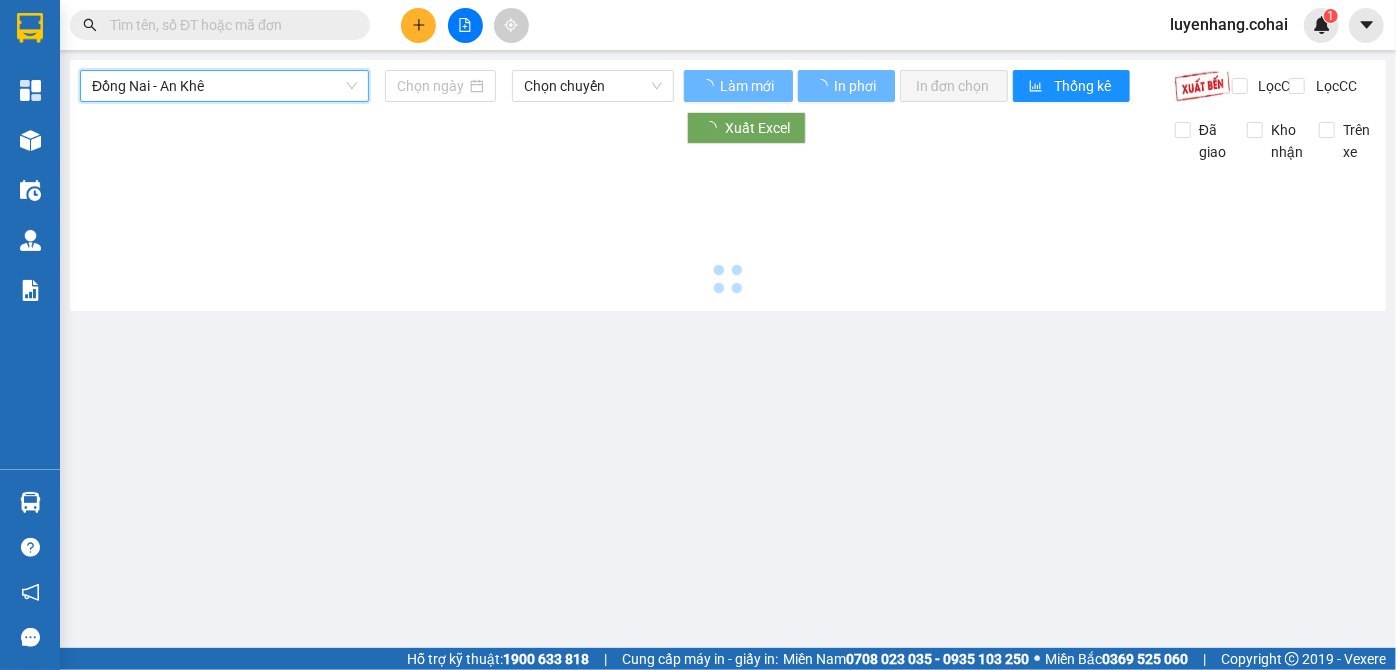 type on "[DATE]" 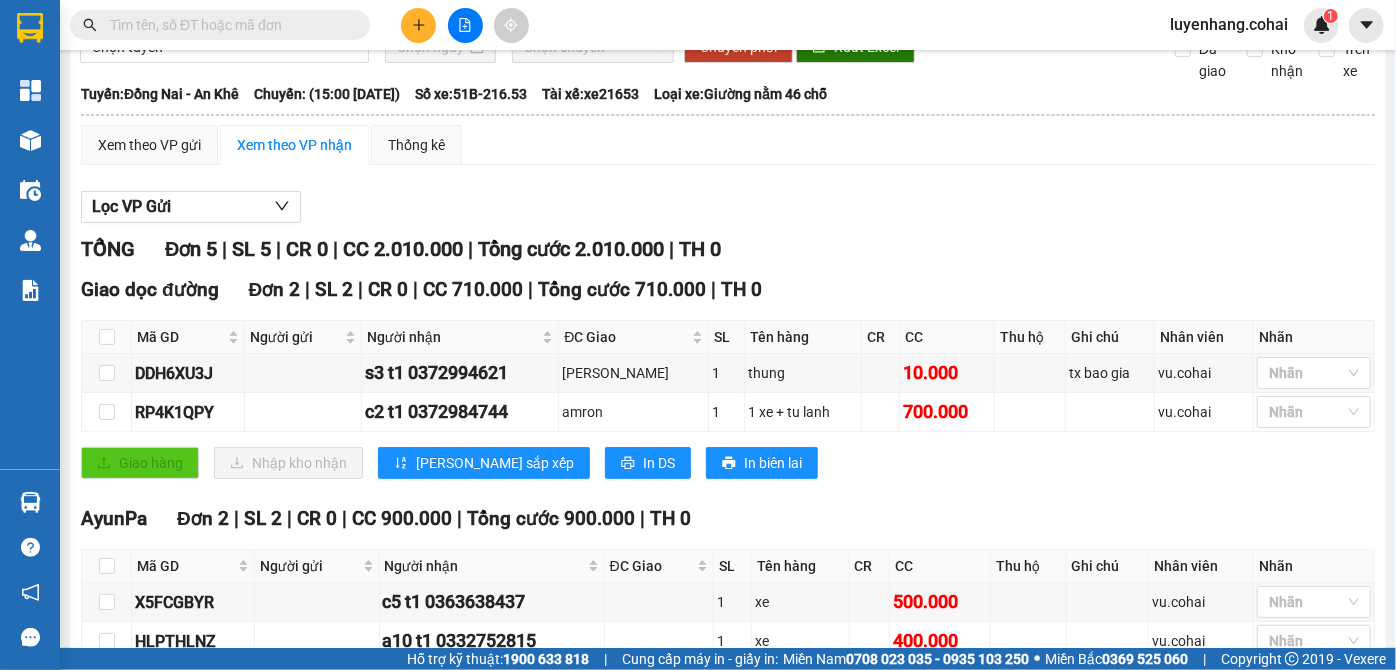 scroll, scrollTop: 0, scrollLeft: 0, axis: both 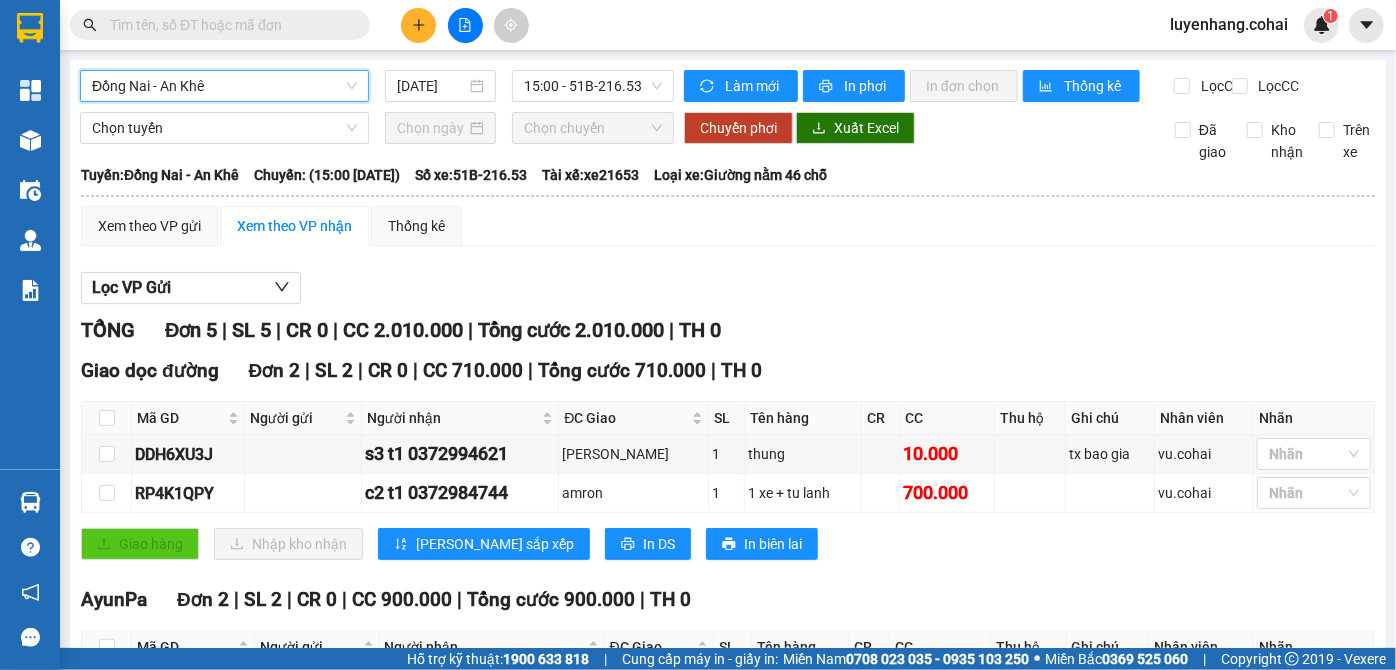 click on "Đồng Nai - An Khê" at bounding box center [224, 86] 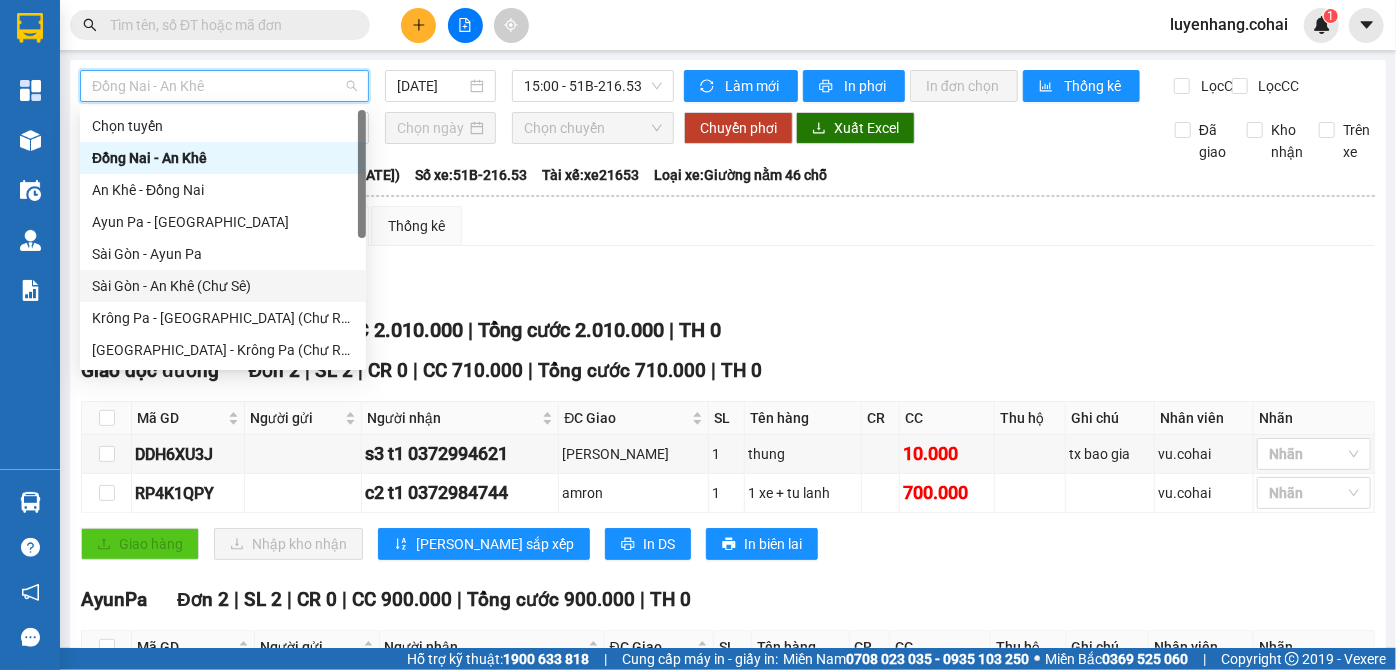 click on "Sài Gòn - An Khê (Chư Sê)" at bounding box center [223, 286] 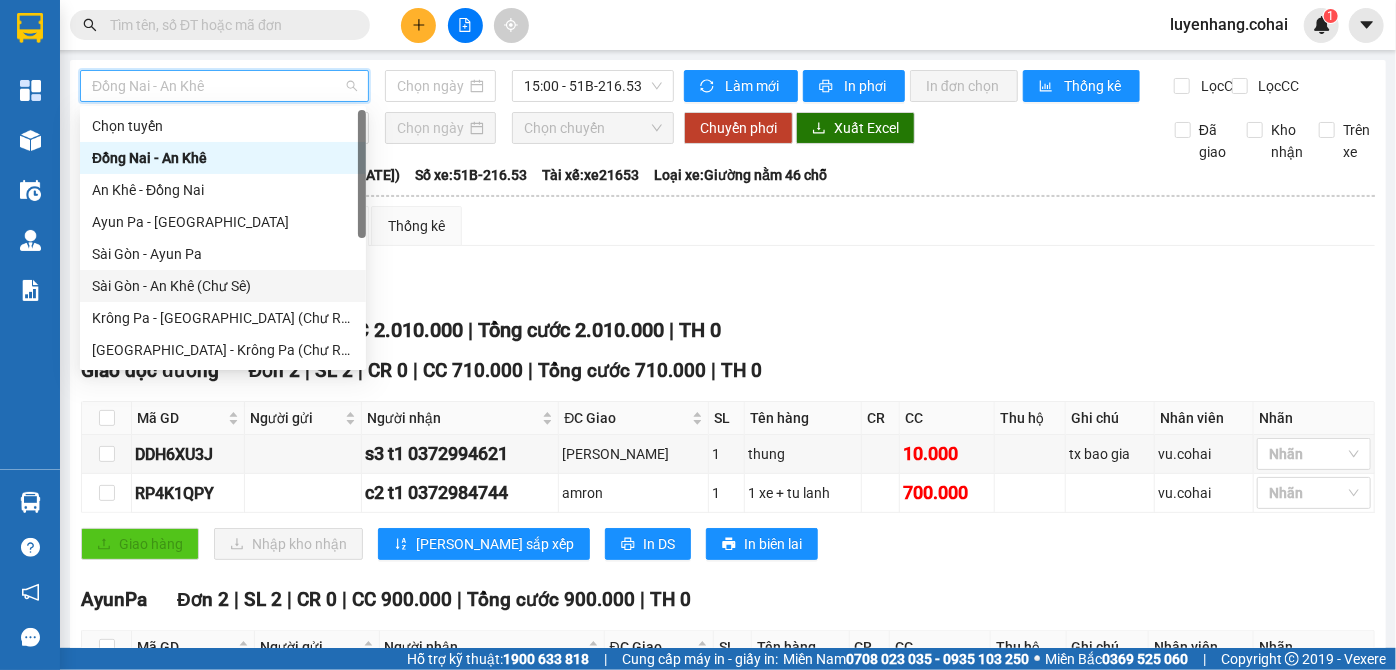 type on "[DATE]" 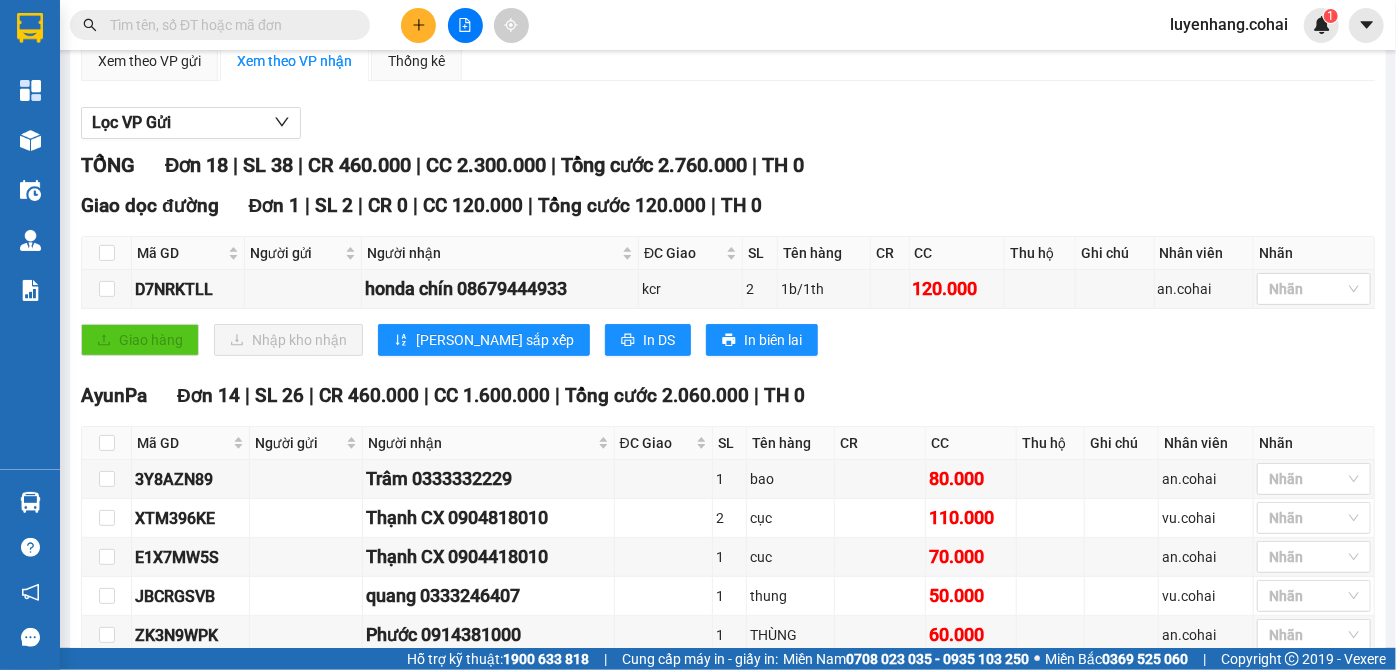 scroll, scrollTop: 0, scrollLeft: 0, axis: both 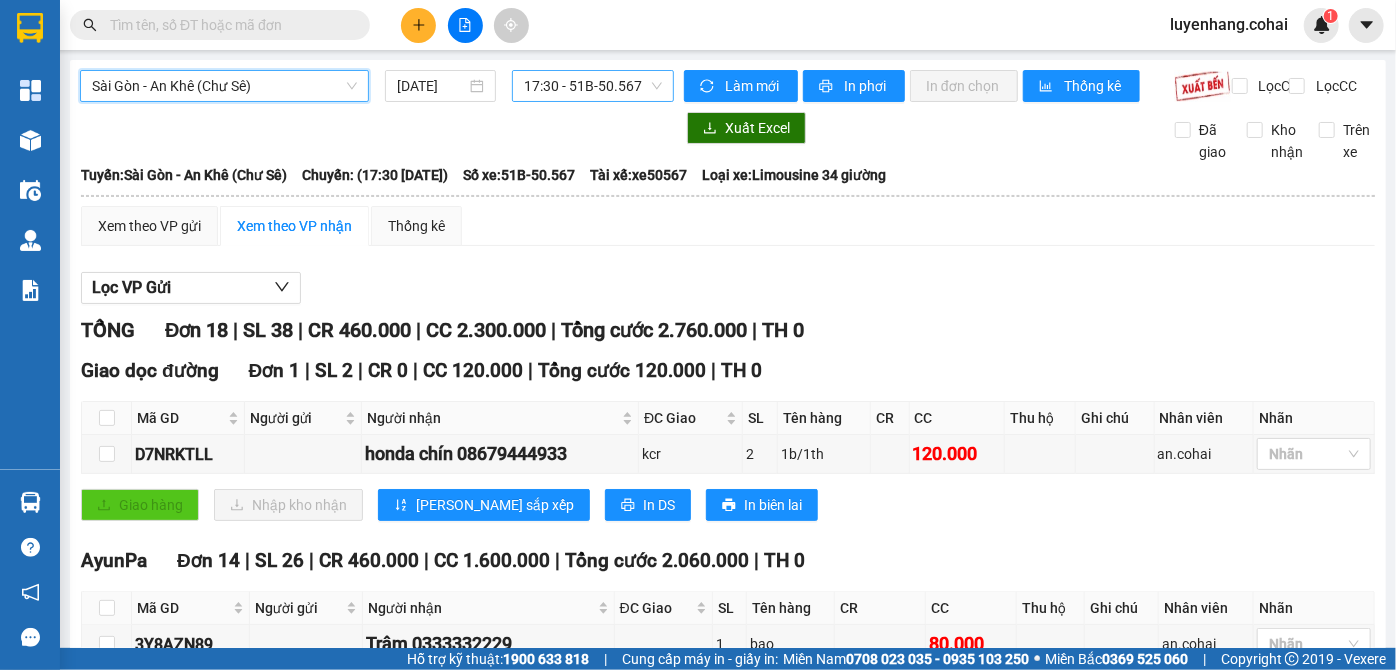 click on "17:30     - 51B-50.567" at bounding box center (593, 86) 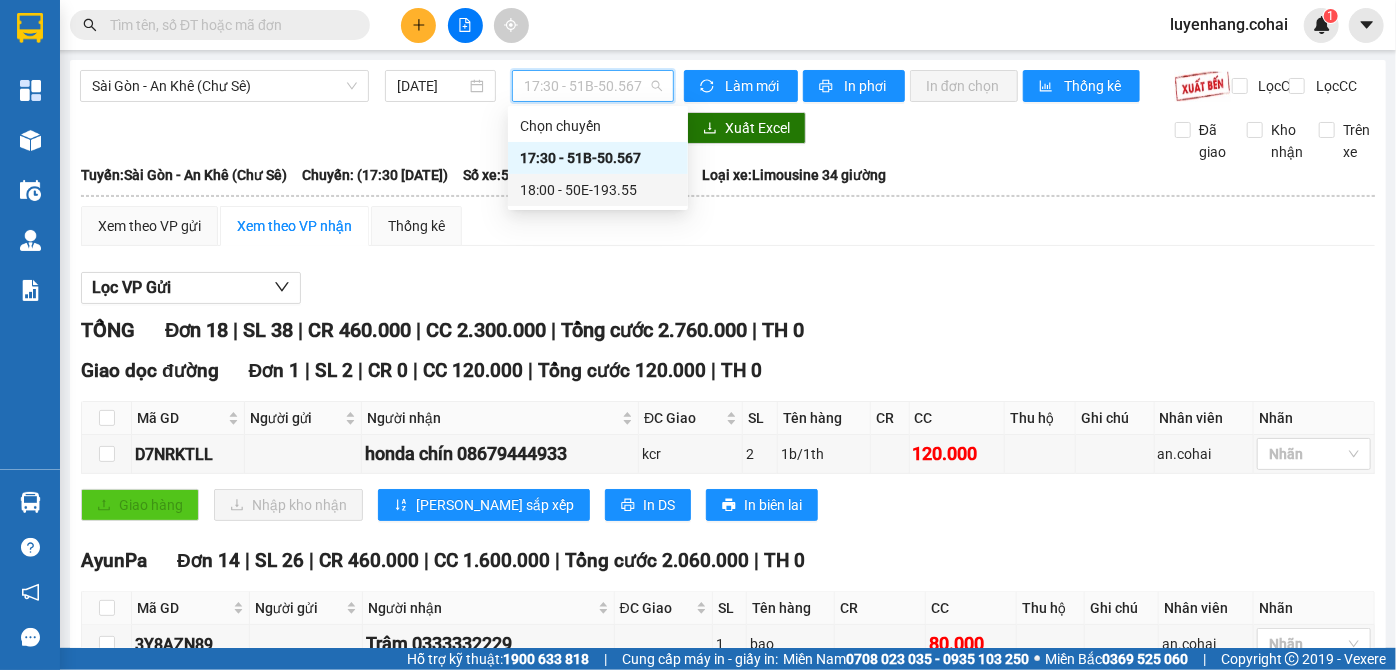 click on "18:00     - 50E-193.55" at bounding box center (598, 190) 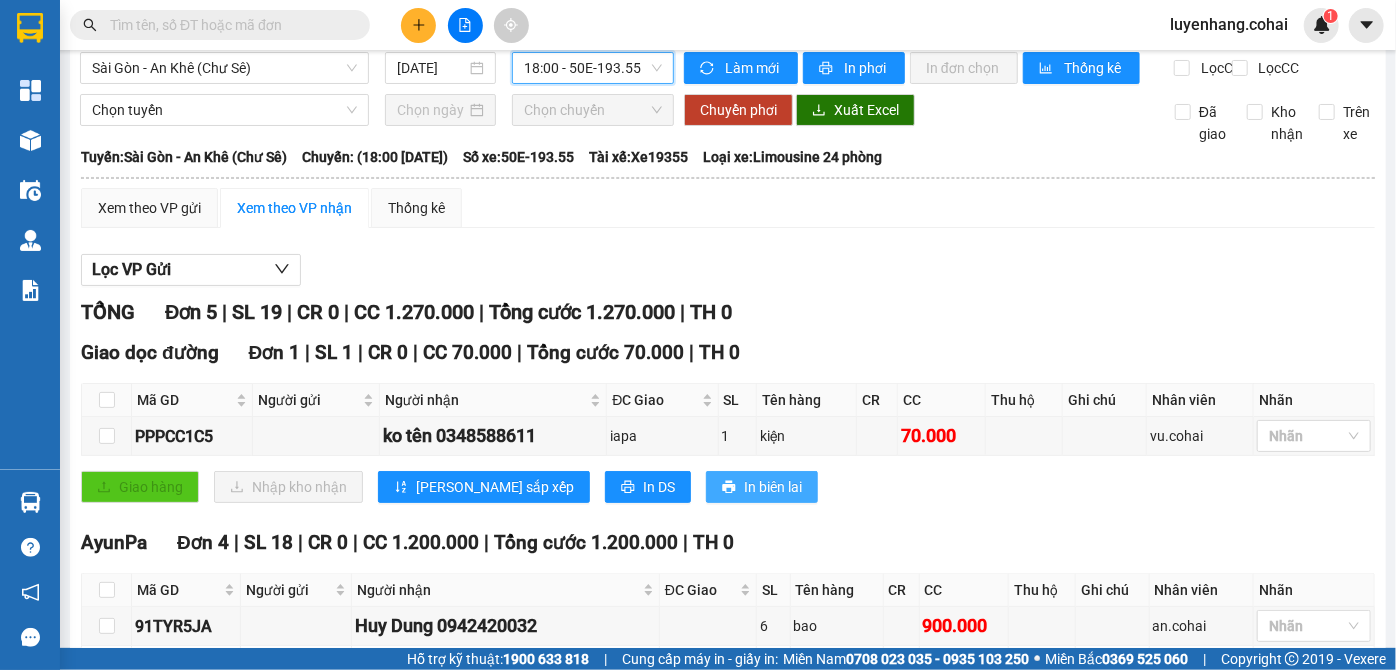 scroll, scrollTop: 0, scrollLeft: 0, axis: both 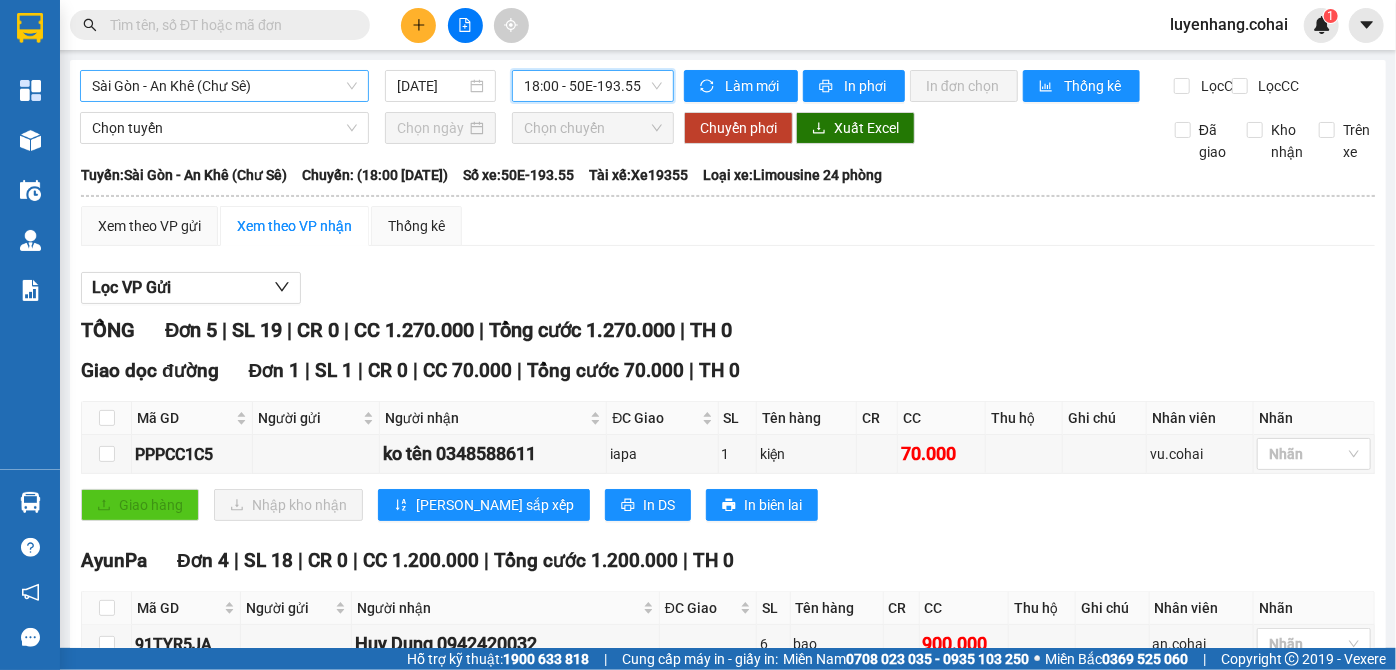 click on "Sài Gòn - An Khê (Chư Sê)" at bounding box center [224, 86] 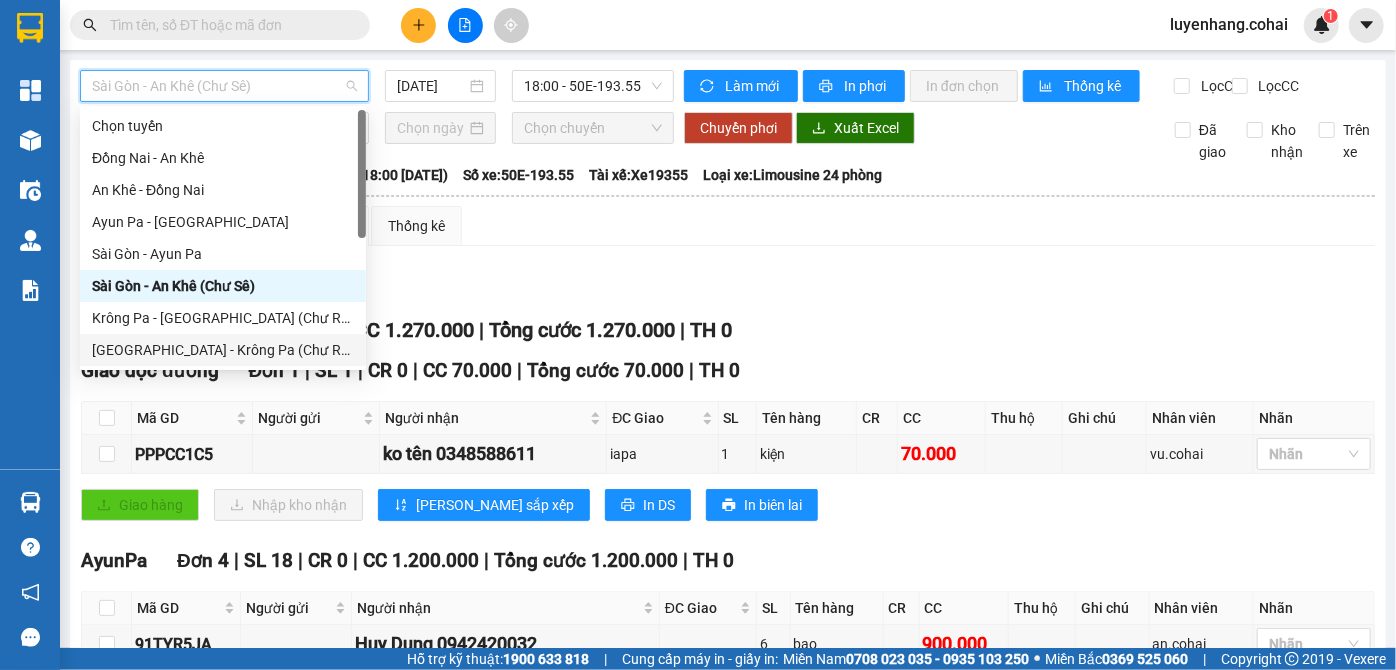 click on "[GEOGRAPHIC_DATA] - Krông Pa (Chư RCăm)" at bounding box center (223, 350) 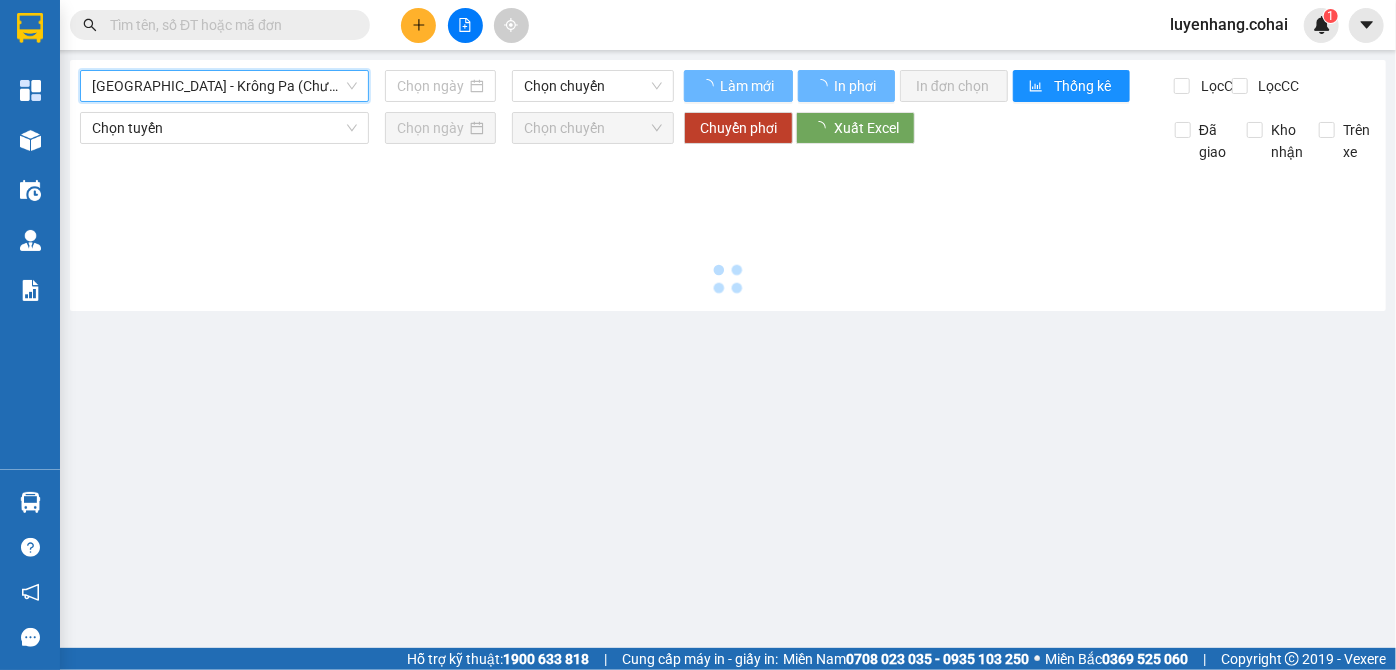 type on "[DATE]" 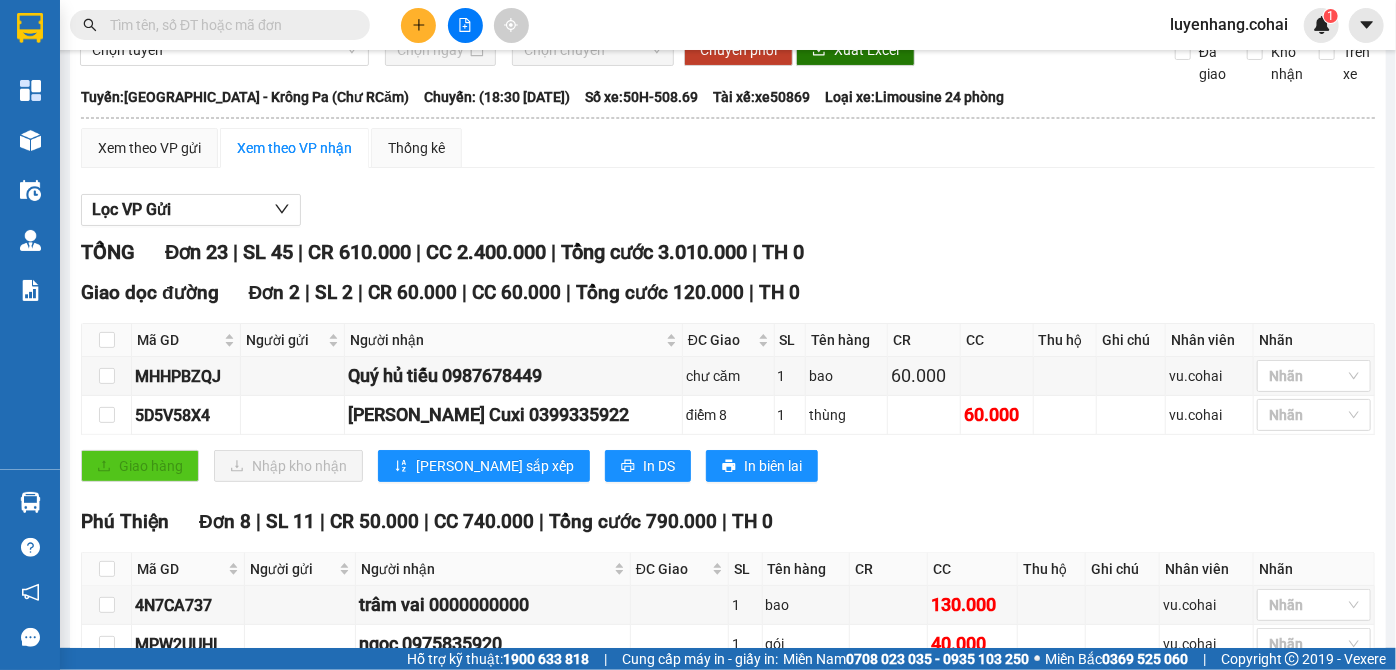 scroll, scrollTop: 181, scrollLeft: 0, axis: vertical 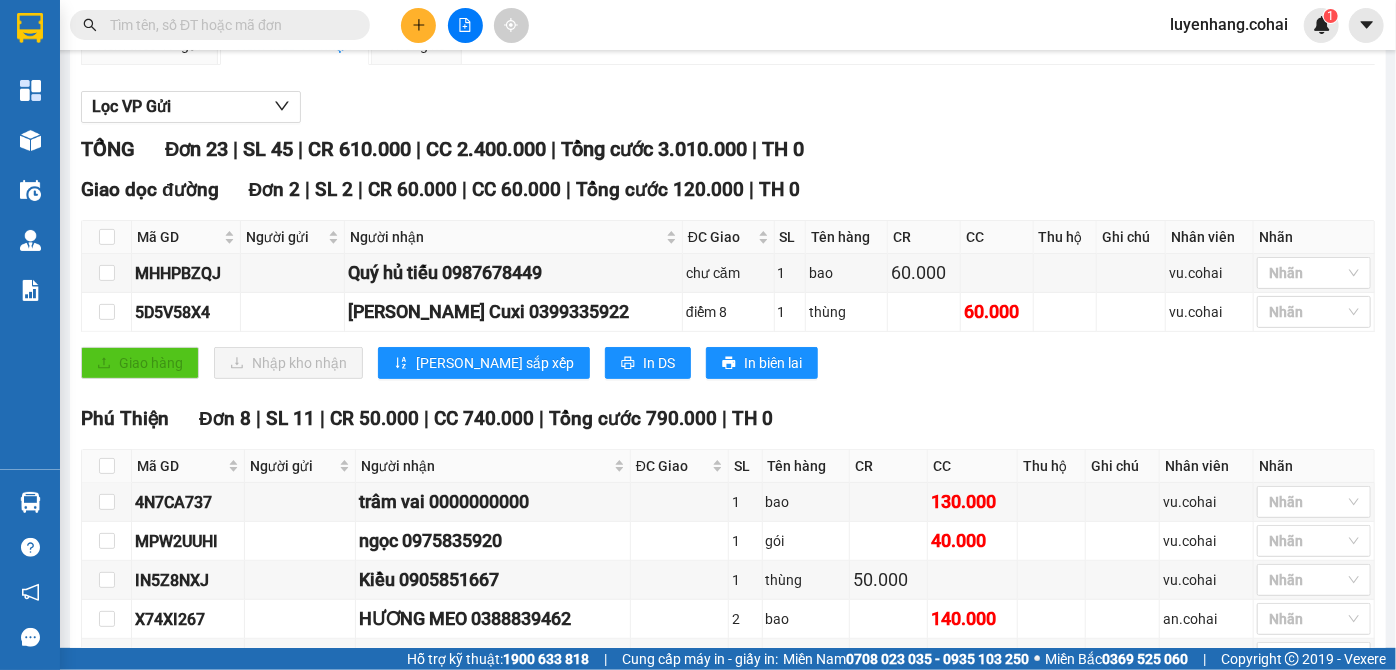 click on "Giao hàng Nhập kho nhận Lưu sắp xếp In DS In biên lai" at bounding box center [728, 363] 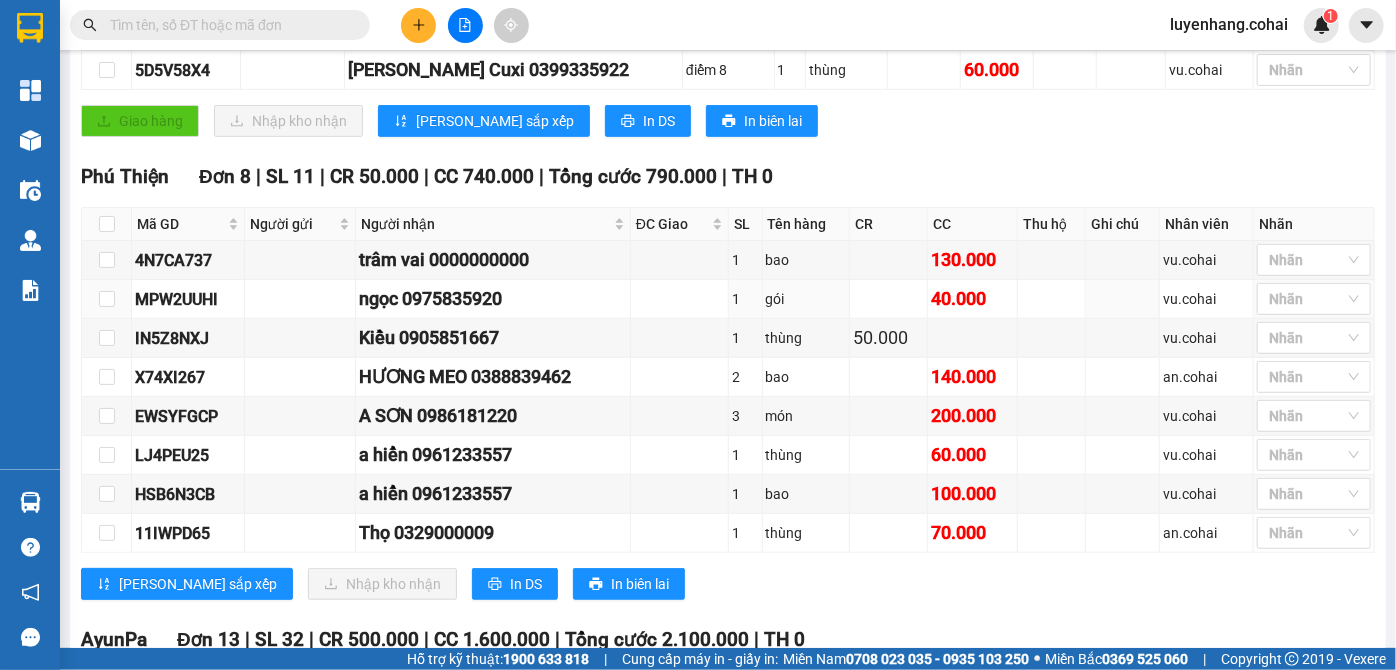 scroll, scrollTop: 454, scrollLeft: 0, axis: vertical 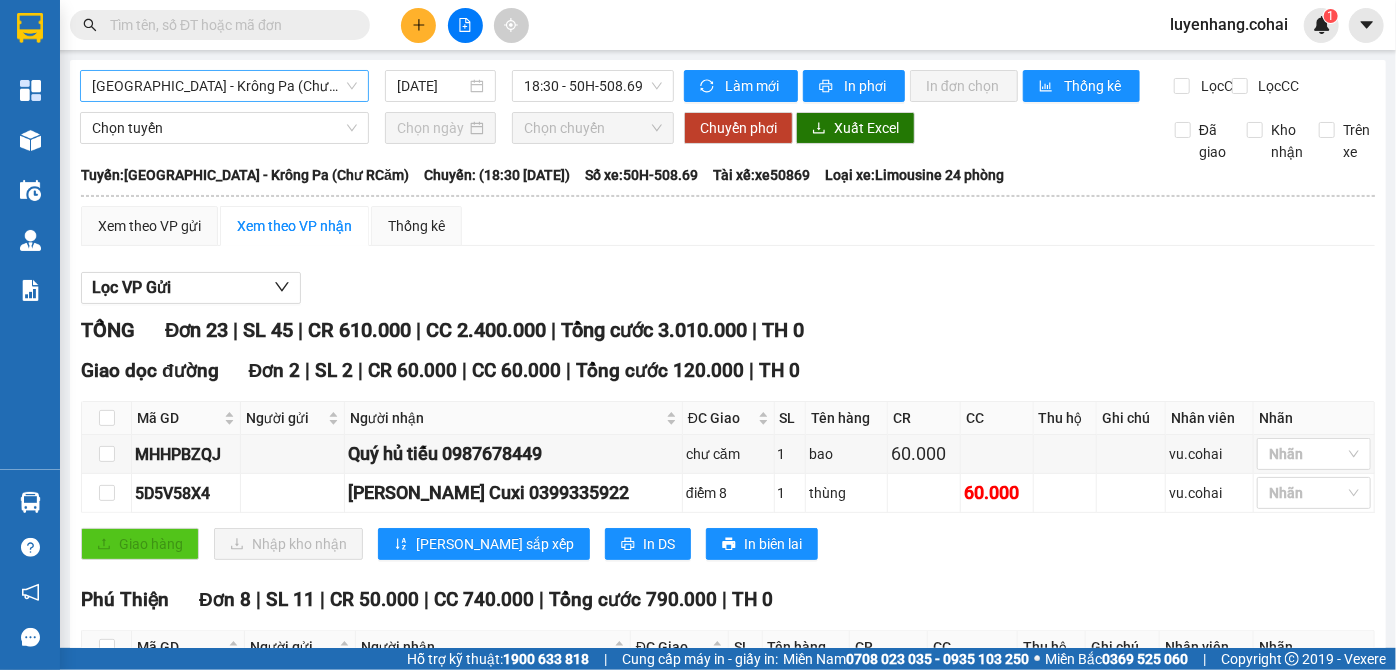 click on "[GEOGRAPHIC_DATA] - Krông Pa (Chư RCăm)" at bounding box center (224, 86) 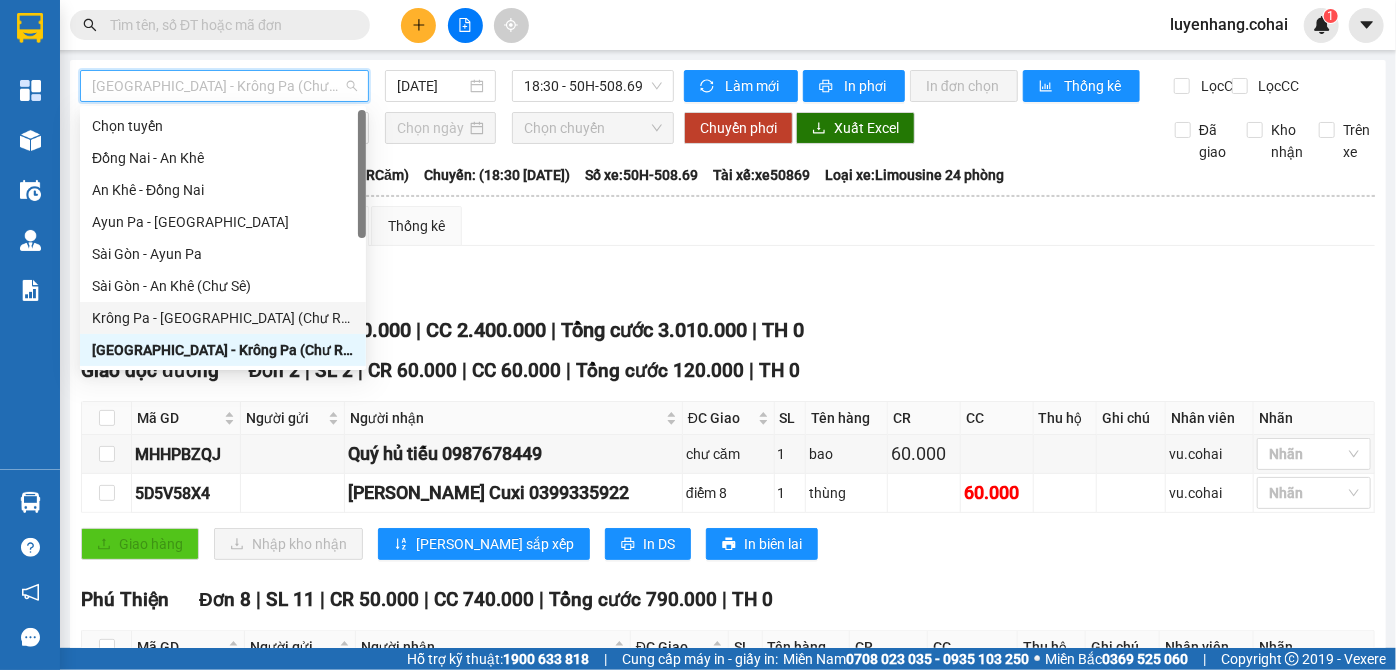 scroll, scrollTop: 90, scrollLeft: 0, axis: vertical 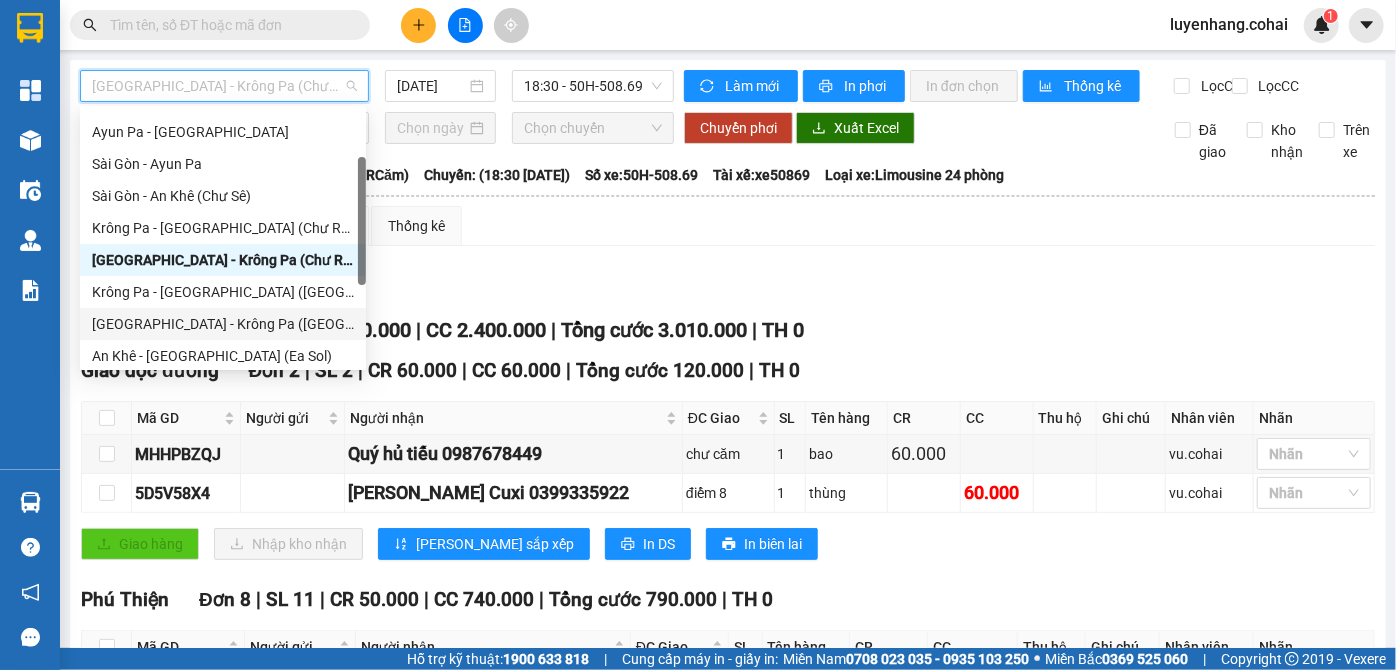 click on "[GEOGRAPHIC_DATA] - Krông Pa ([GEOGRAPHIC_DATA])" at bounding box center (223, 324) 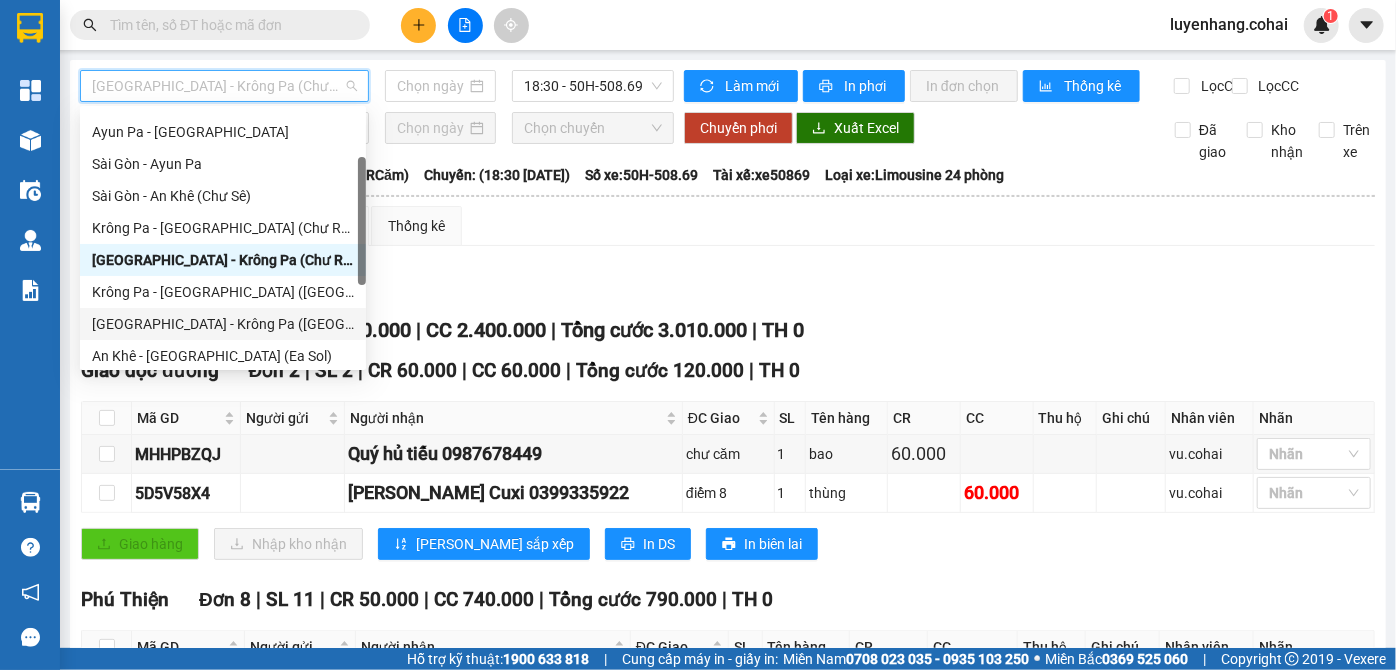 type on "[DATE]" 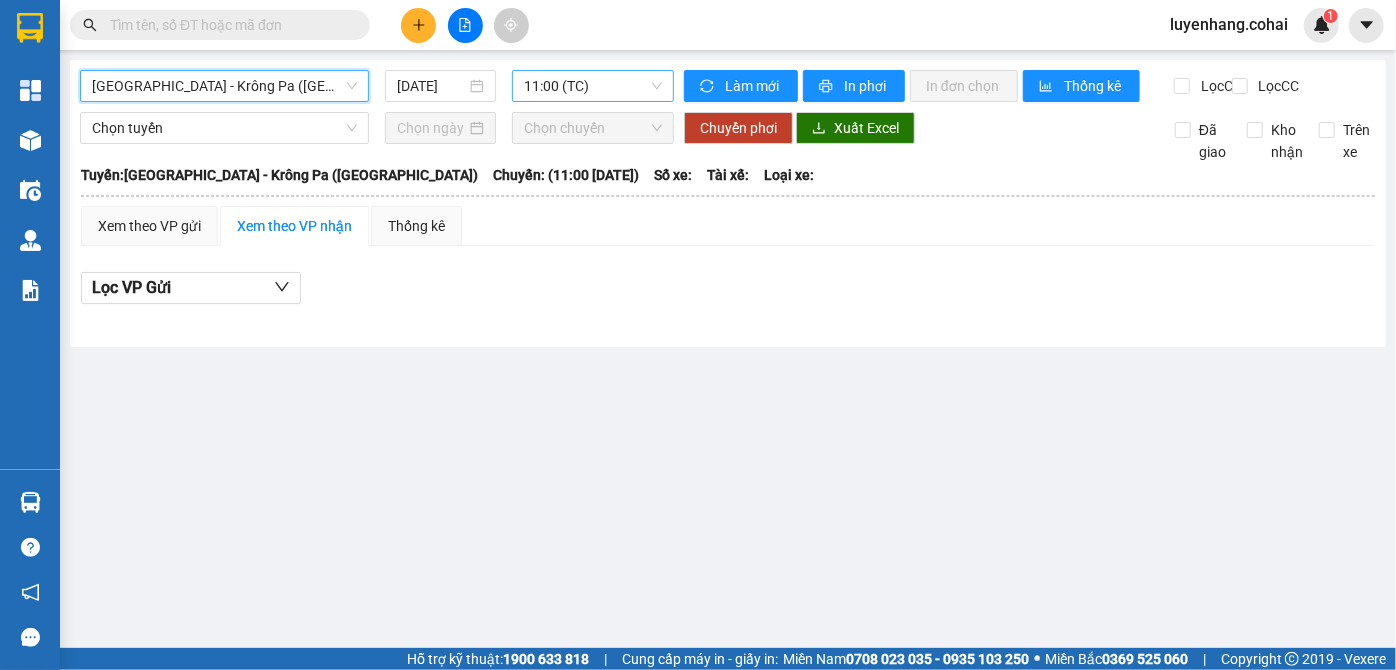 click on "11:00   (TC)" at bounding box center [593, 86] 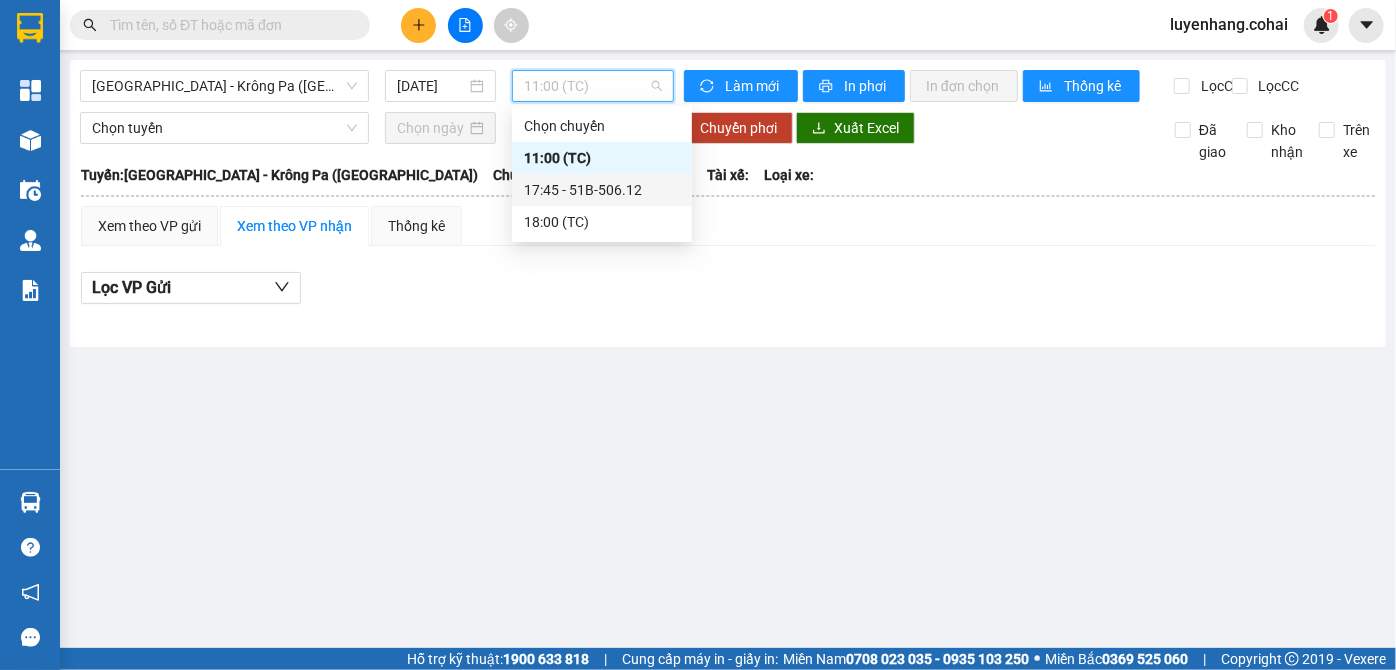 click on "17:45     - 51B-506.12" at bounding box center [602, 190] 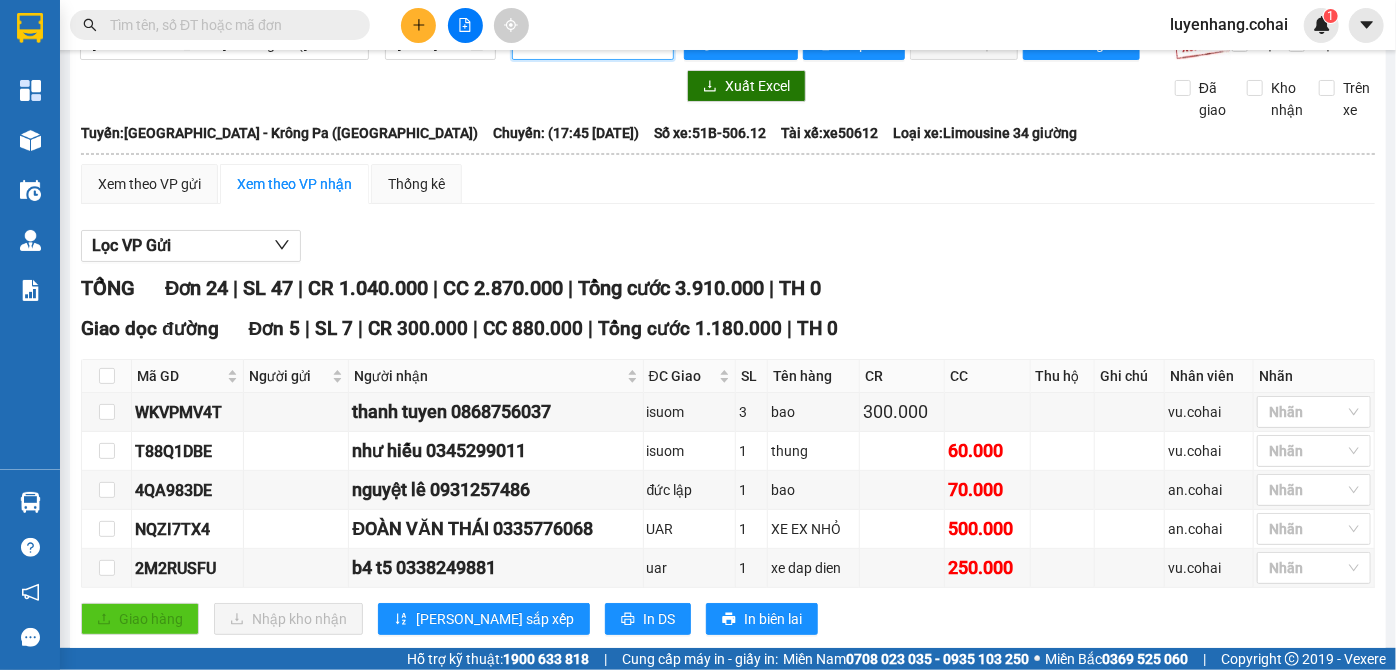 scroll, scrollTop: 0, scrollLeft: 0, axis: both 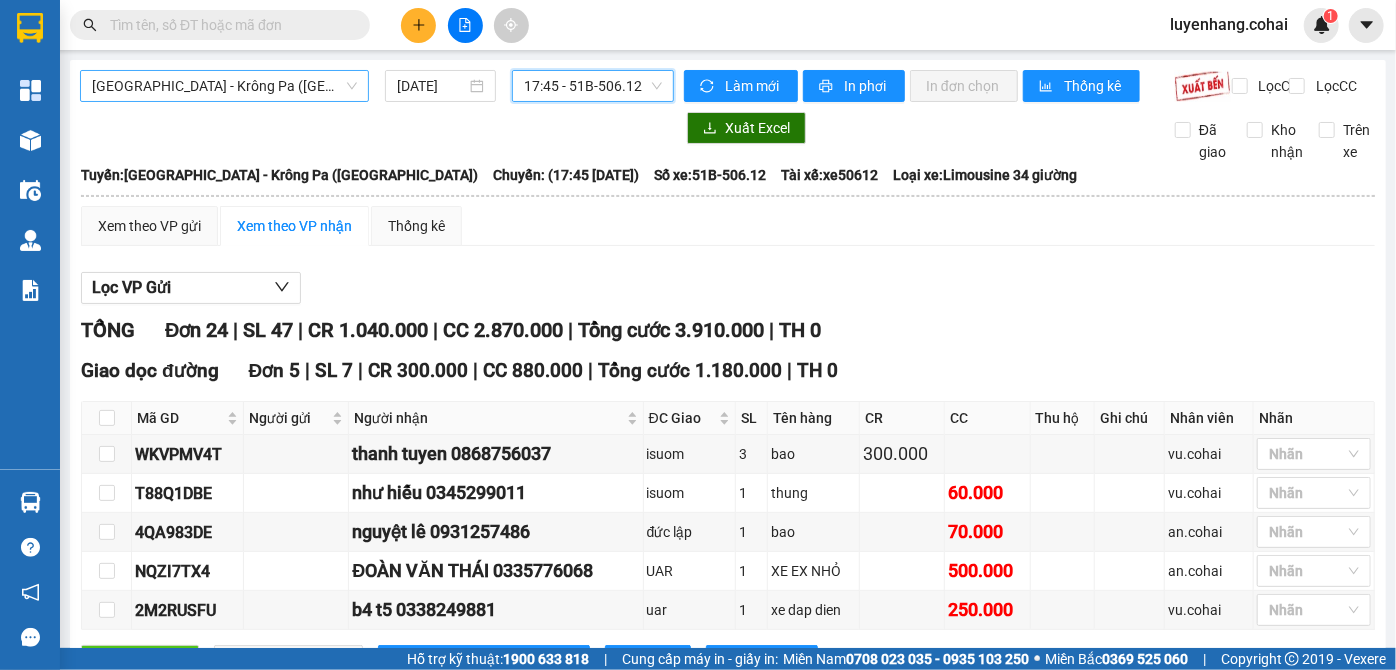 click on "[GEOGRAPHIC_DATA] - Krông Pa ([GEOGRAPHIC_DATA])" at bounding box center (224, 86) 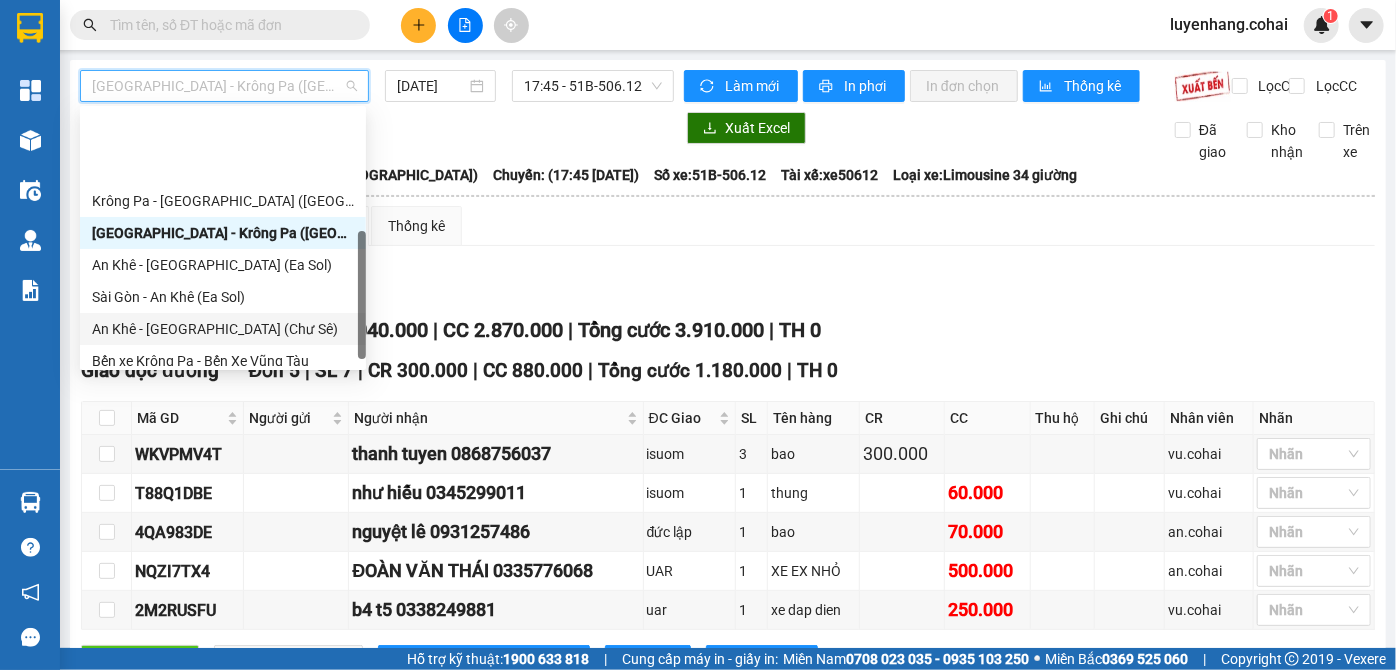 scroll, scrollTop: 272, scrollLeft: 0, axis: vertical 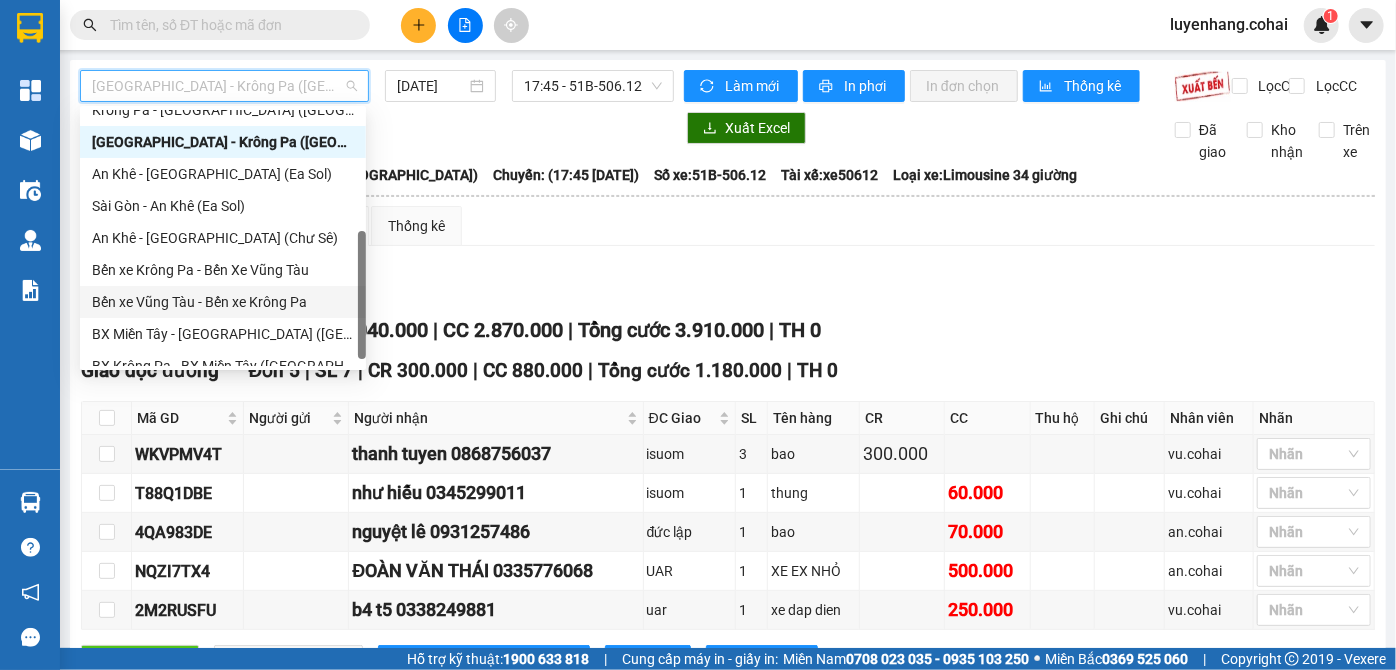 click on "Bến xe Vũng Tàu - Bến xe Krông Pa" at bounding box center (223, 302) 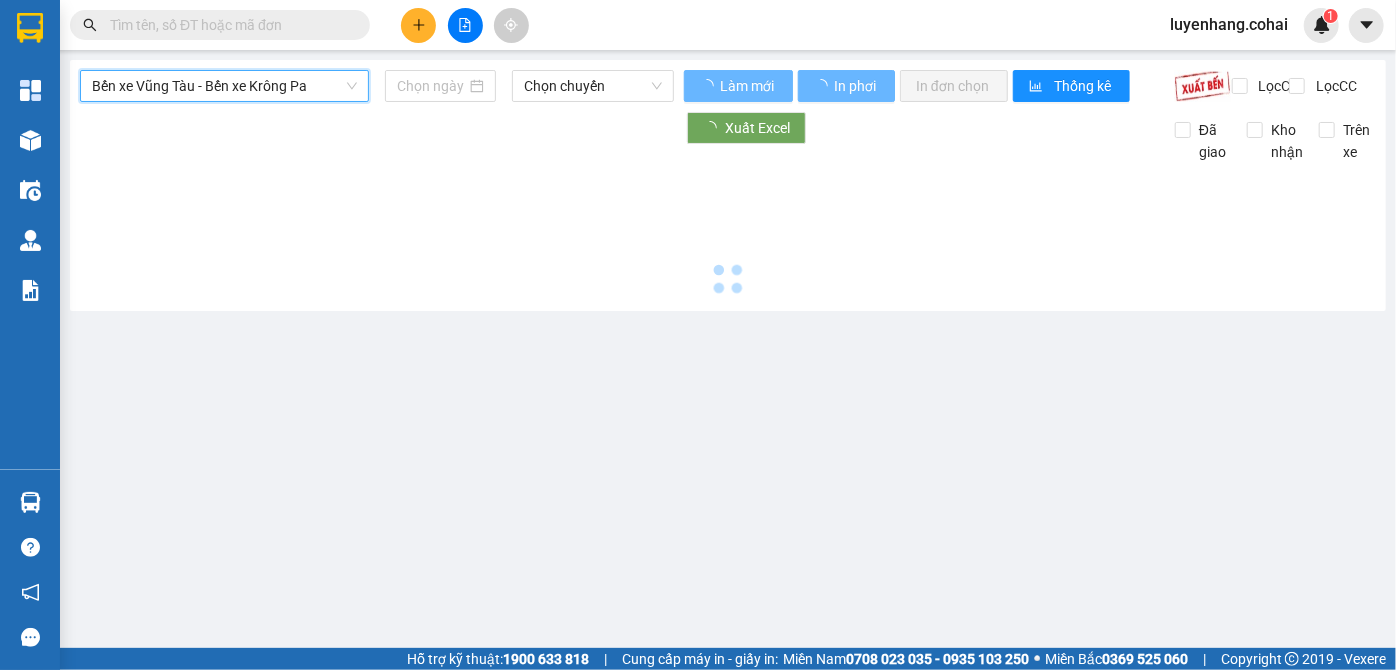 type on "[DATE]" 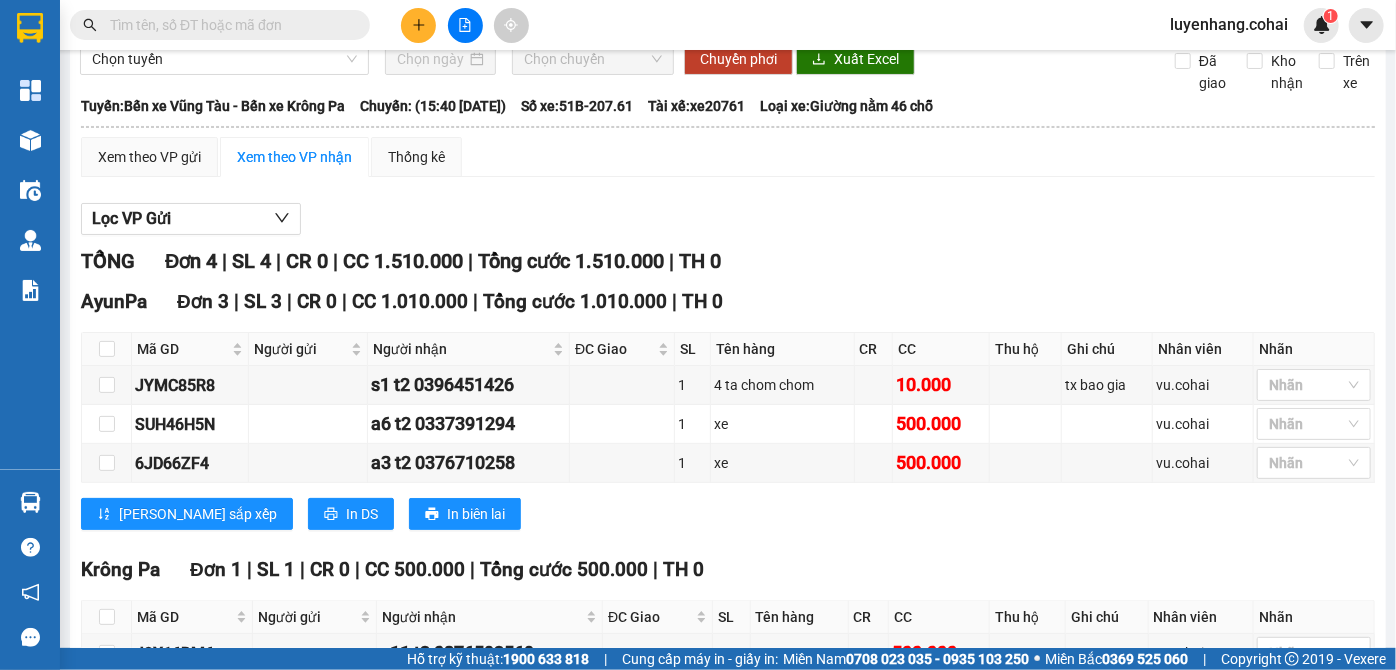 scroll, scrollTop: 0, scrollLeft: 0, axis: both 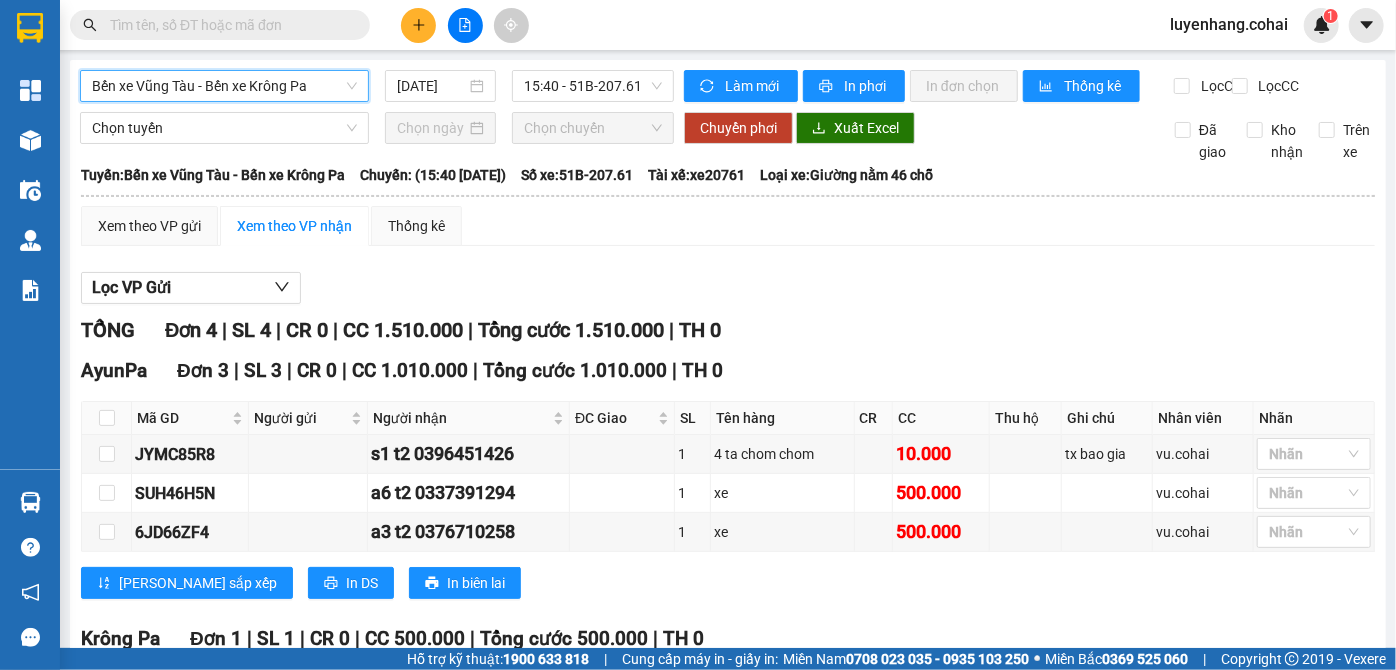click on "Bến xe Vũng Tàu - Bến xe Krông Pa" at bounding box center (224, 86) 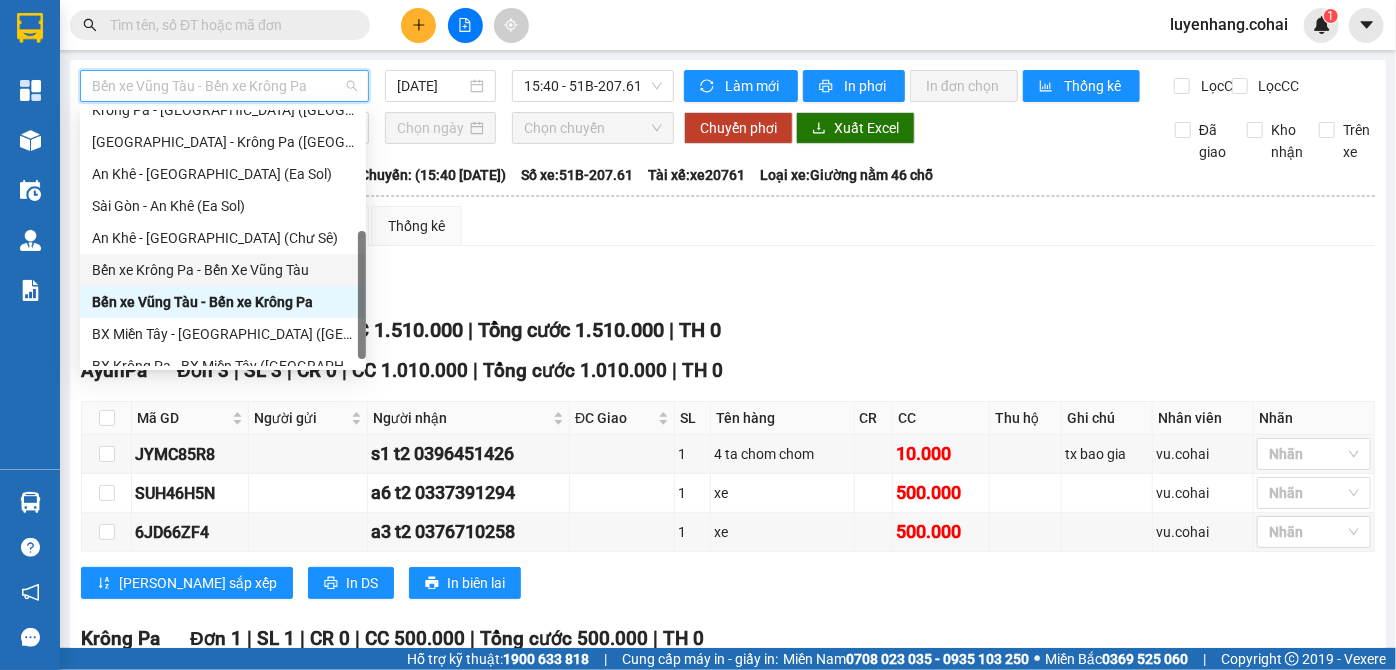 scroll, scrollTop: 288, scrollLeft: 0, axis: vertical 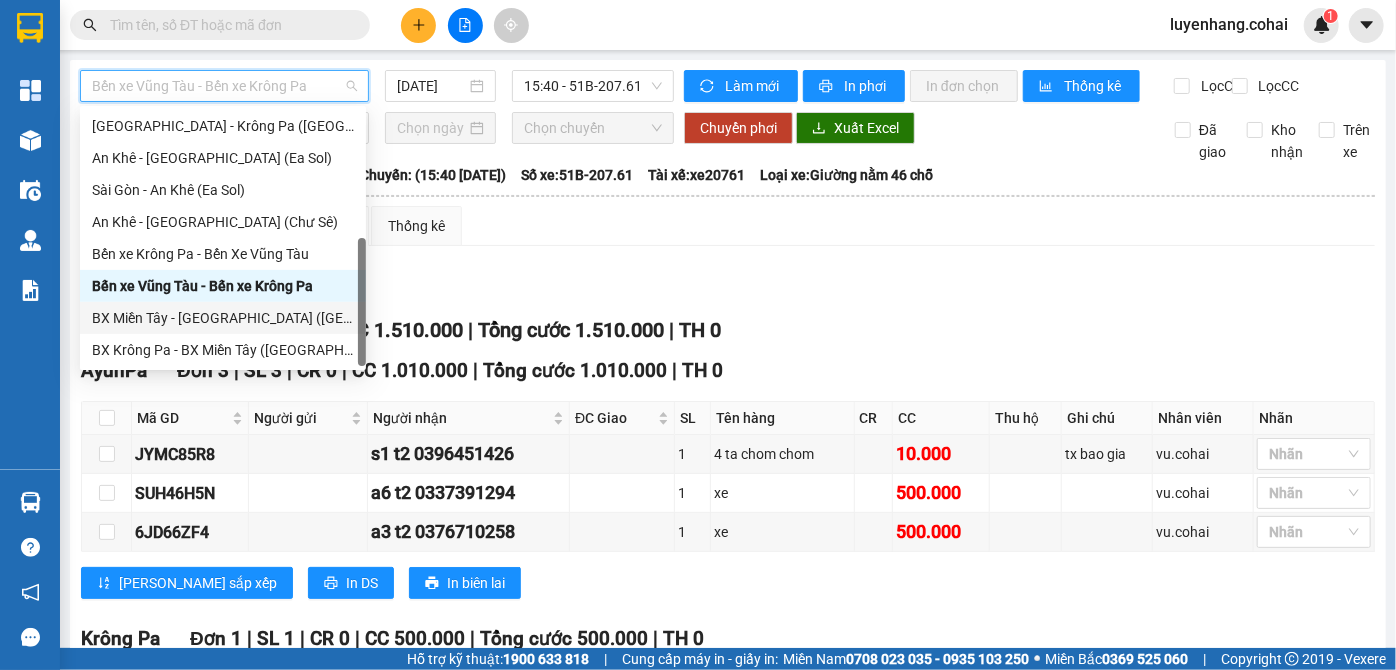 click on "BX Miền Tây - [GEOGRAPHIC_DATA] ([GEOGRAPHIC_DATA] - [GEOGRAPHIC_DATA])" at bounding box center (223, 318) 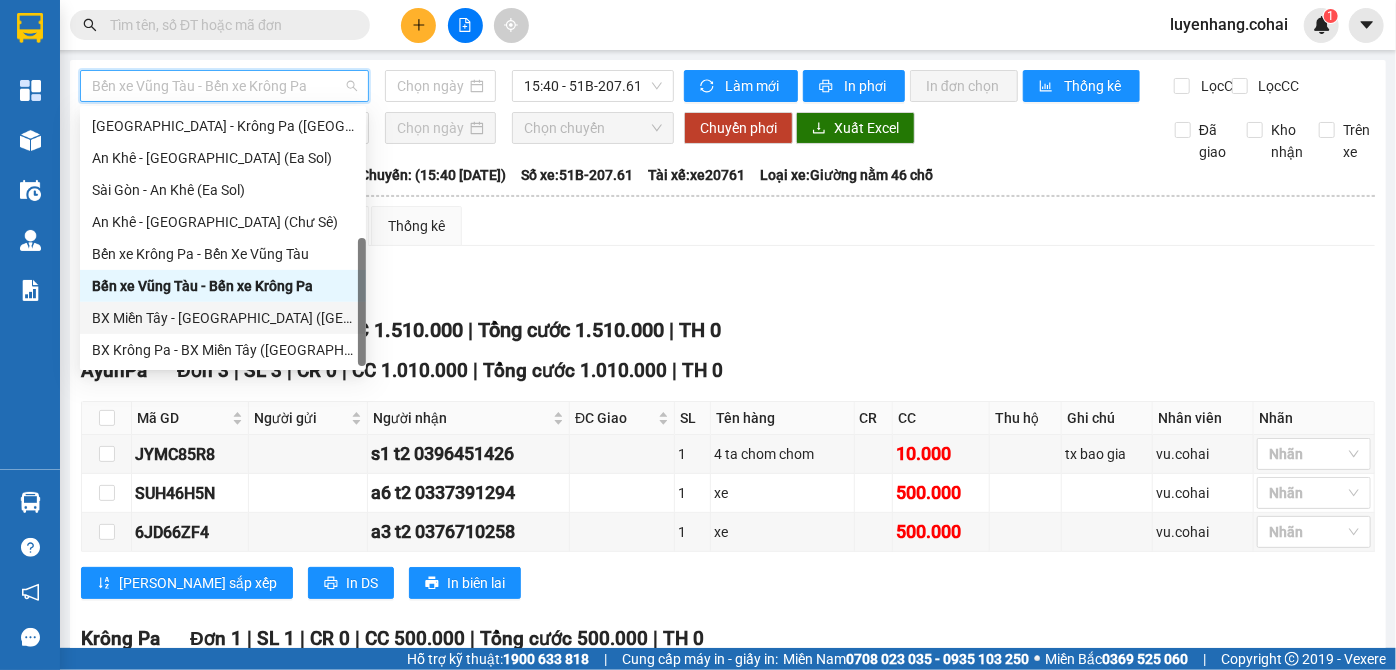 type on "[DATE]" 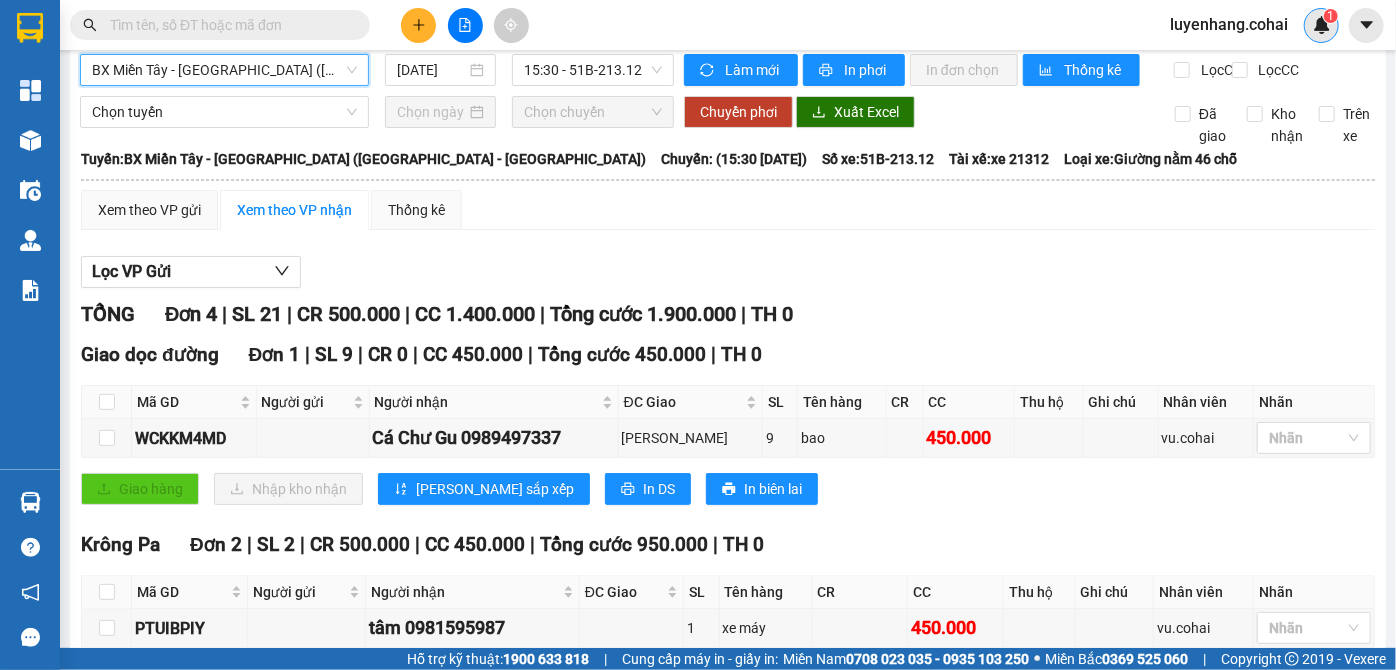 scroll, scrollTop: 0, scrollLeft: 0, axis: both 